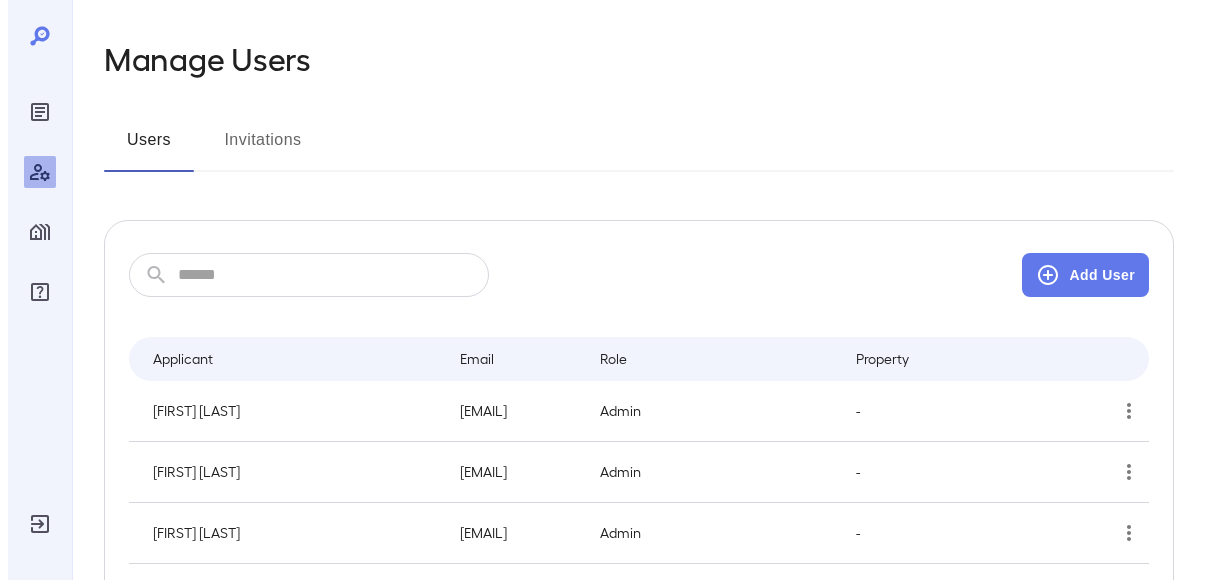 scroll, scrollTop: 0, scrollLeft: 0, axis: both 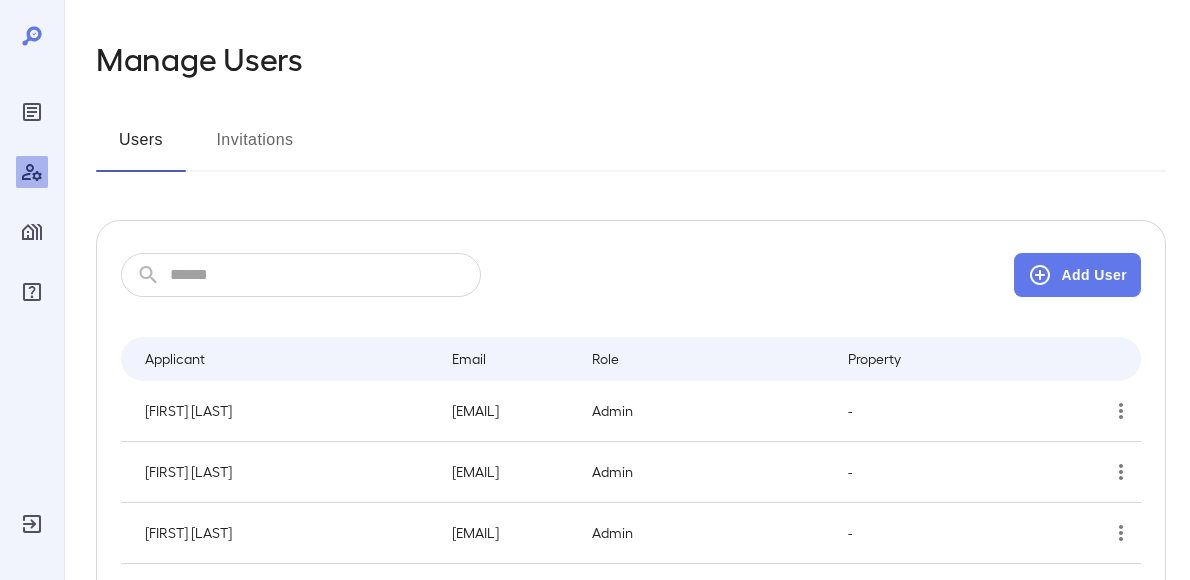 click at bounding box center [325, 275] 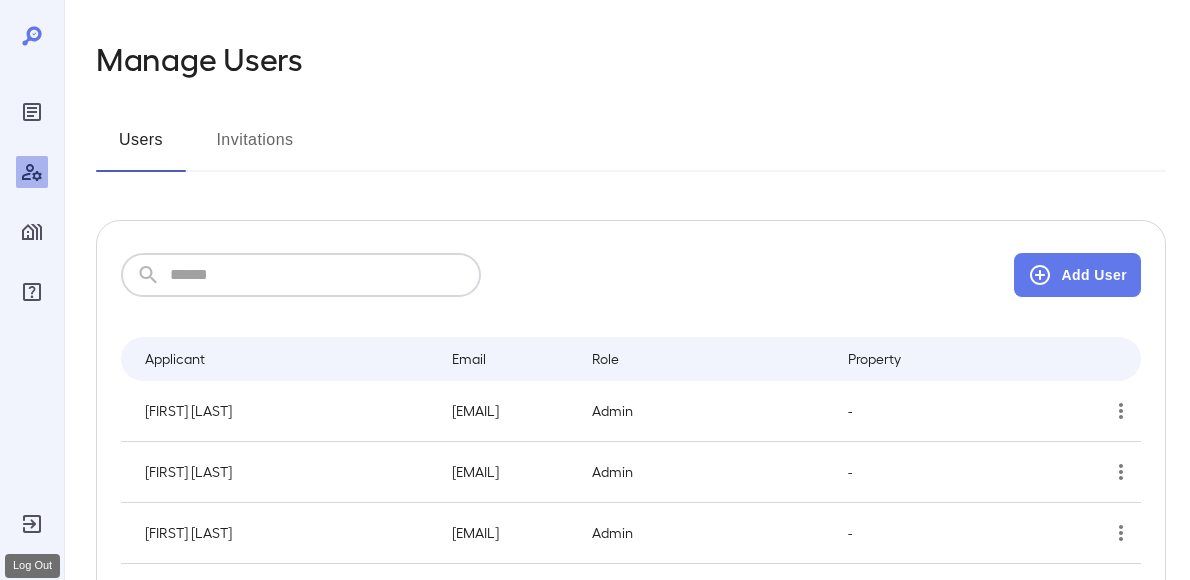 click at bounding box center (32, 524) 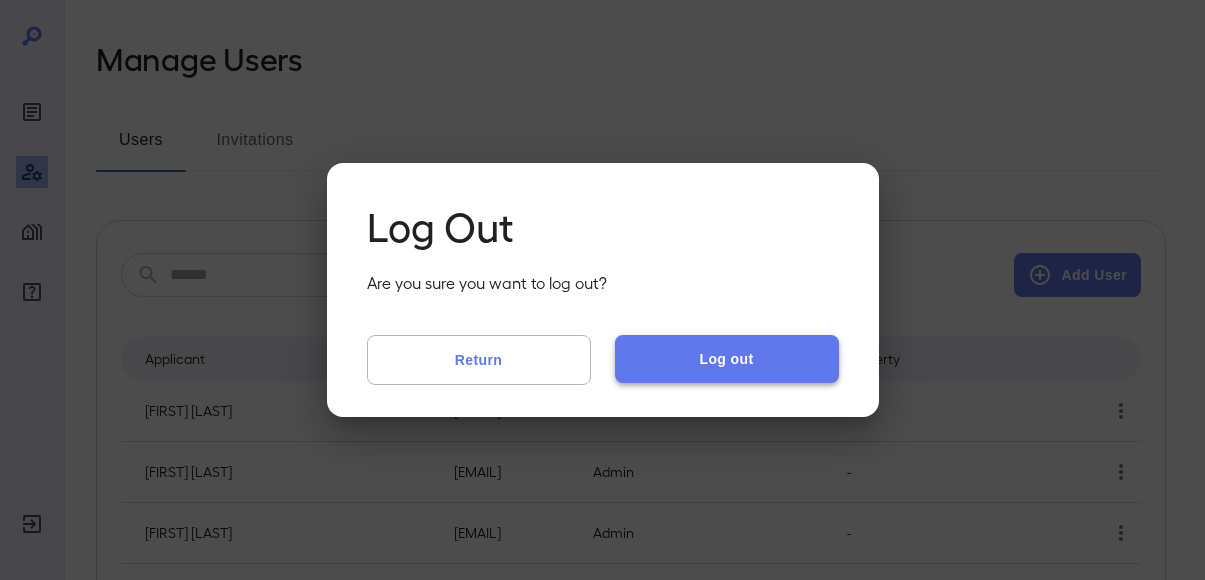 click on "Log out" at bounding box center [727, 359] 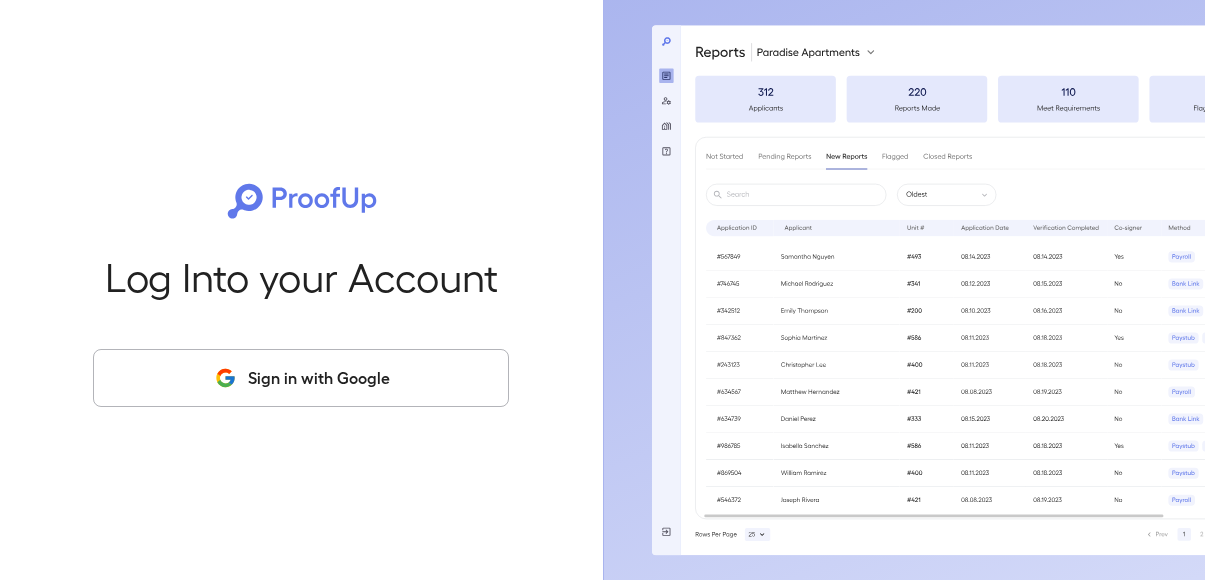 scroll, scrollTop: 0, scrollLeft: 0, axis: both 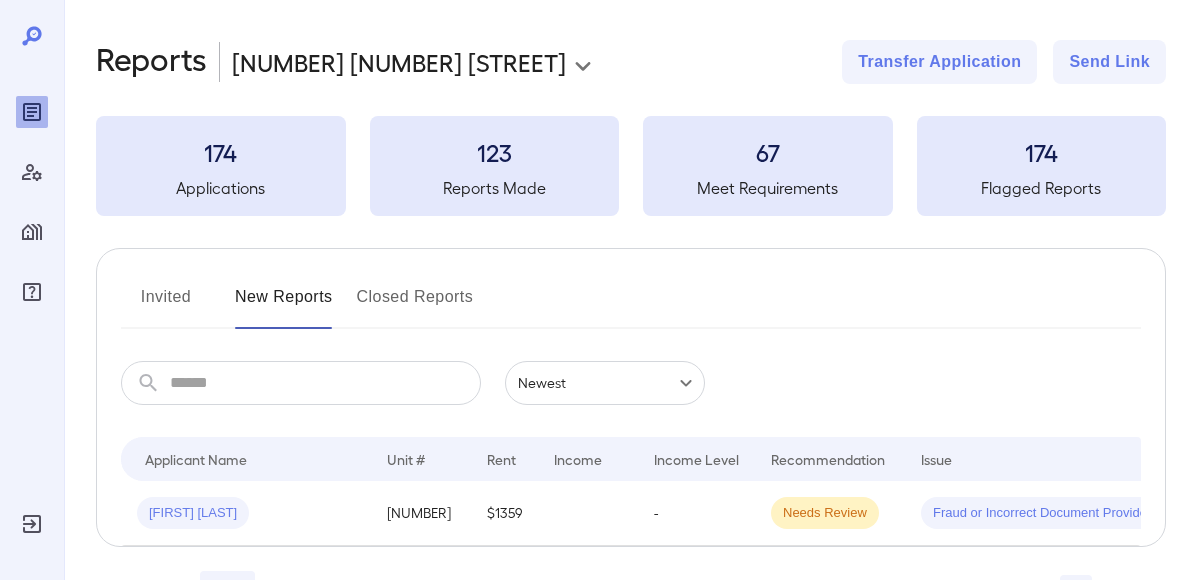 click at bounding box center (32, 172) 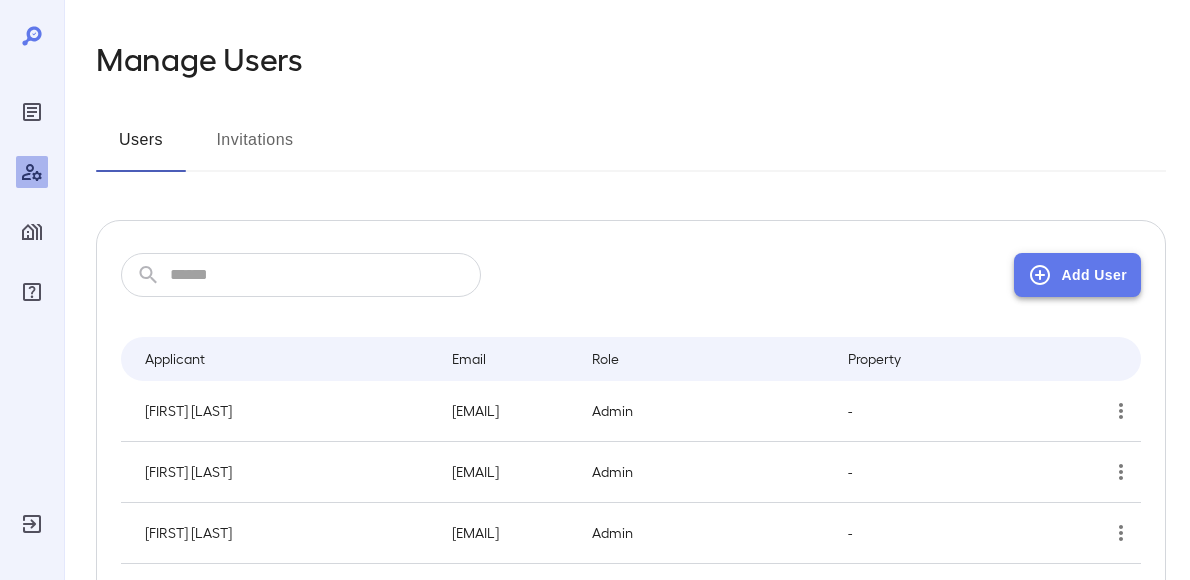 click on "Add User" at bounding box center (1077, 275) 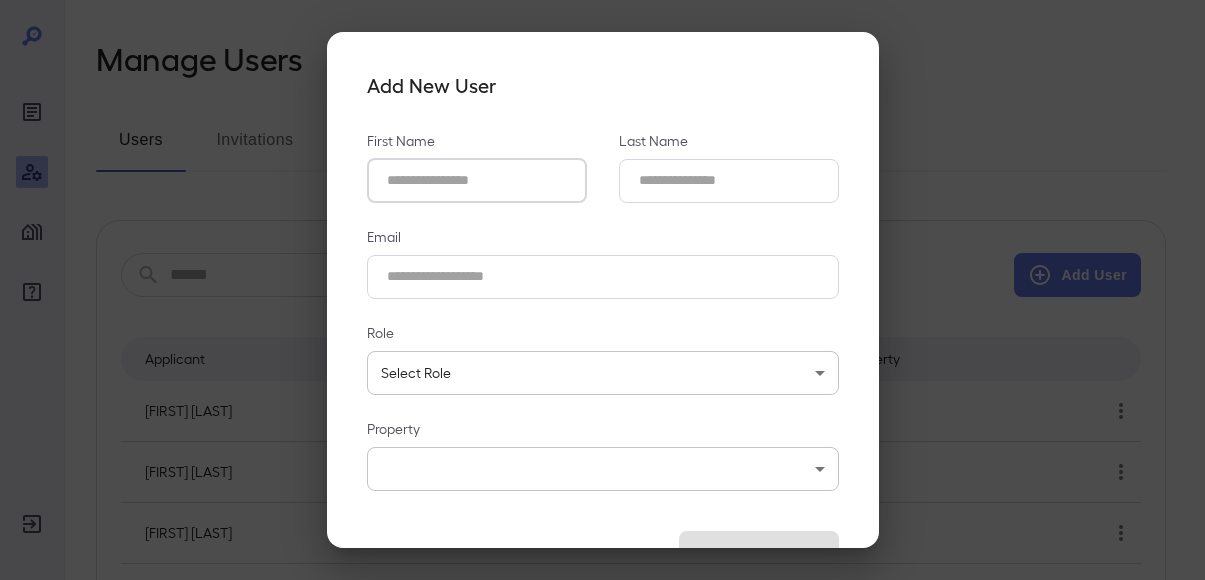 click on "First Name" at bounding box center (477, 181) 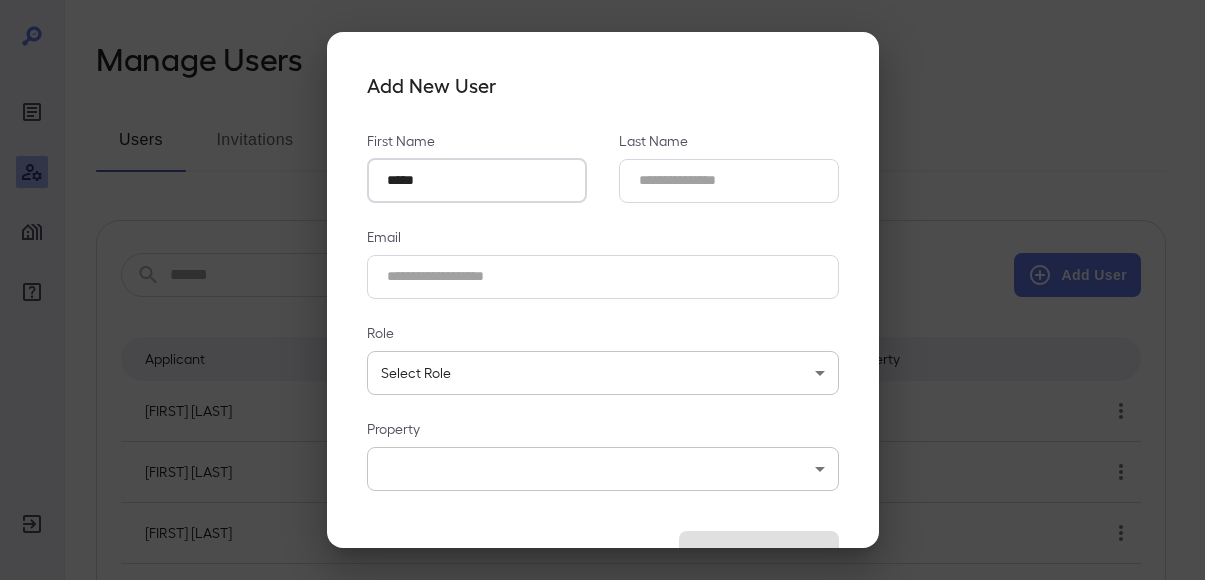 type on "*****" 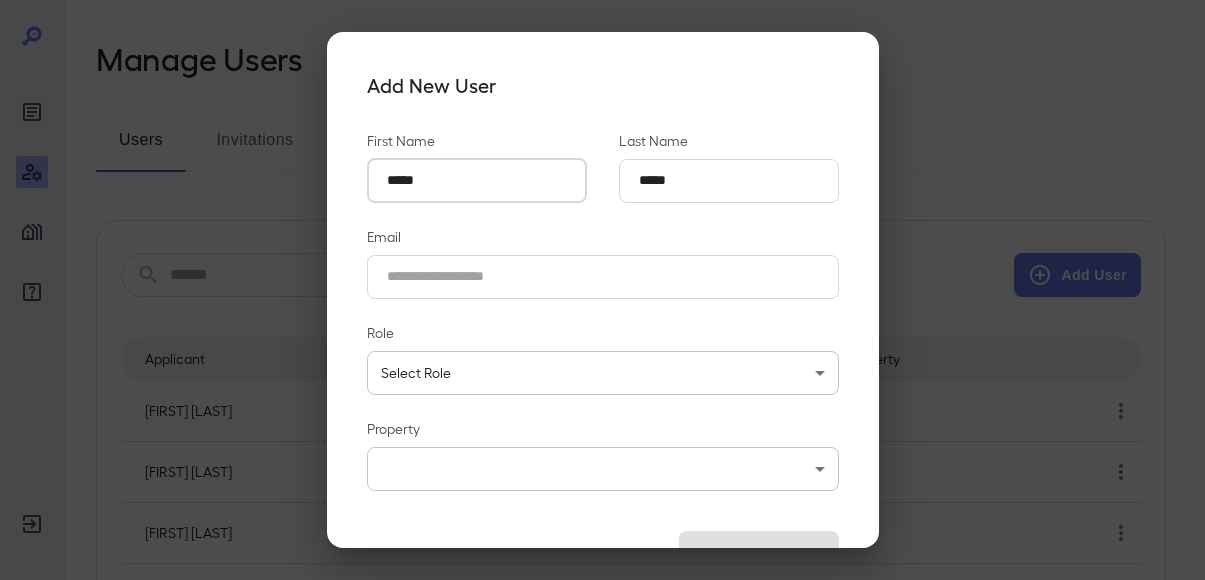 type on "*****" 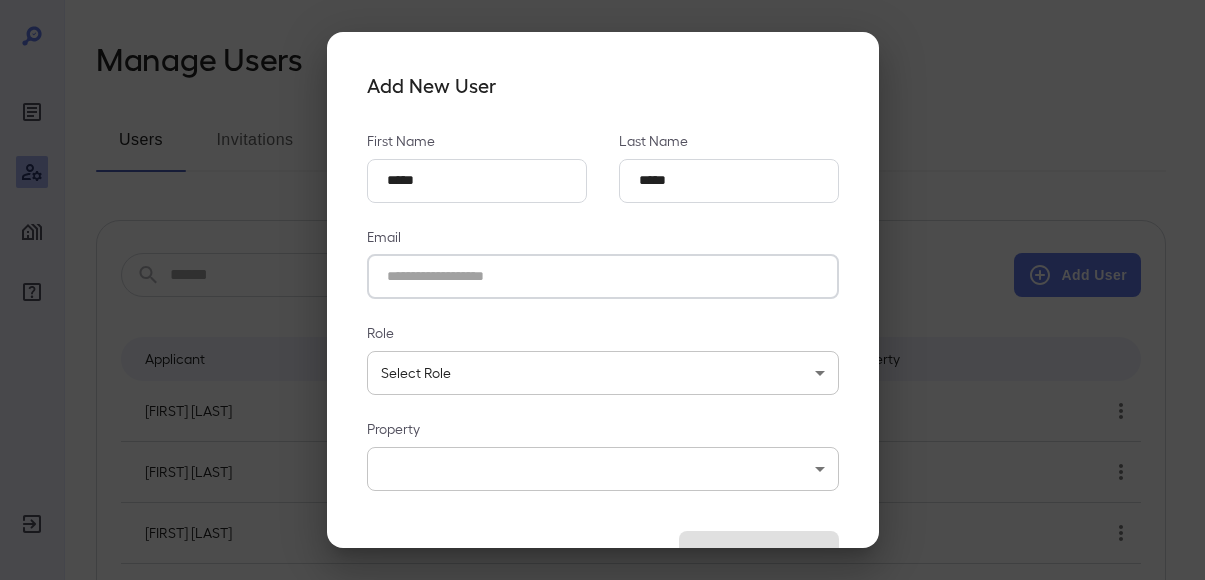 click on "Email" at bounding box center (603, 277) 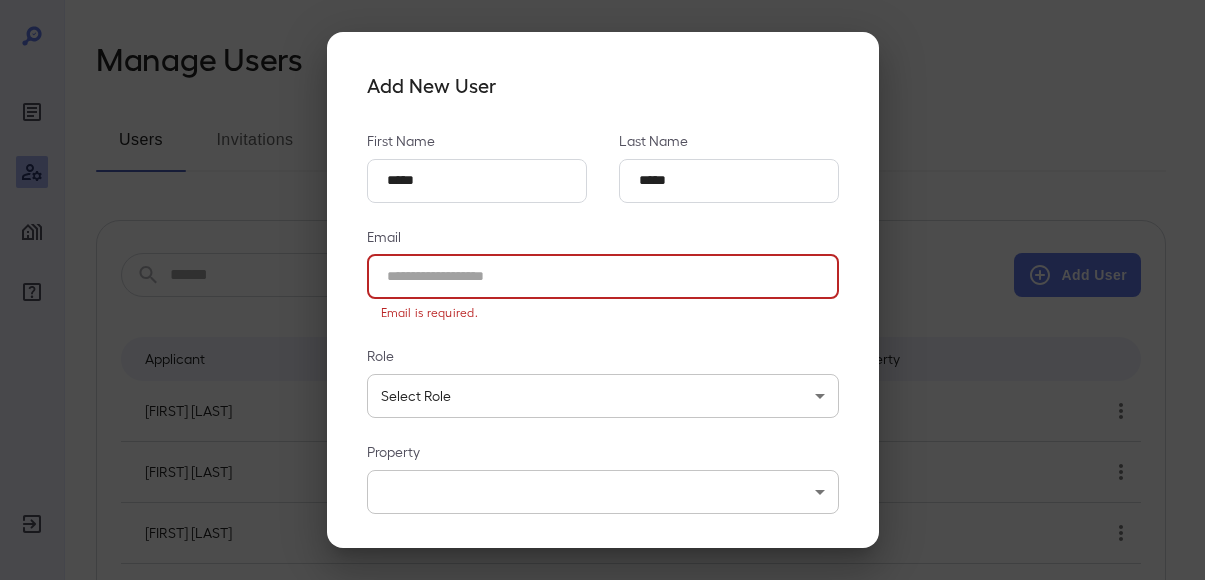 click on "Email" at bounding box center [603, 277] 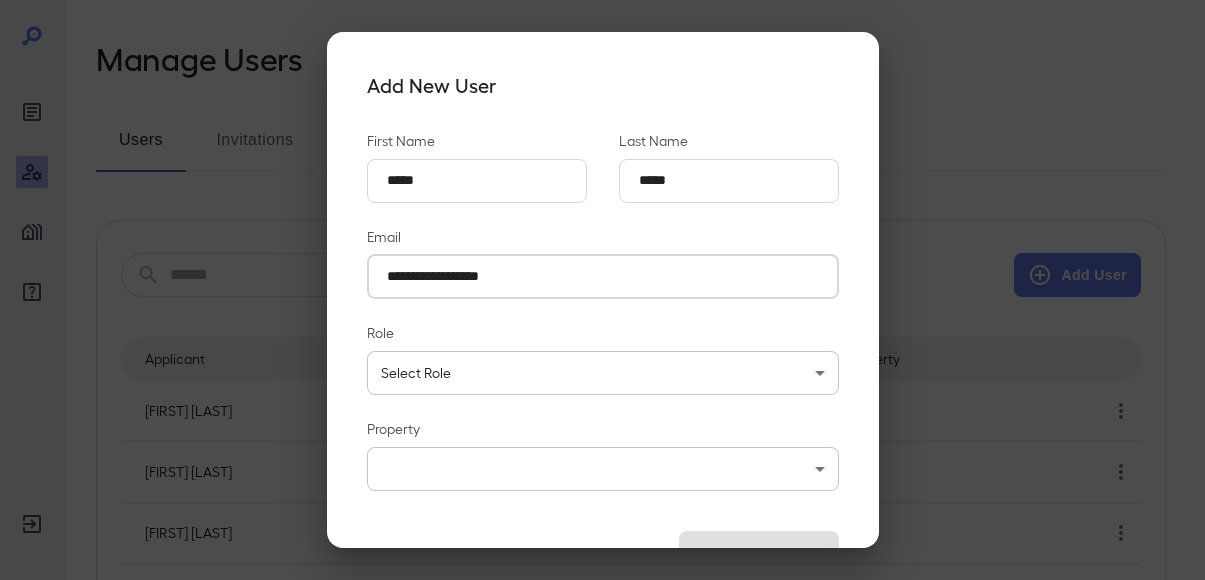 type on "**********" 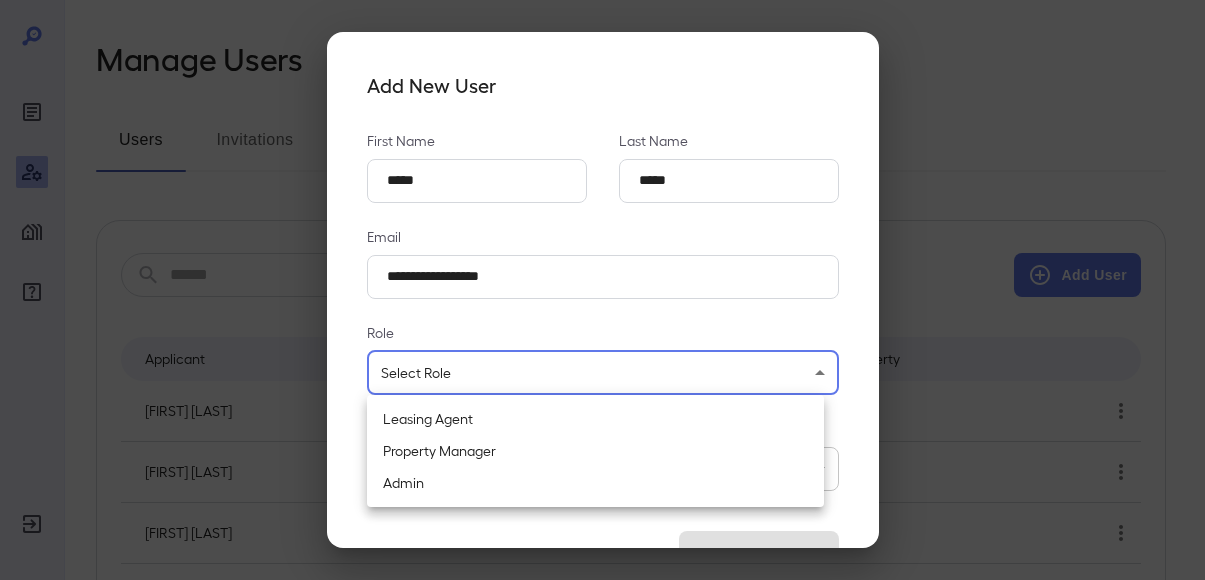 click on "Manage Users Users Invitations ​ ​ Add User Applicant Email Role Property [FIRST] [LAST] [EMAIL] Admin - [FIRST] [LAST] [EMAIL] Admin - [FIRST] [LAST] [EMAIL] Admin - [FIRST] [LAST] [EMAIL] Admin - [FIRST] [LAST] [EMAIL] Leasing Agent [FIRST] [LAST] [FIRST] [LAST] Property Manager [FIRST] [LAST] [EMAIL] Leasing Agent [FIRST] [LAST] [FIRST] [LAST] Property Manager [FIRST] [LAST] [EMAIL] Leasing Agent [FIRST] [LAST] [FIRST] [LAST] Property Manager [FIRST] [LAST] [EMAIL] Leasing Agent [FIRST] [LAST] [FIRST] [LAST] Property Manager [FIRST] [LAST] [EMAIL] Property Manager" at bounding box center (602, 290) 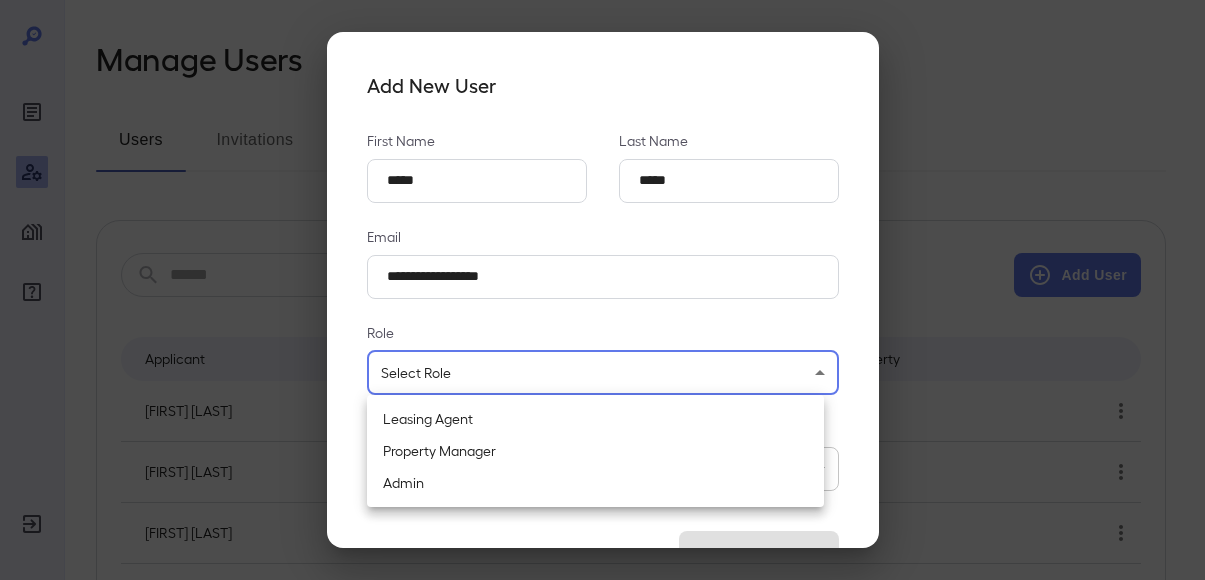 click on "Property Manager" at bounding box center [595, 451] 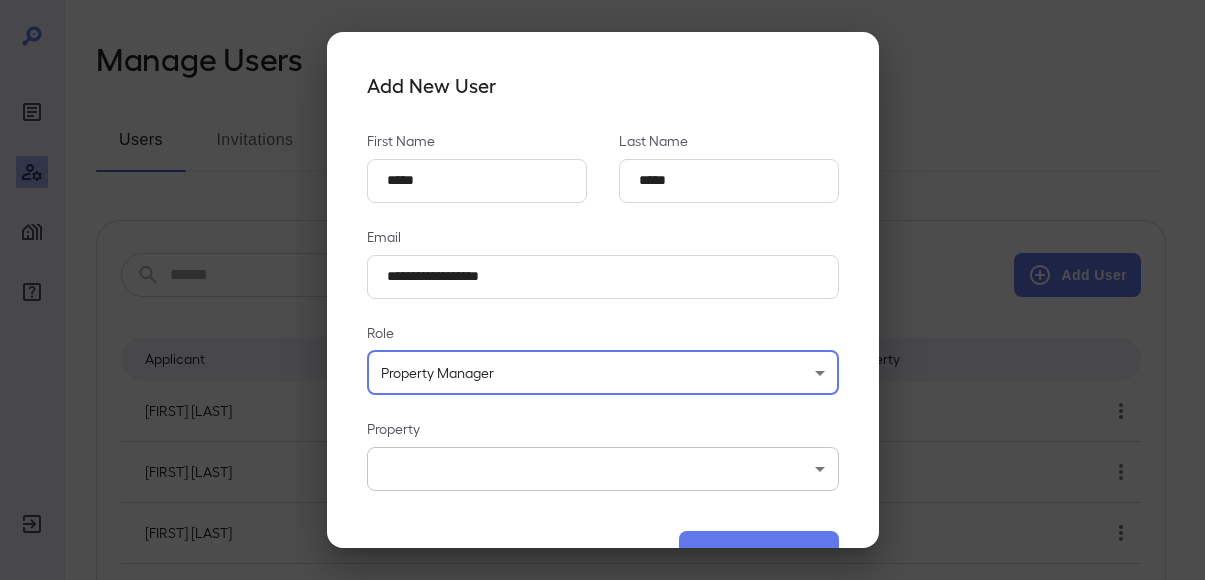click on "Manage Users Users Invitations ​ ​ Add User Applicant Email Role Property [FIRST] [LAST] [EMAIL] Admin - [FIRST] [LAST] [EMAIL] Admin - [FIRST] [LAST] [EMAIL] Admin - [FIRST] [LAST] [EMAIL] Admin - [FIRST] [LAST] [EMAIL] Leasing Agent [FIRST] [LAST] [FIRST] [LAST] Property Manager [FIRST] [LAST] [EMAIL] Leasing Agent [FIRST] [LAST] [FIRST] [LAST] Property Manager [FIRST] [LAST] [EMAIL] Leasing Agent [FIRST] [LAST] [FIRST] [LAST] Property Manager [FIRST] [LAST] [EMAIL] Leasing Agent [FIRST] [LAST] [FIRST] [LAST] Property Manager [FIRST] [LAST] [EMAIL] Property Manager" at bounding box center [602, 290] 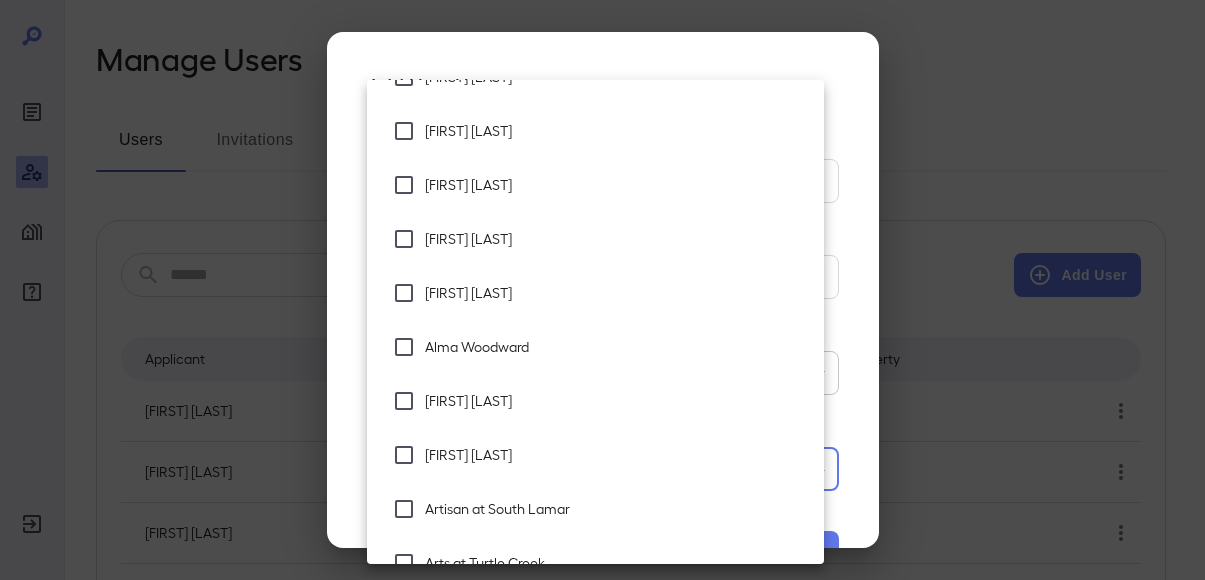 scroll, scrollTop: 0, scrollLeft: 0, axis: both 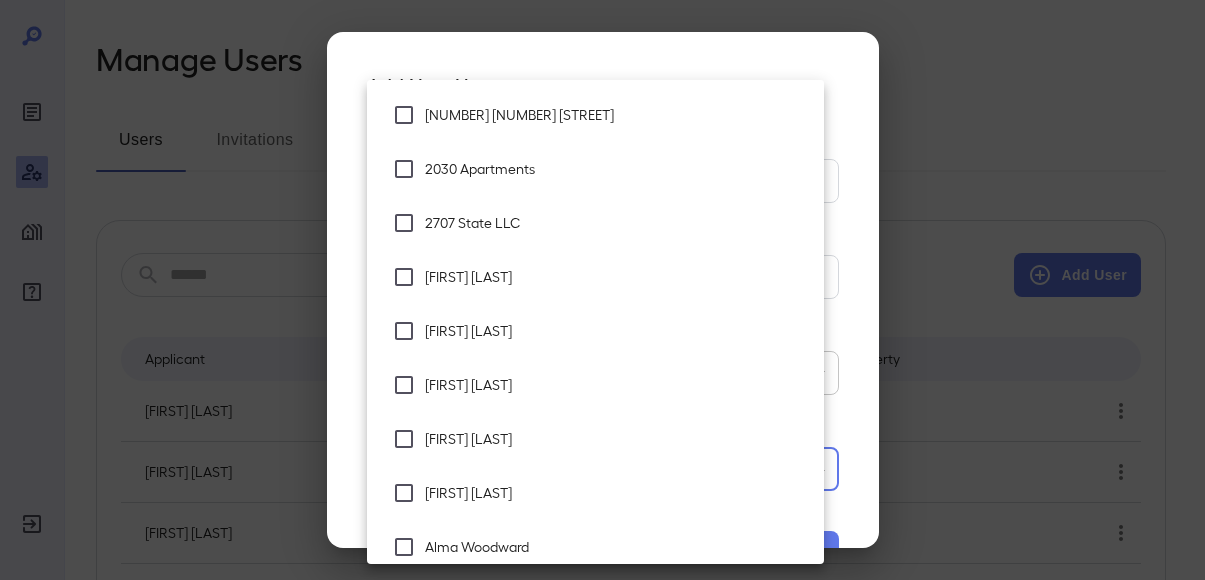 click on "[NUMBER] [NUMBER] [STREET]" at bounding box center [595, 115] 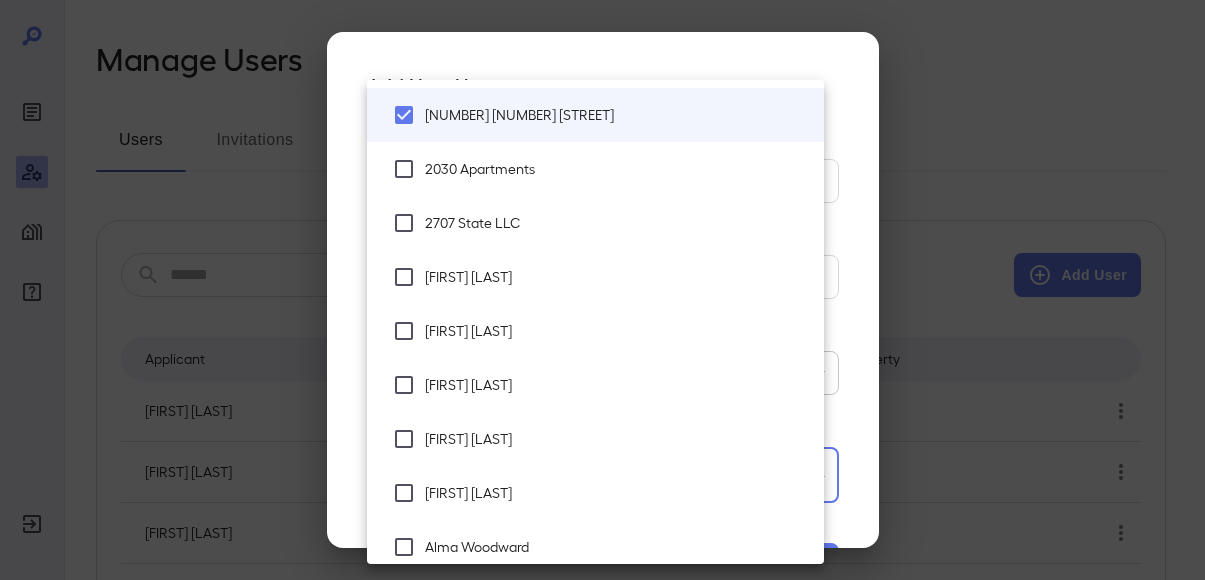 click on "2030 Apartments" at bounding box center [595, 169] 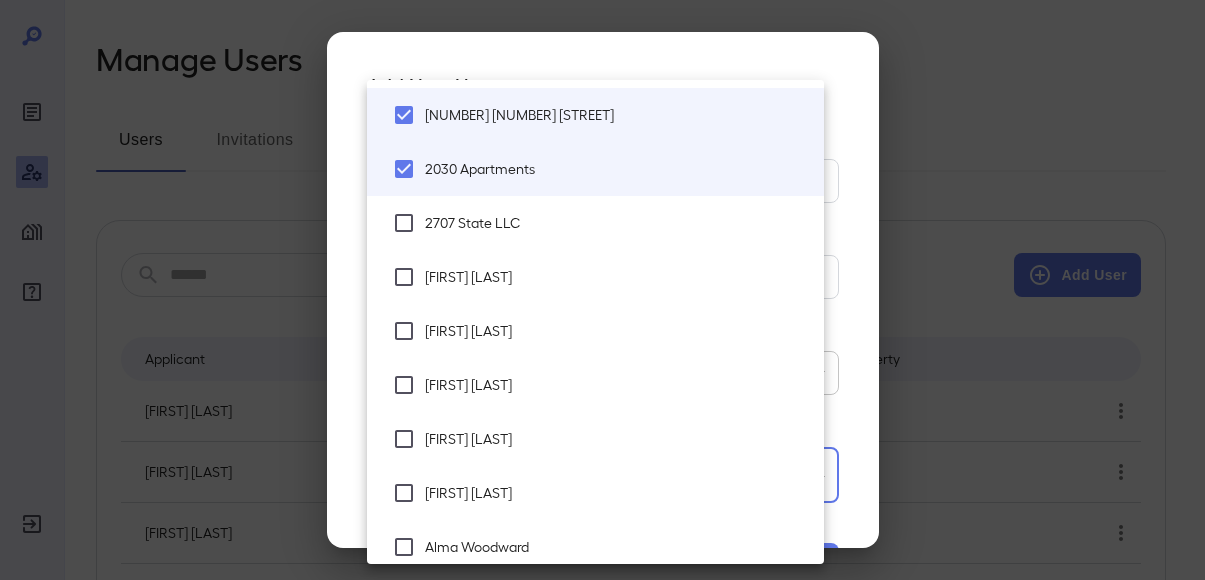 click on "2707 State LLC" at bounding box center (616, 223) 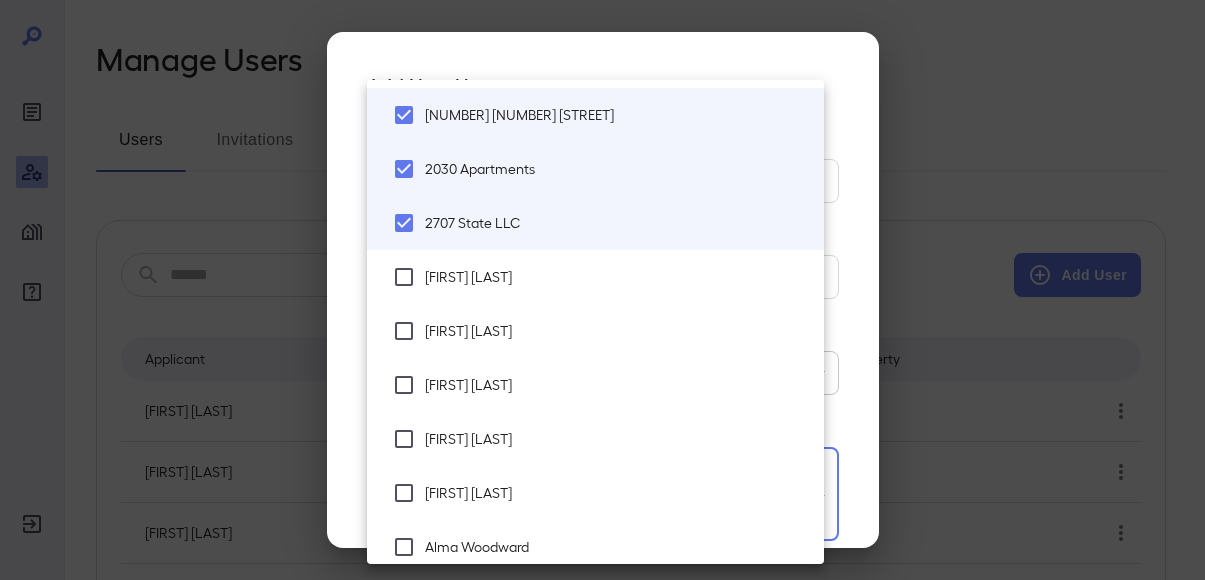 click on "[FIRST] [LAST]" at bounding box center (616, 277) 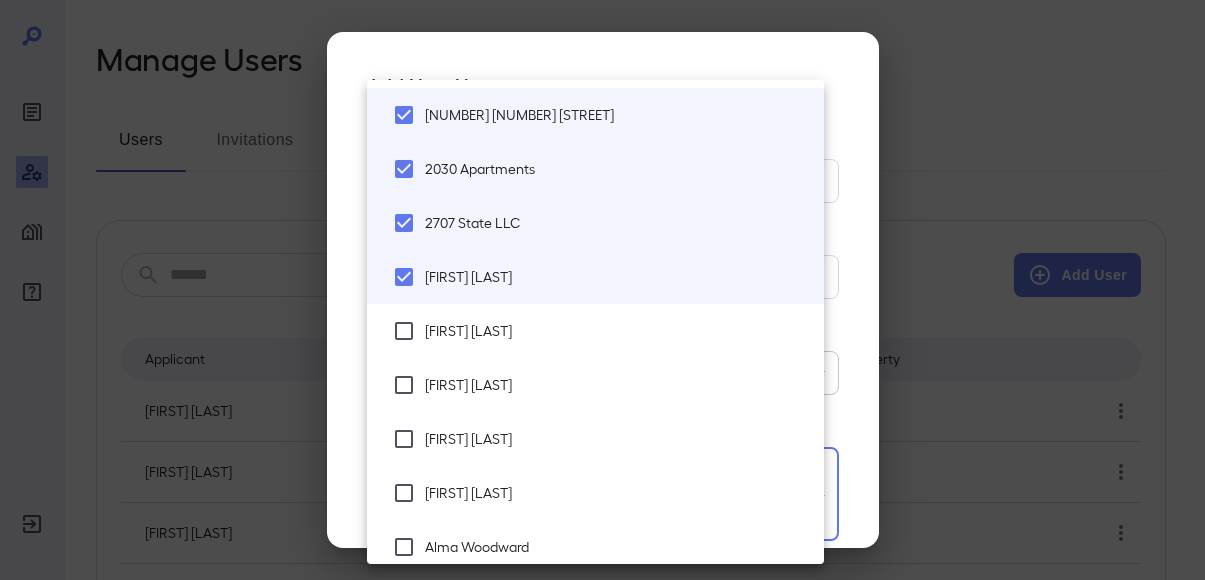 click on "[FIRST] [LAST]" at bounding box center [595, 331] 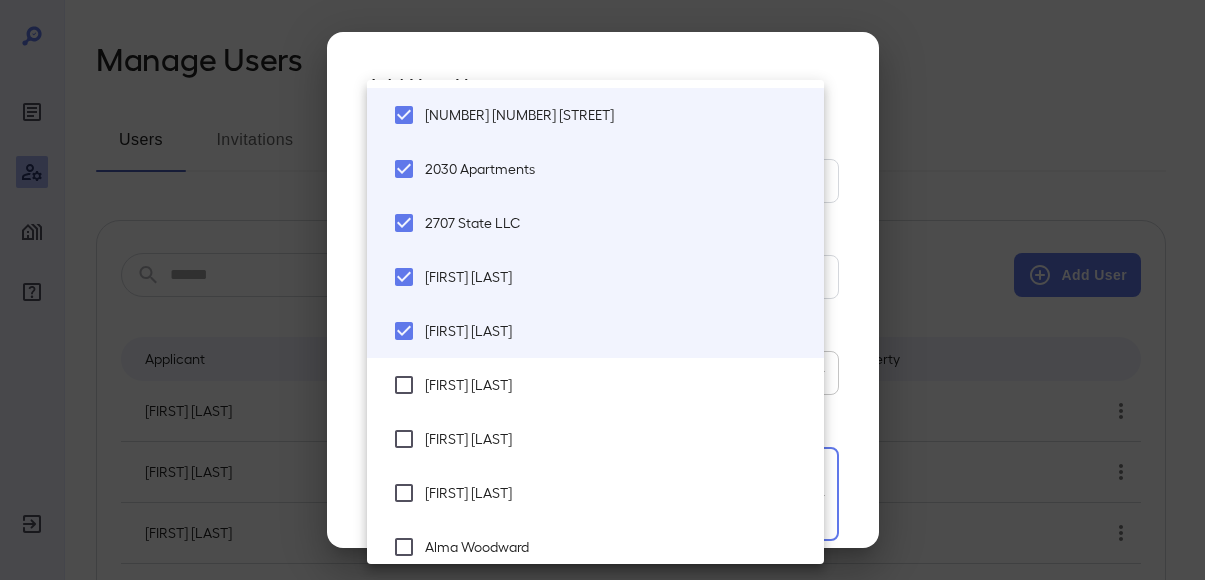 click on "[FIRST] [LAST]" at bounding box center [616, 385] 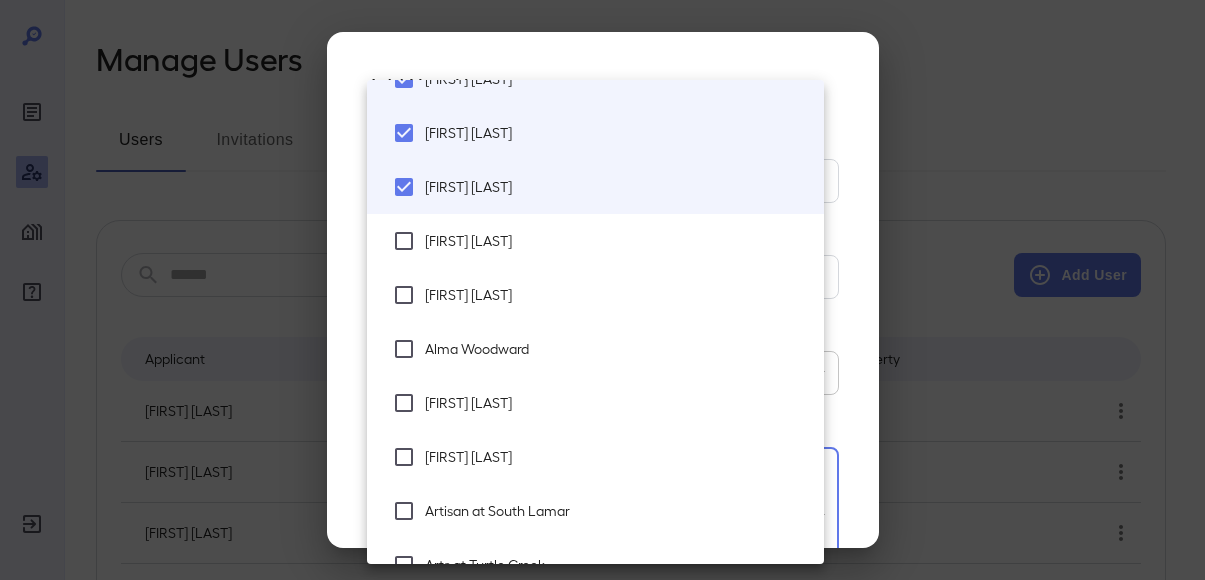 scroll, scrollTop: 200, scrollLeft: 0, axis: vertical 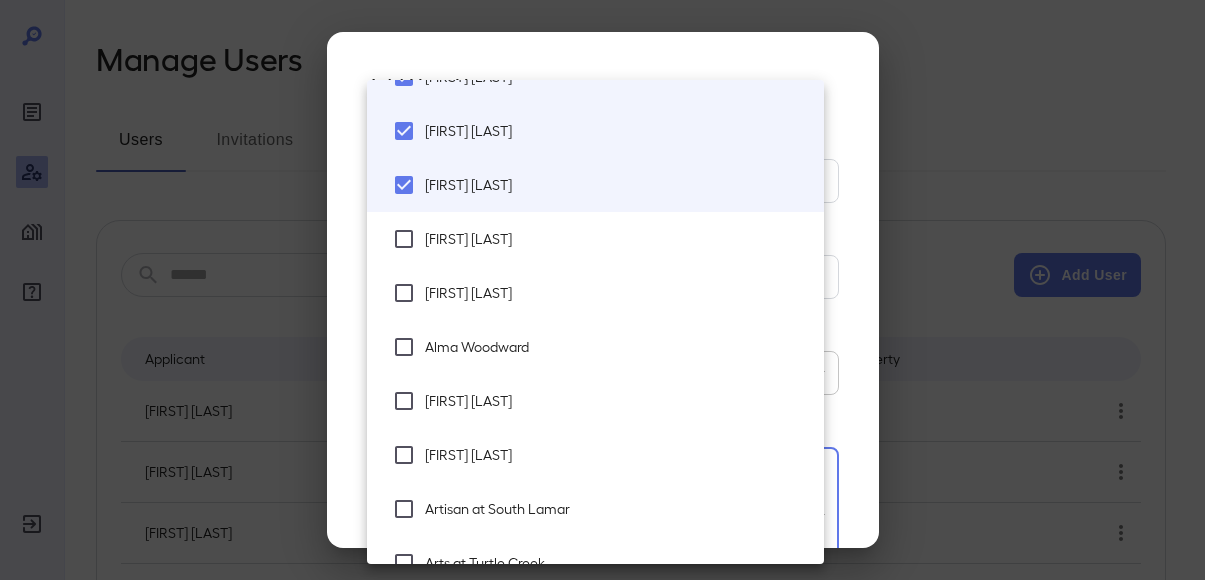 click on "[FIRST] [LAST]" at bounding box center (616, 239) 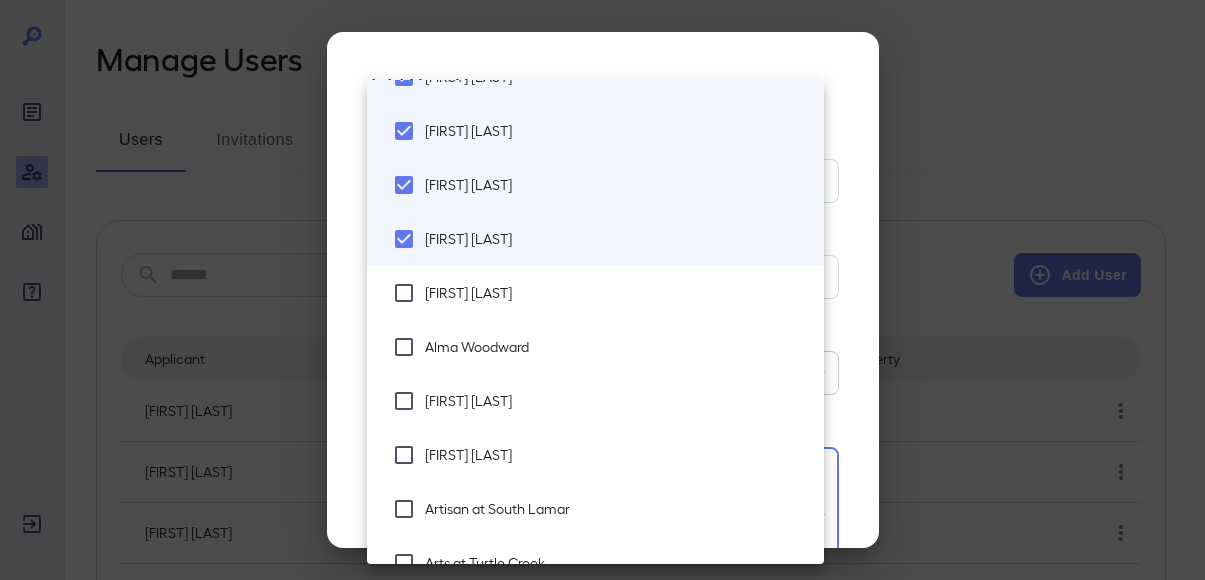 drag, startPoint x: 501, startPoint y: 285, endPoint x: 494, endPoint y: 346, distance: 61.400326 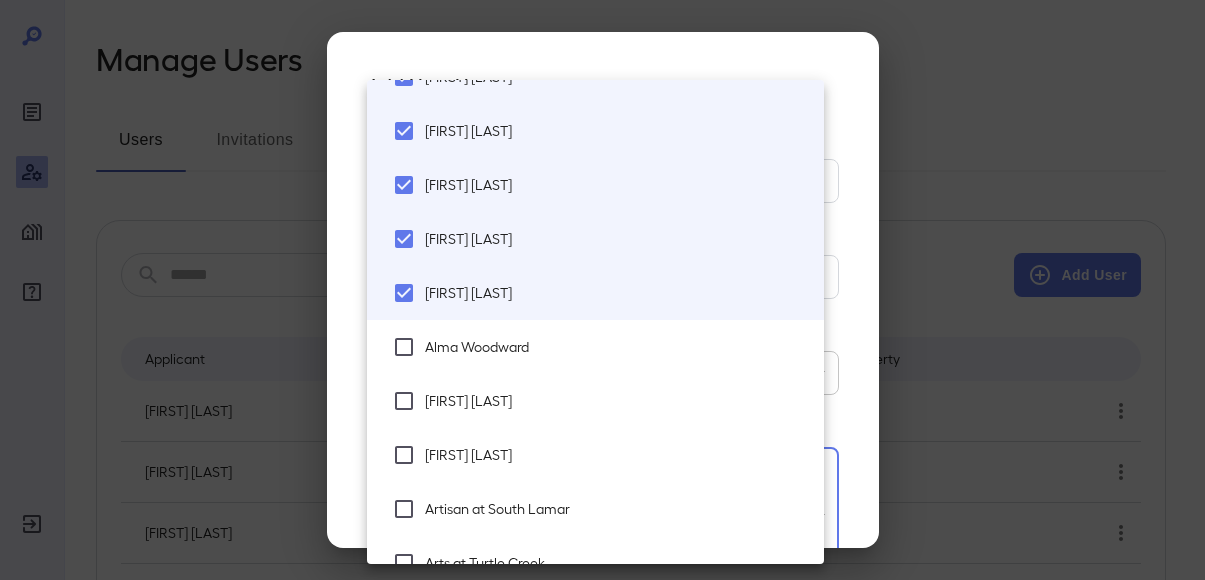 click on "Alma Woodward" at bounding box center (616, 347) 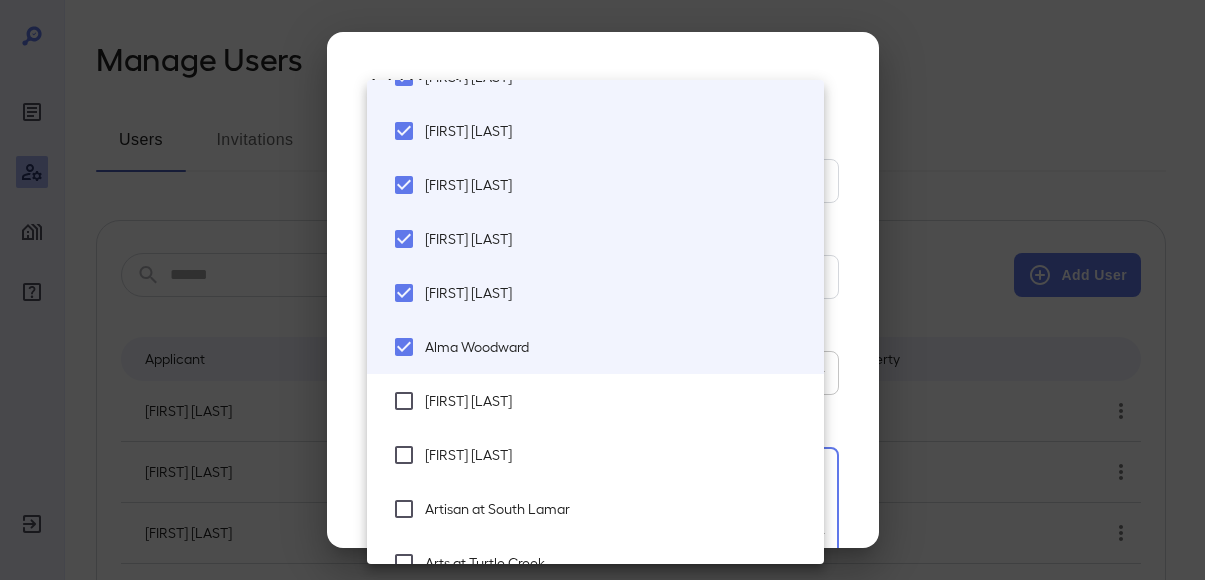 click on "[FIRST] [LAST]" at bounding box center (616, 401) 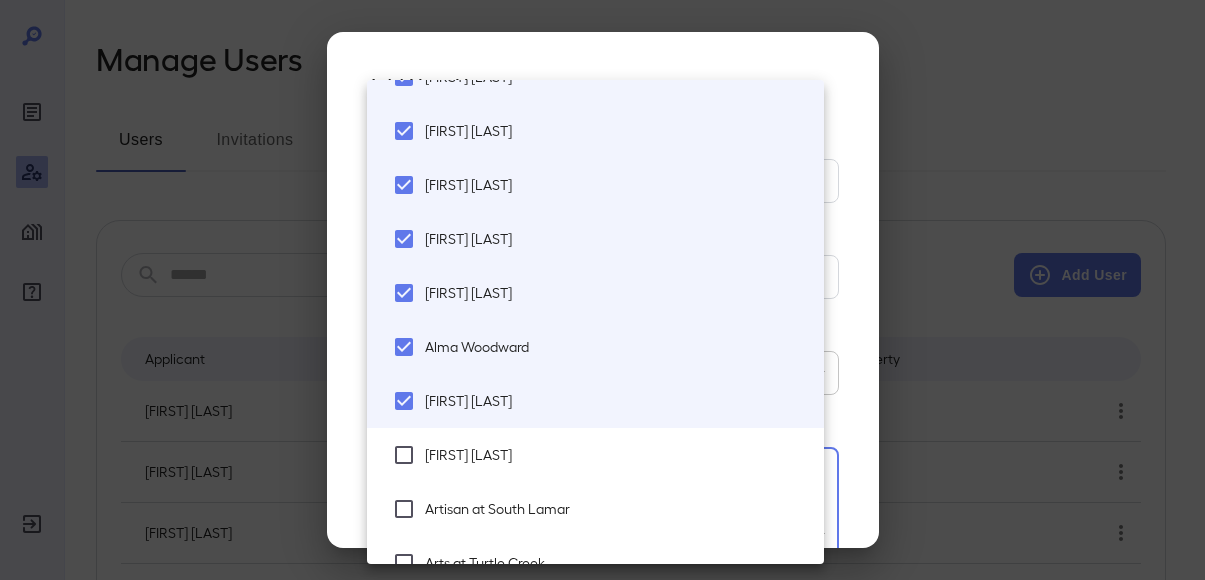 scroll, scrollTop: 300, scrollLeft: 0, axis: vertical 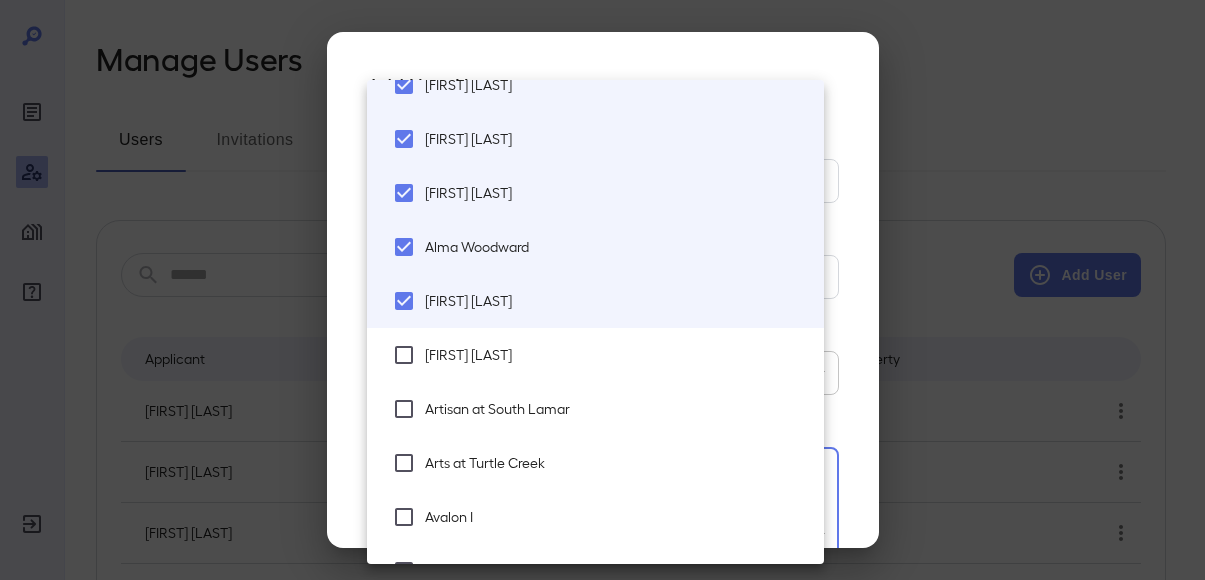 click on "[FIRST] [LAST]" at bounding box center (616, 355) 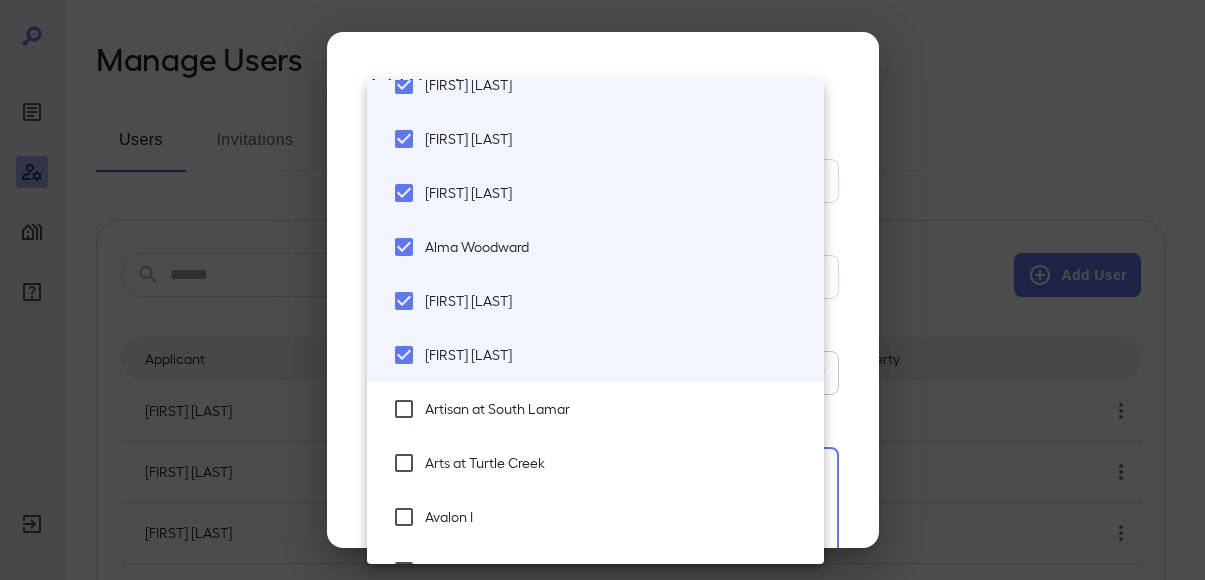 click on "Artisan at South Lamar" at bounding box center (616, 409) 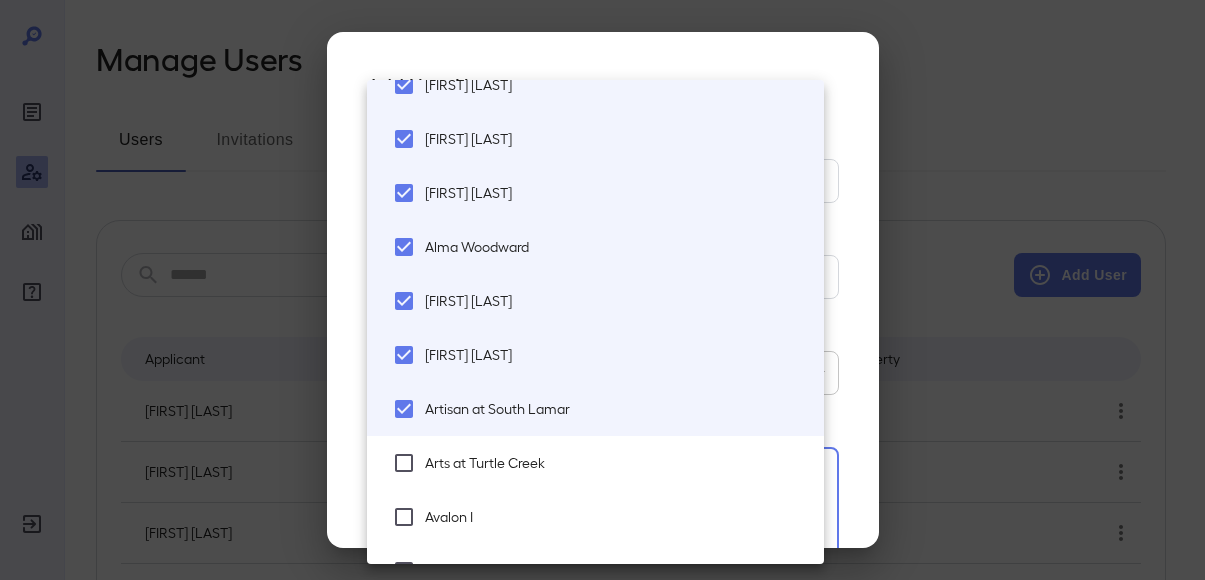 click on "Arts at Turtle Creek" at bounding box center (616, 463) 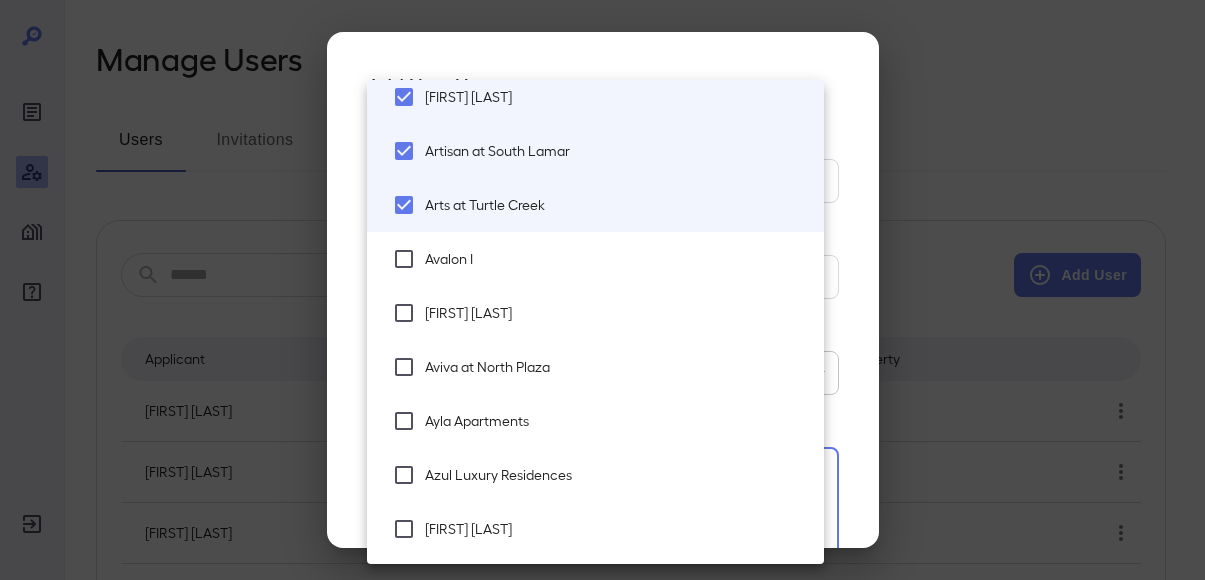 scroll, scrollTop: 600, scrollLeft: 0, axis: vertical 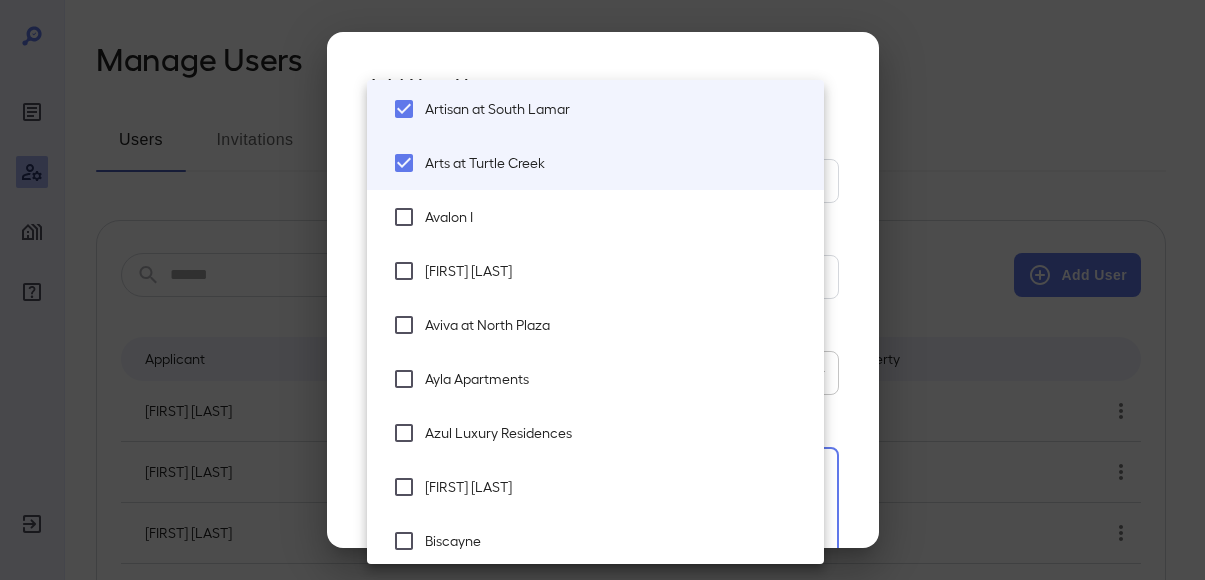 click on "Avalon I" at bounding box center [616, 217] 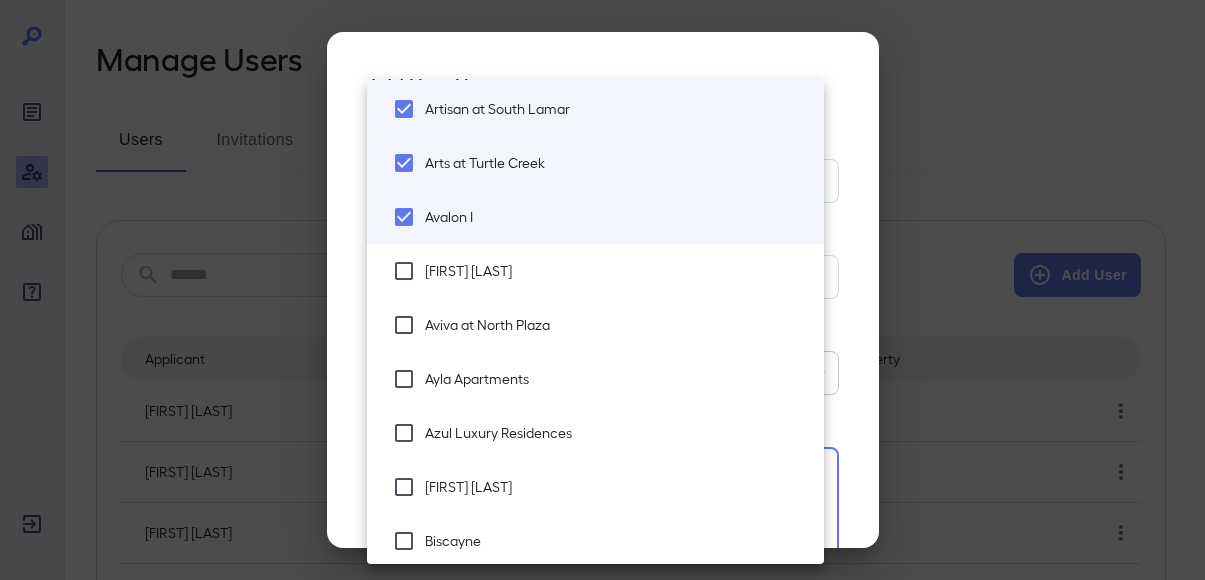 type 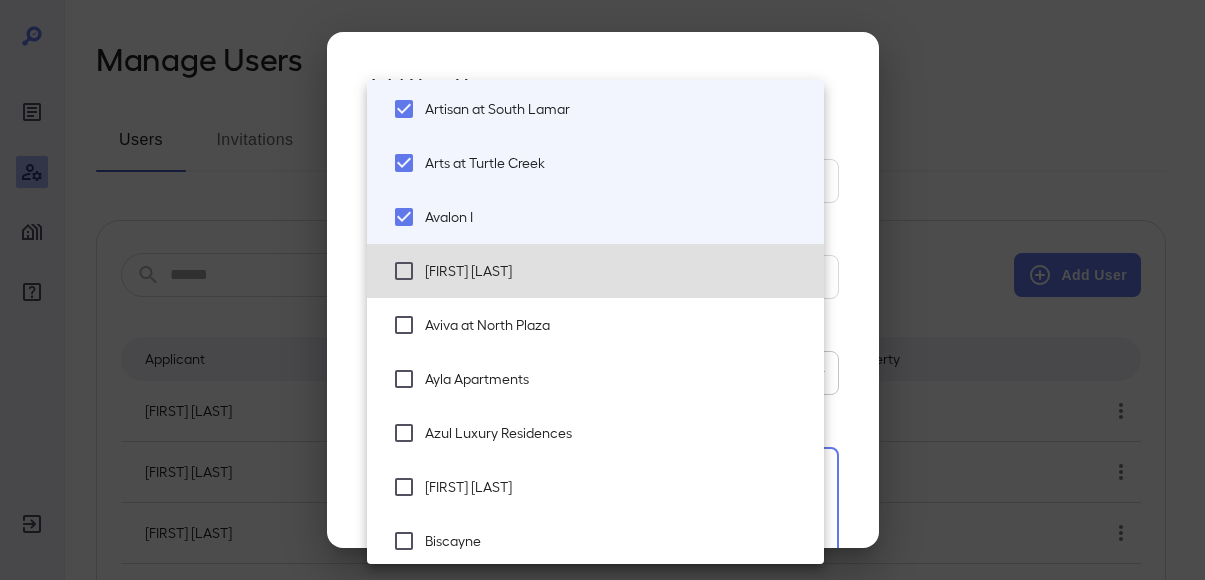 type 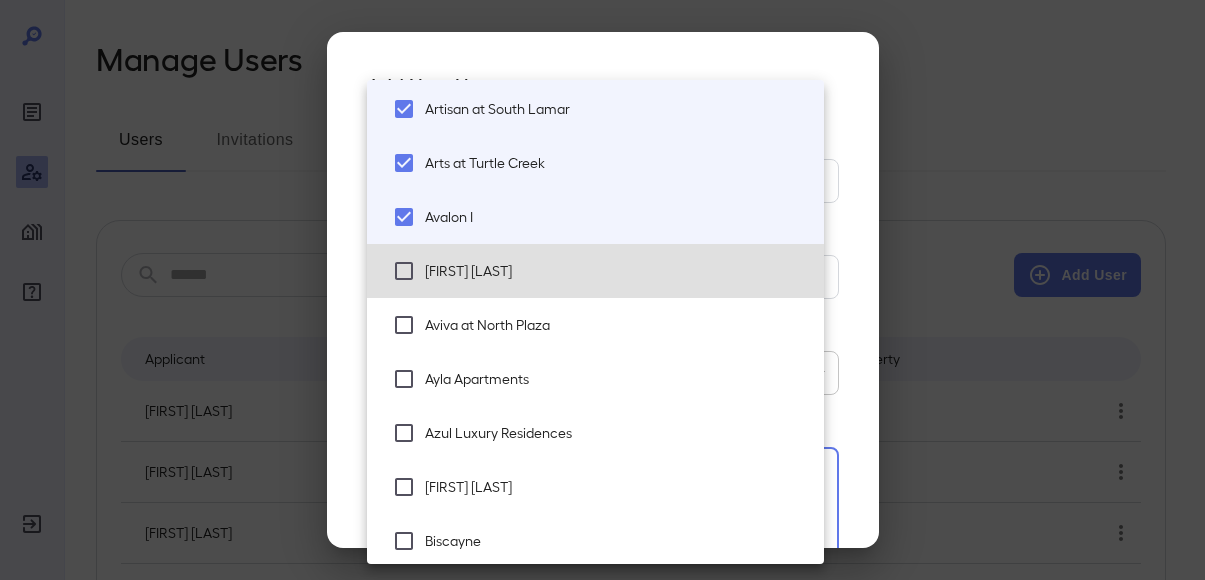 click on "[FIRST] [LAST]" at bounding box center [595, 271] 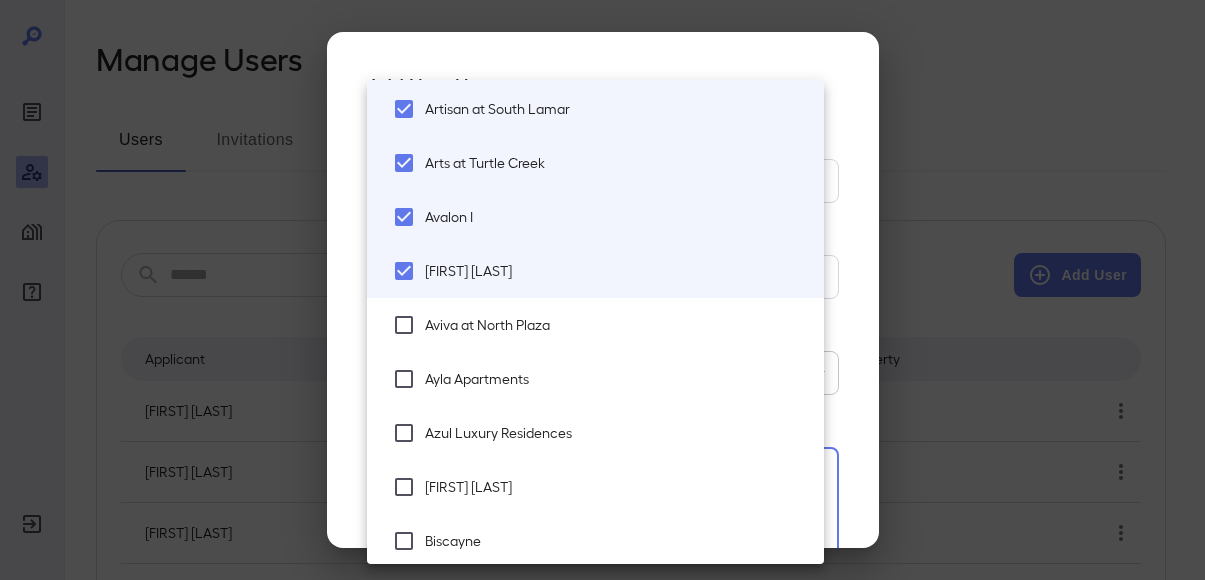 click on "Aviva at North Plaza" at bounding box center (616, 325) 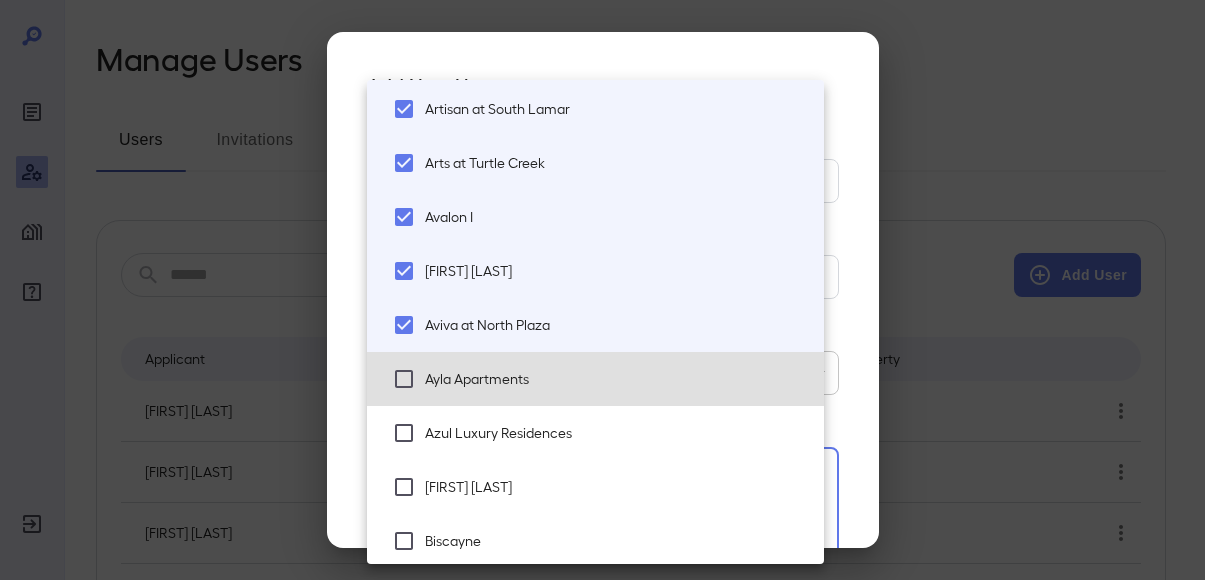 click on "Ayla Apartments" at bounding box center (616, 379) 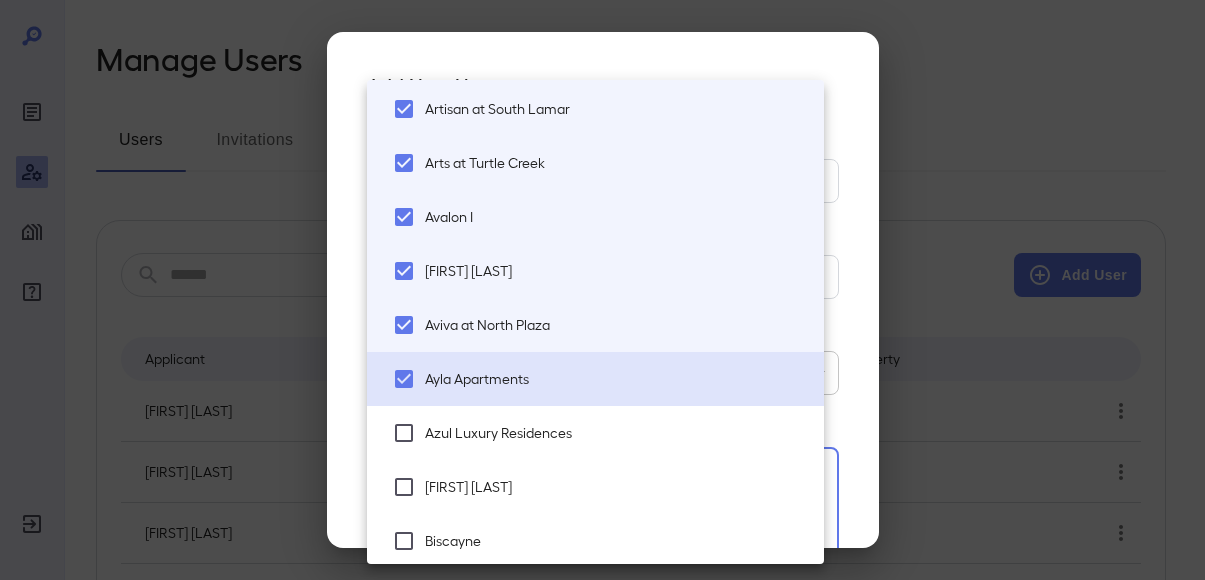 type 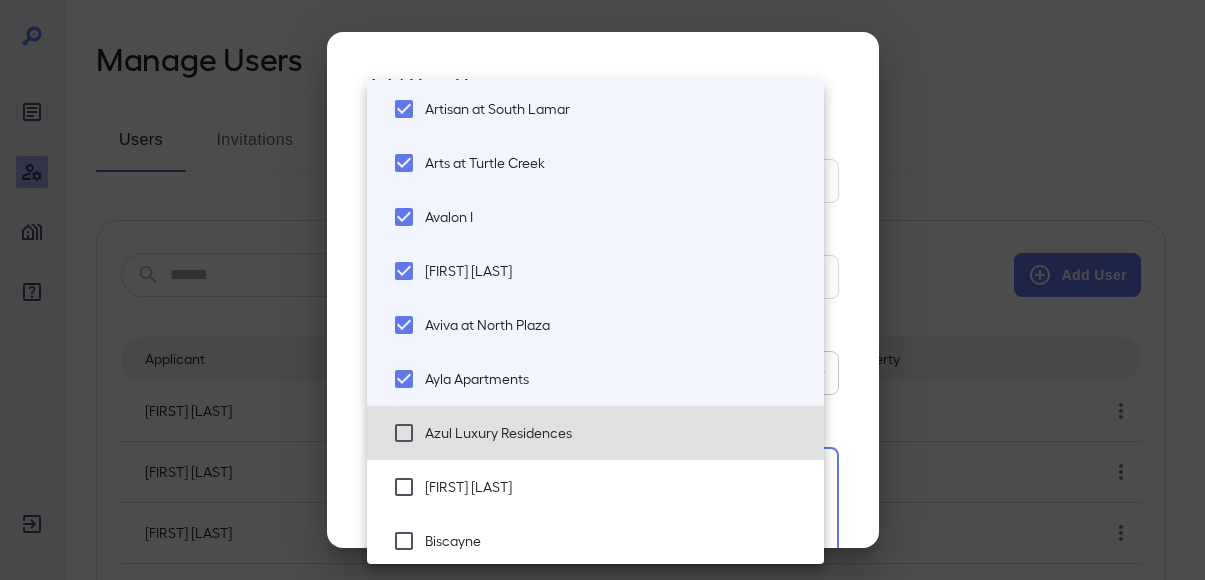 click on "Azul Luxury Residences" at bounding box center (616, 433) 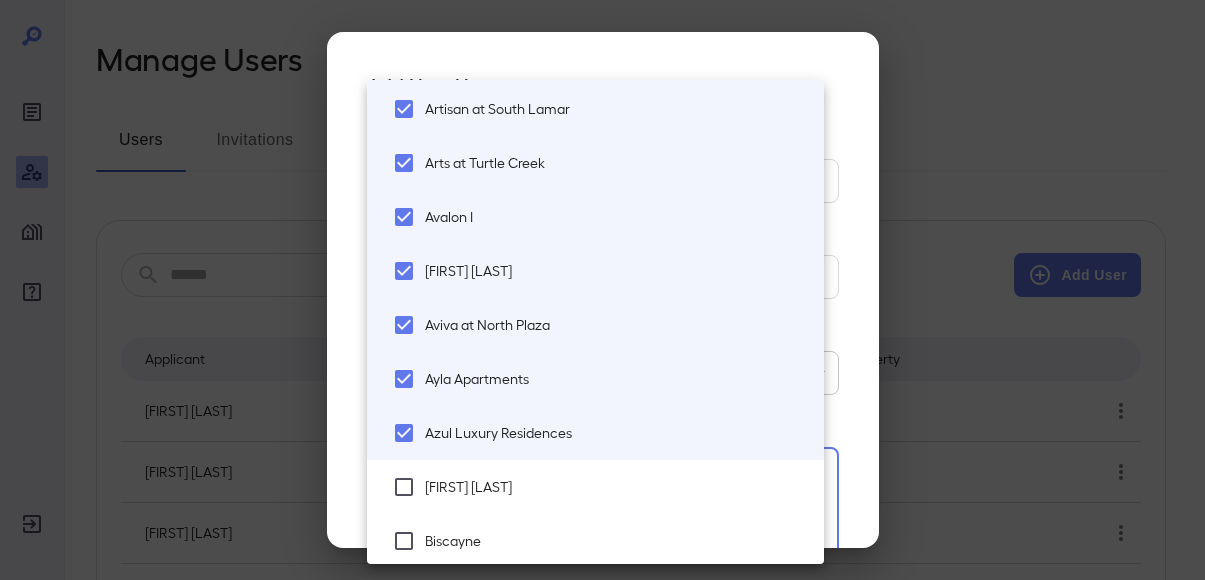 type 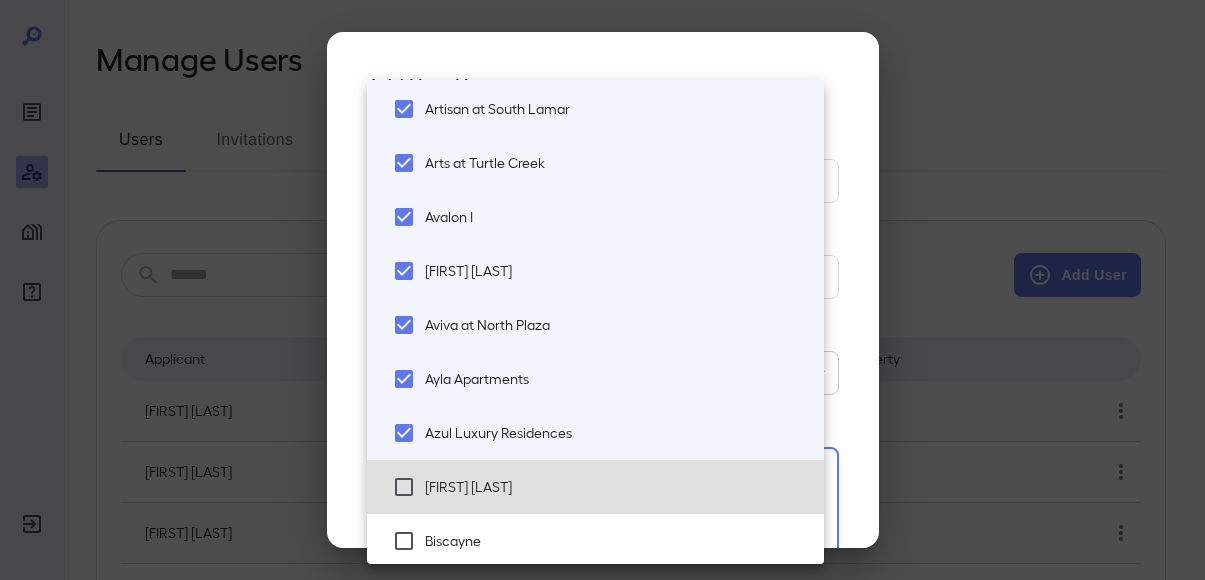 click on "Azul Luxury Residences" at bounding box center [595, 433] 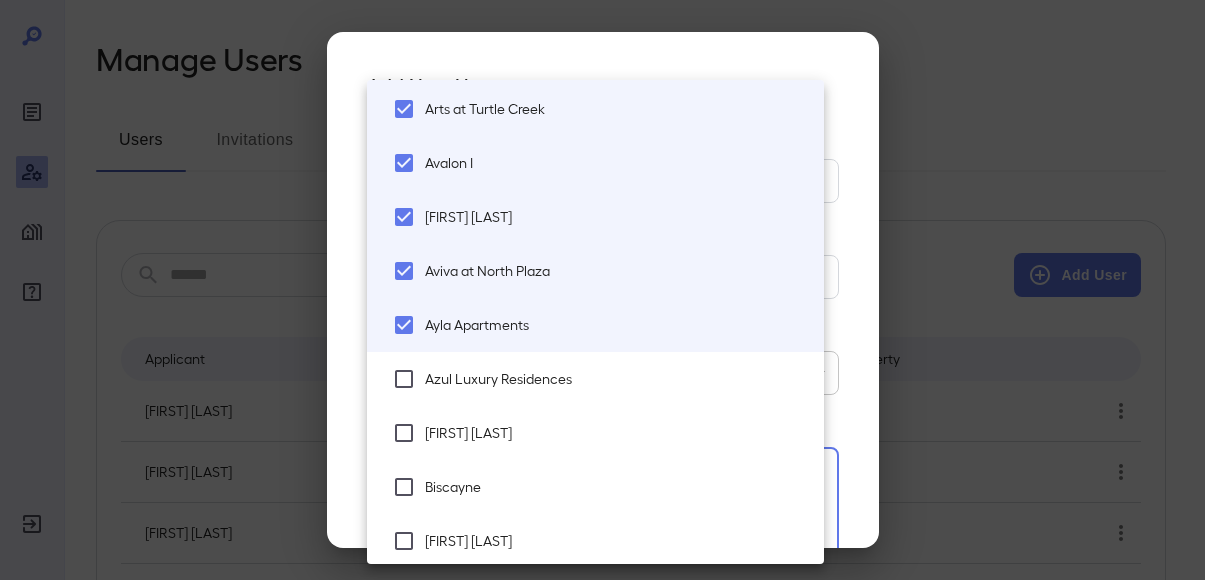scroll, scrollTop: 700, scrollLeft: 0, axis: vertical 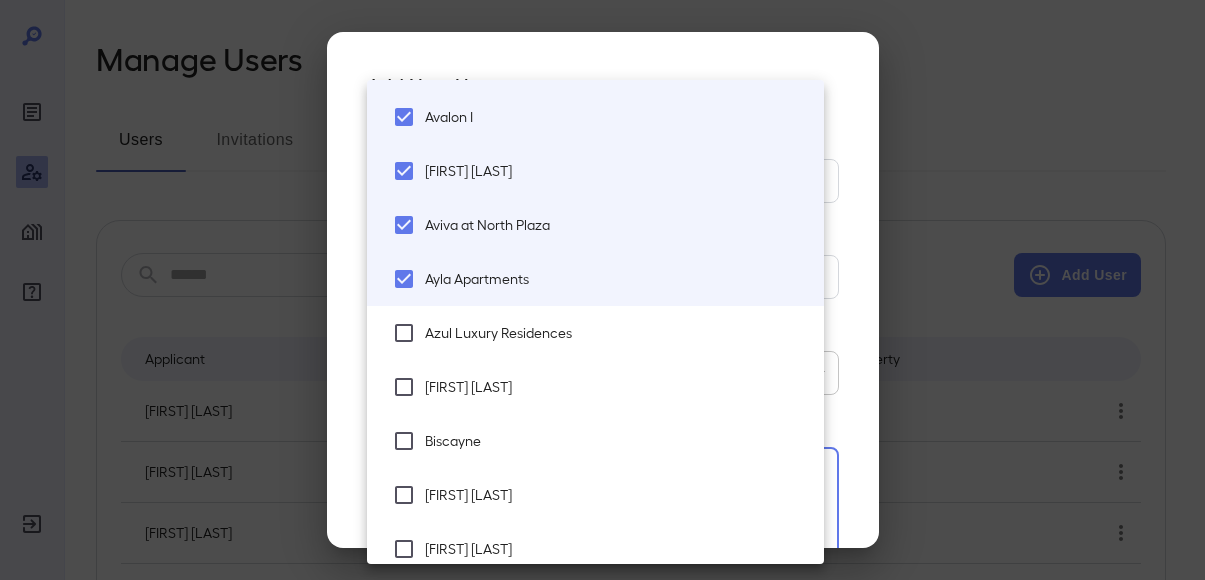 click on "Azul Luxury Residences" at bounding box center [616, 333] 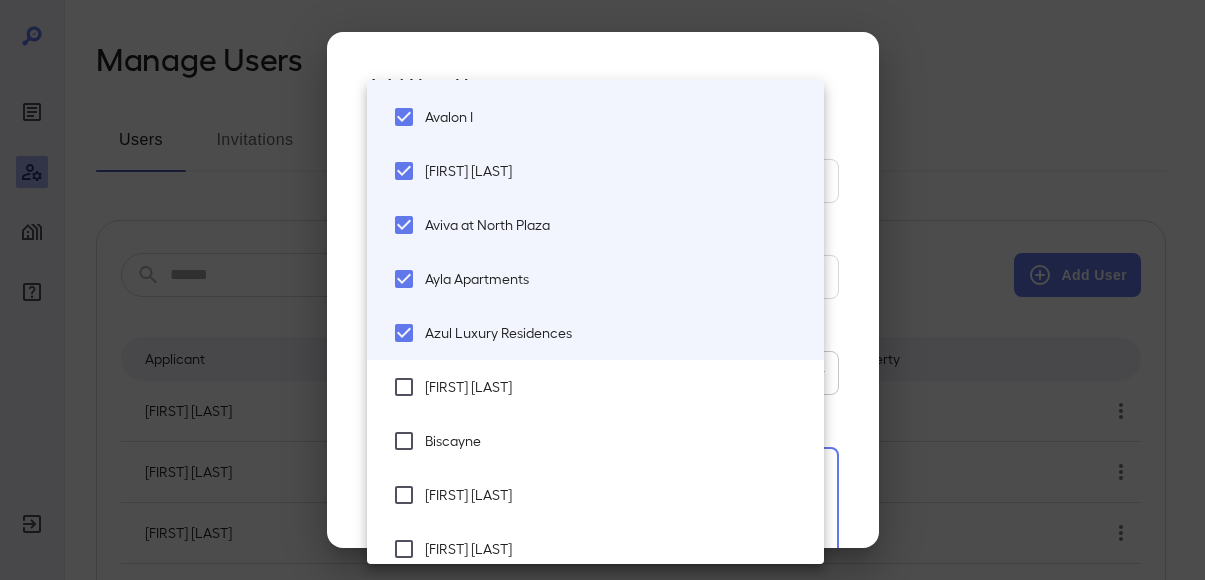 click on "[FIRST] [LAST]" at bounding box center (616, 387) 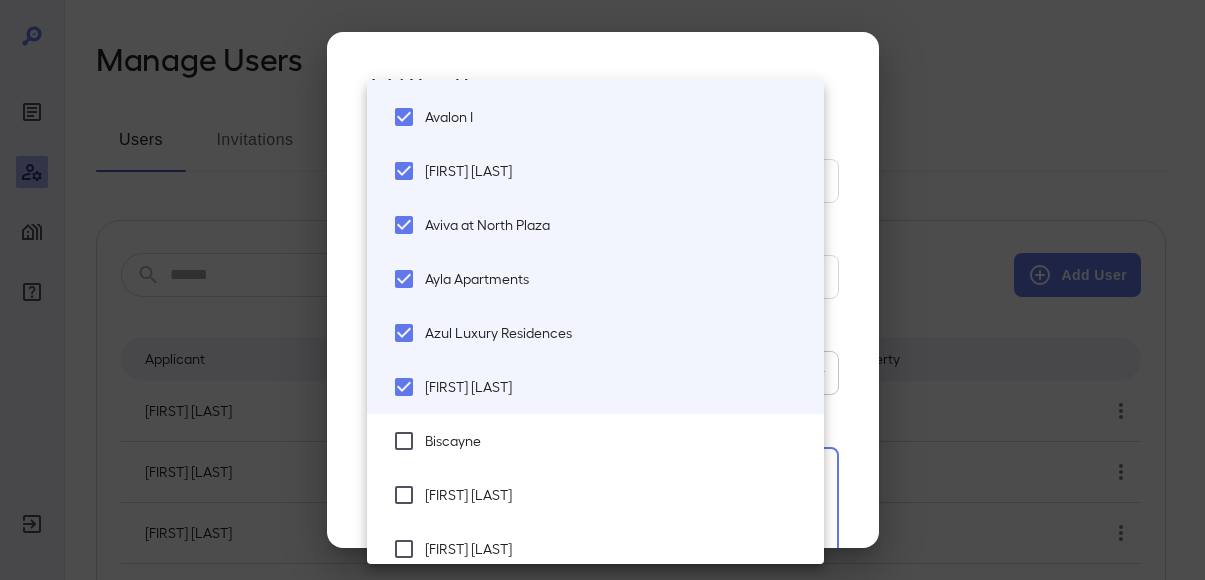click on "Biscayne" at bounding box center (616, 441) 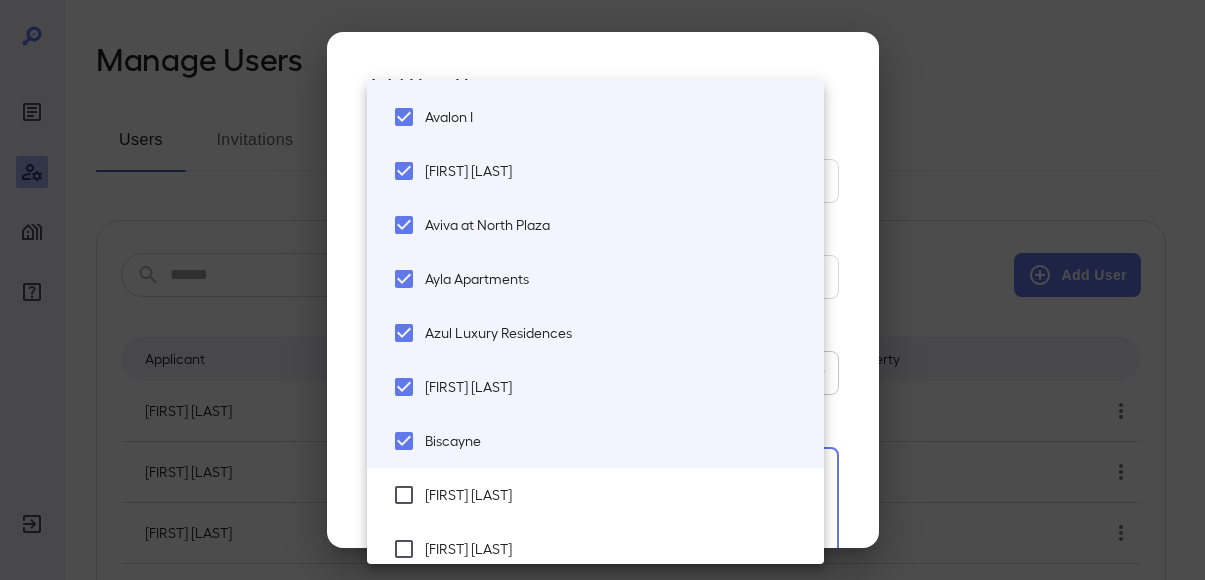 click on "[FIRST] [LAST]" at bounding box center (595, 495) 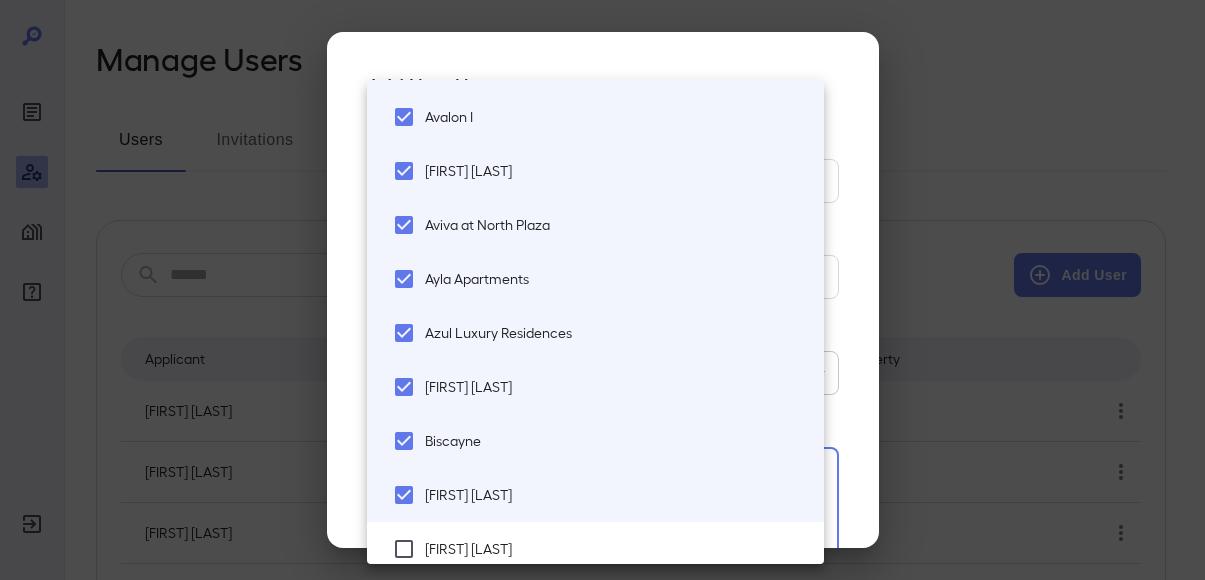 click on "[FIRST] [LAST]" at bounding box center (616, 495) 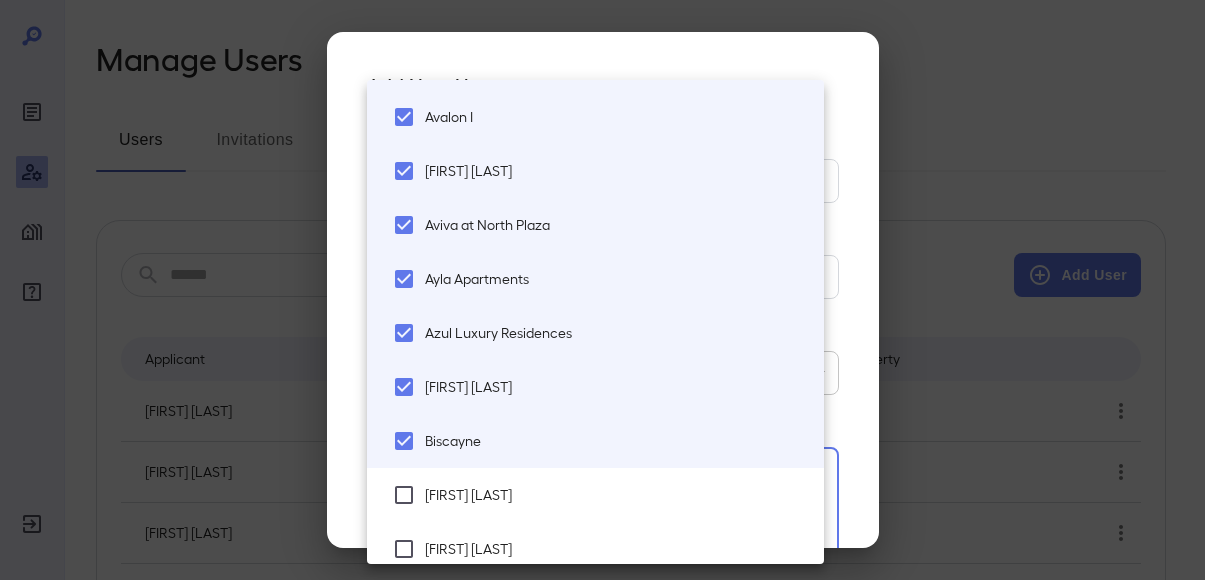 scroll, scrollTop: 1000, scrollLeft: 0, axis: vertical 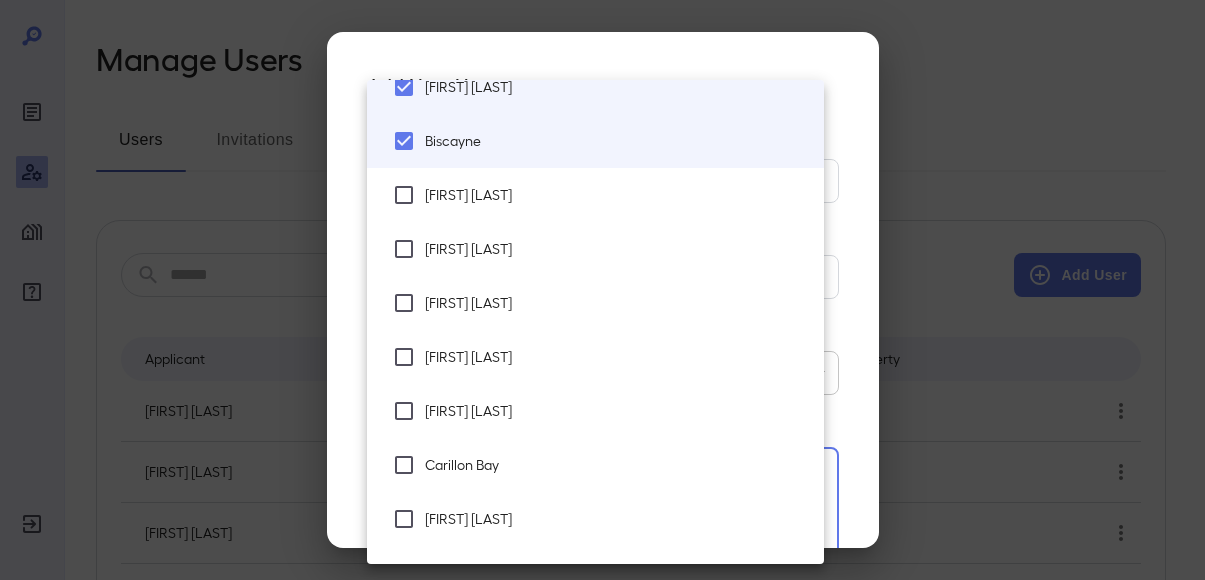 click on "[FIRST] [LAST]" at bounding box center (616, 195) 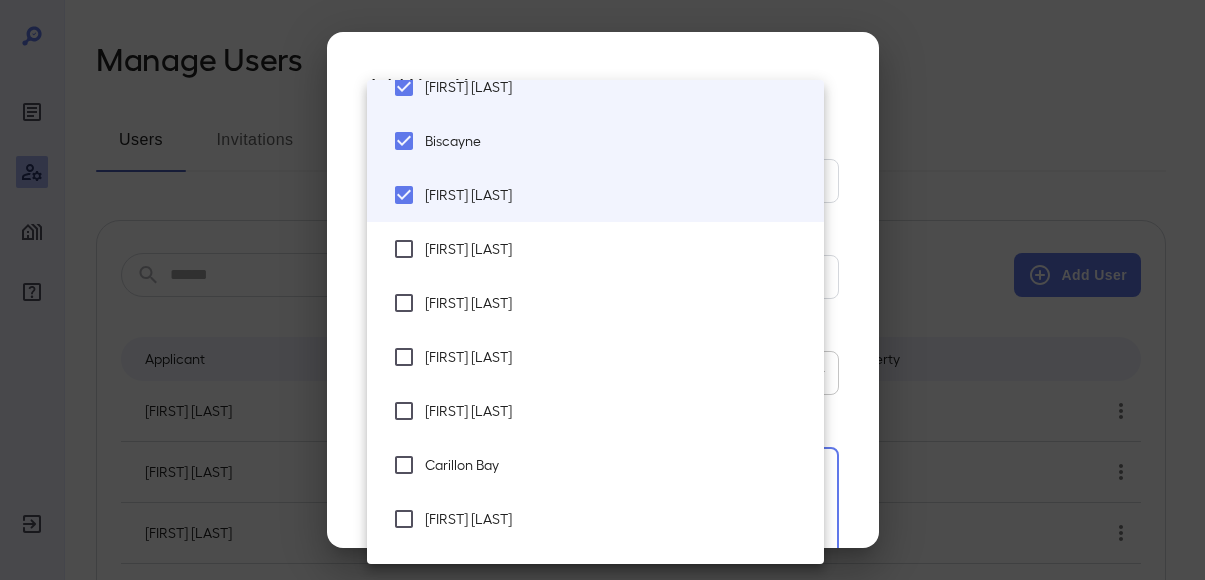 click on "[FIRST] [LAST]" at bounding box center (616, 249) 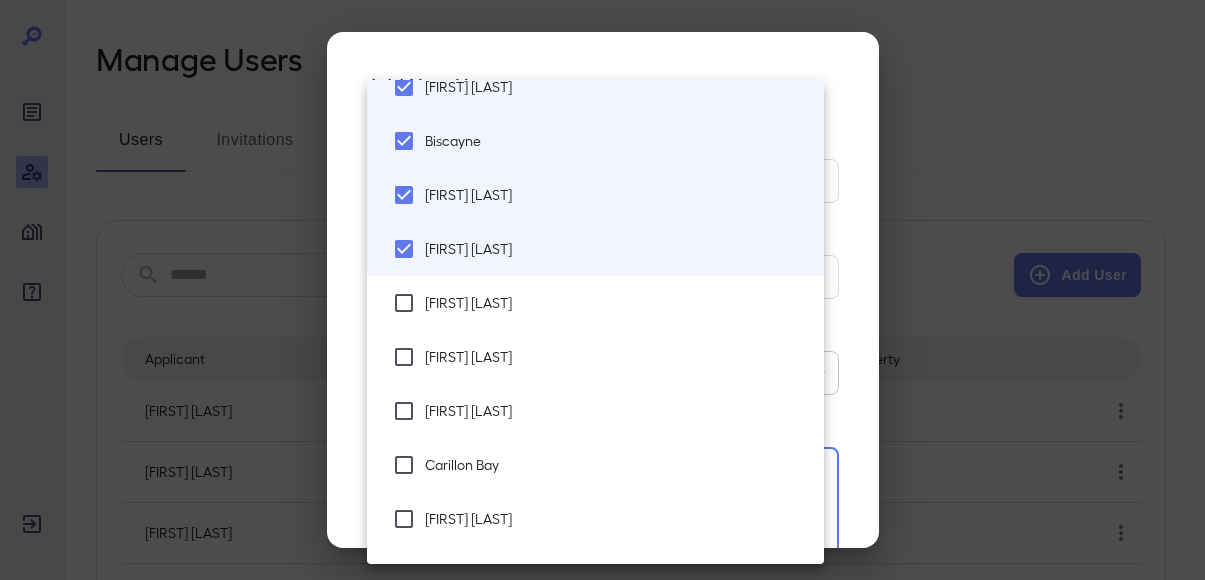 click on "[FIRST] [LAST]" at bounding box center [595, 303] 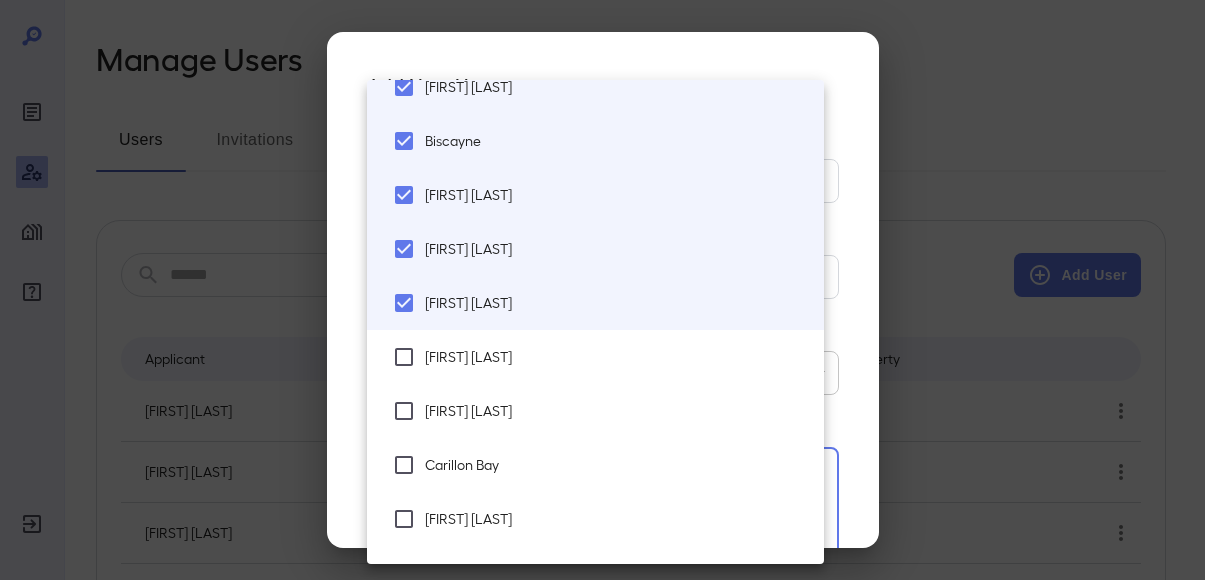 click on "[FIRST] [LAST]" at bounding box center (595, 357) 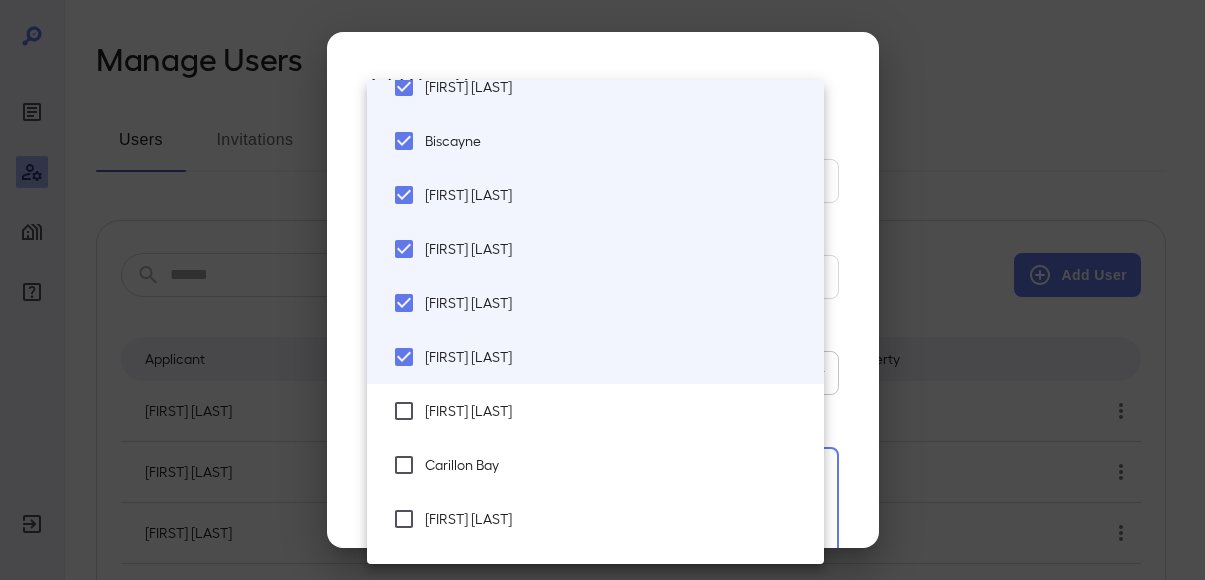 drag, startPoint x: 524, startPoint y: 409, endPoint x: 531, endPoint y: 458, distance: 49.497475 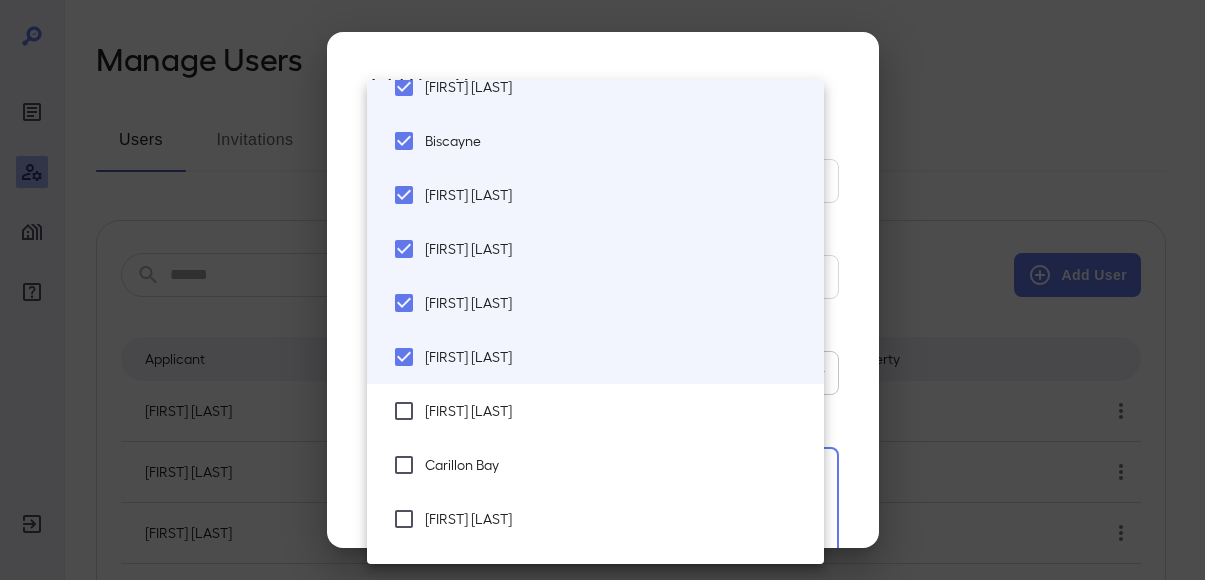 click on "[FIRST] [LAST]" at bounding box center (616, 411) 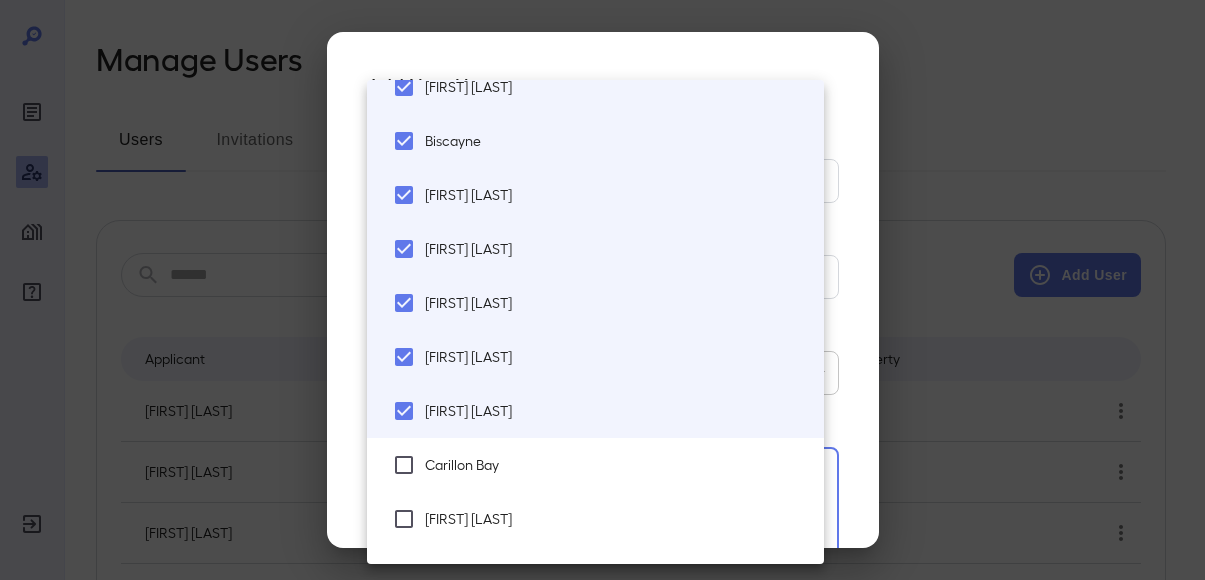 click on "Carillon Bay" at bounding box center [616, 465] 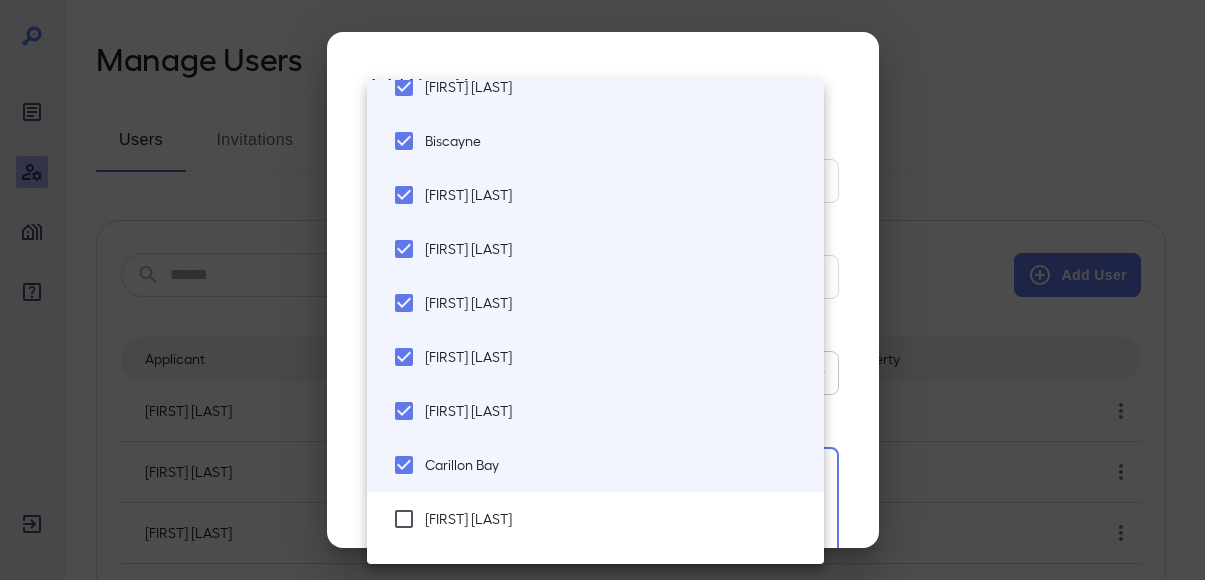 drag, startPoint x: 529, startPoint y: 510, endPoint x: 544, endPoint y: 516, distance: 16.155495 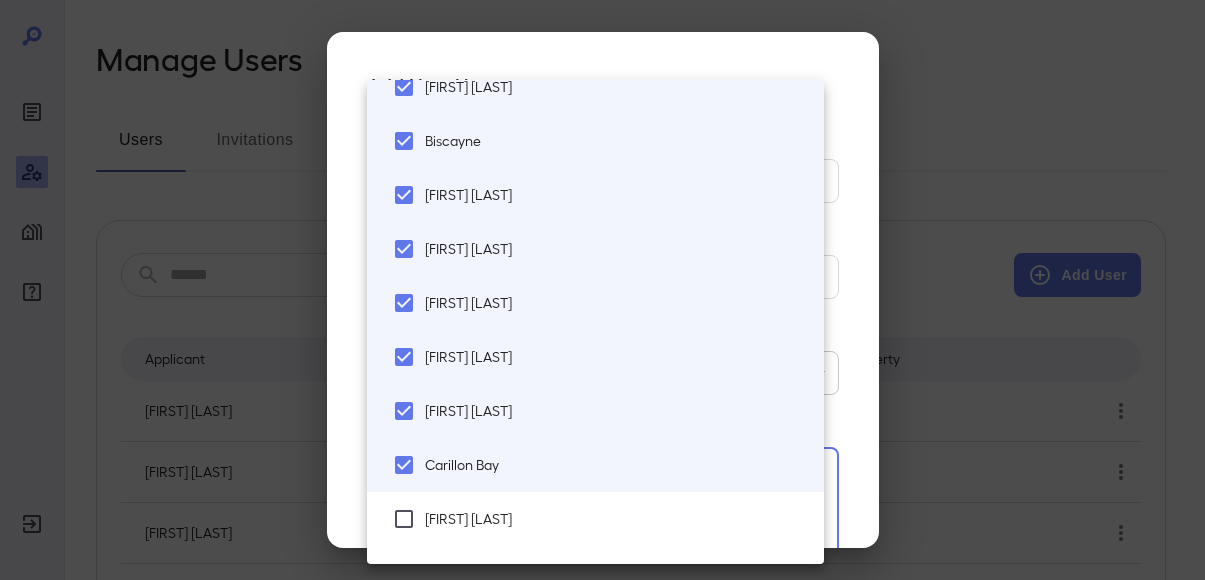click on "[FIRST] [LAST]" at bounding box center (616, 519) 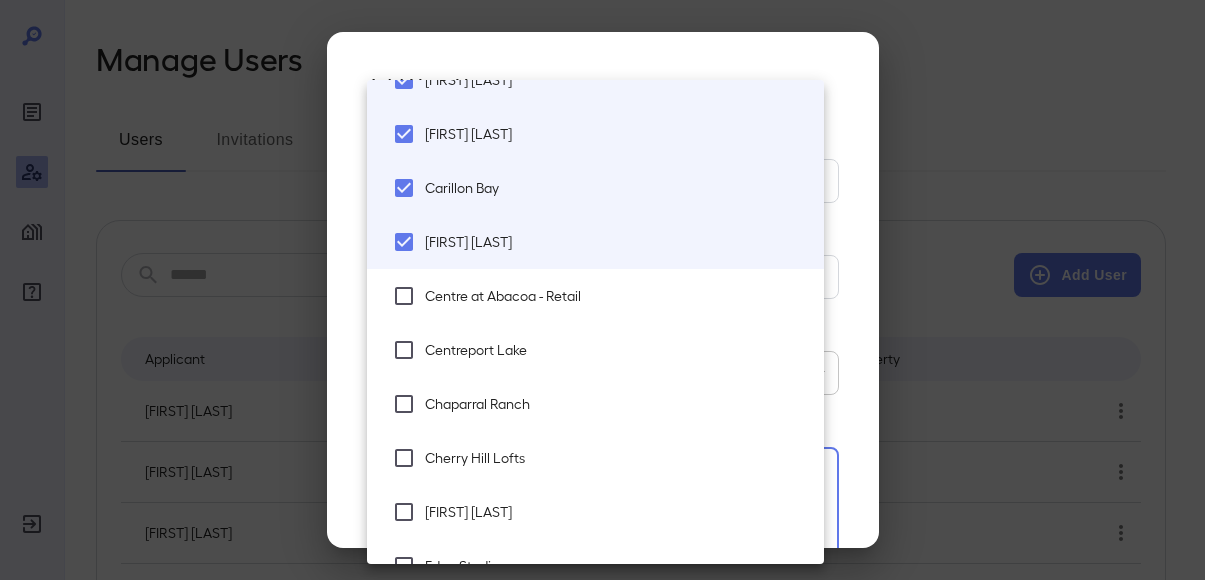 scroll, scrollTop: 1300, scrollLeft: 0, axis: vertical 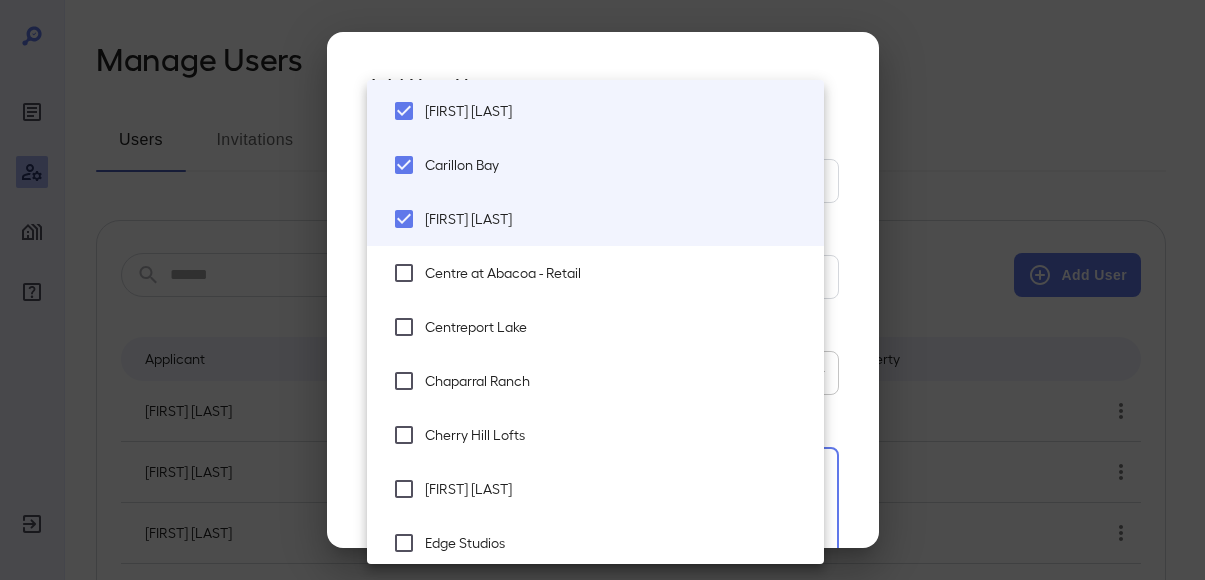 click on "Centre at Abacoa - Retail" at bounding box center (616, 273) 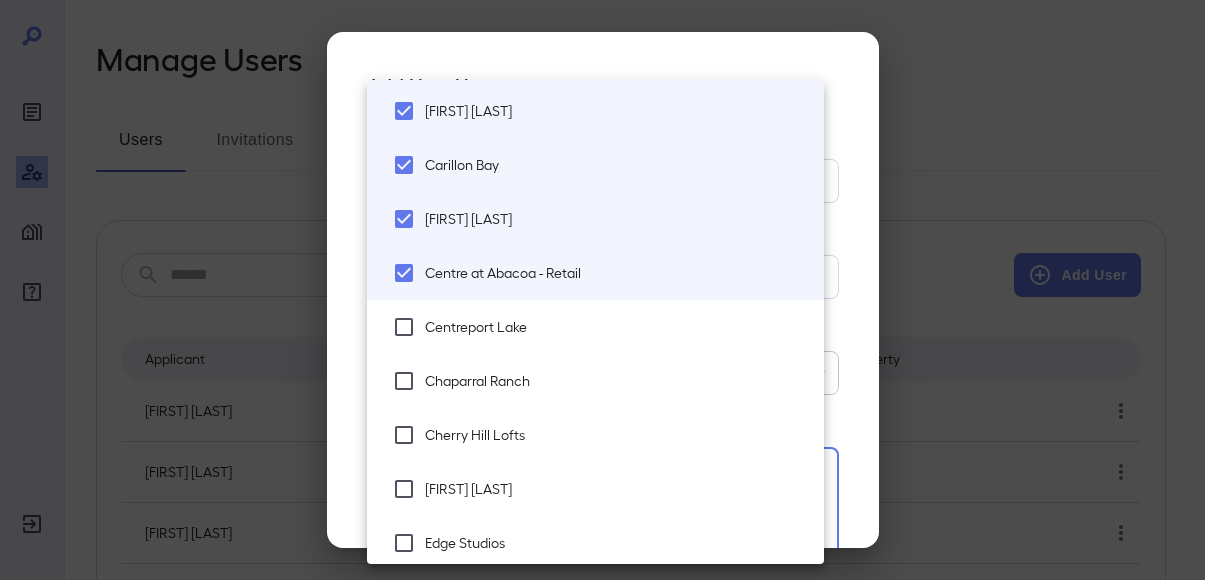 click on "Centreport Lake" at bounding box center [595, 327] 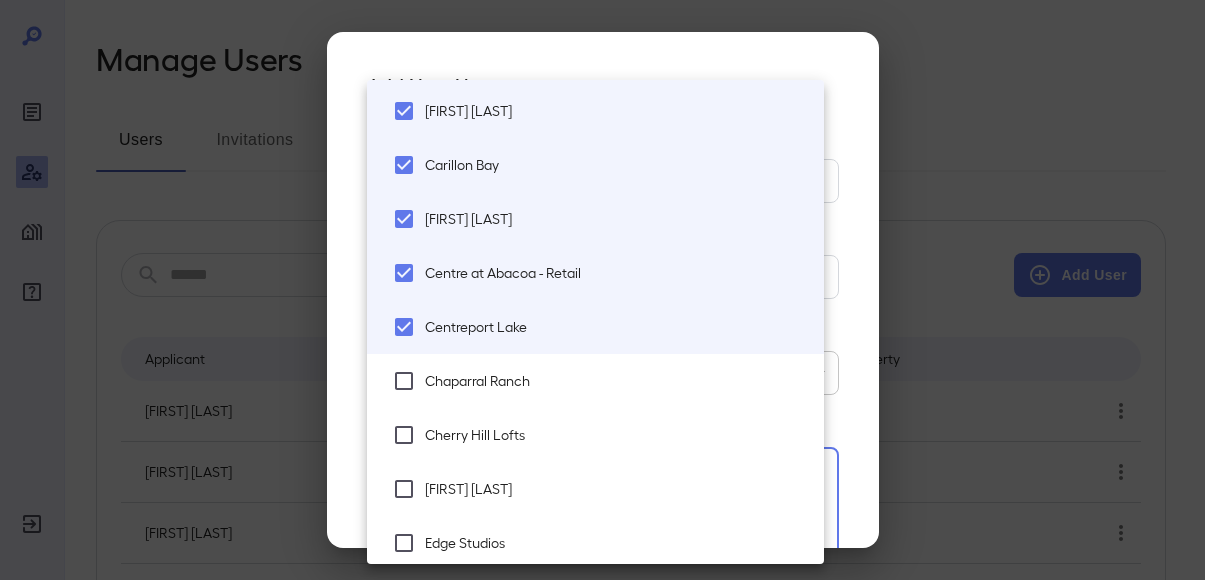 click on "Chaparral Ranch" at bounding box center [616, 381] 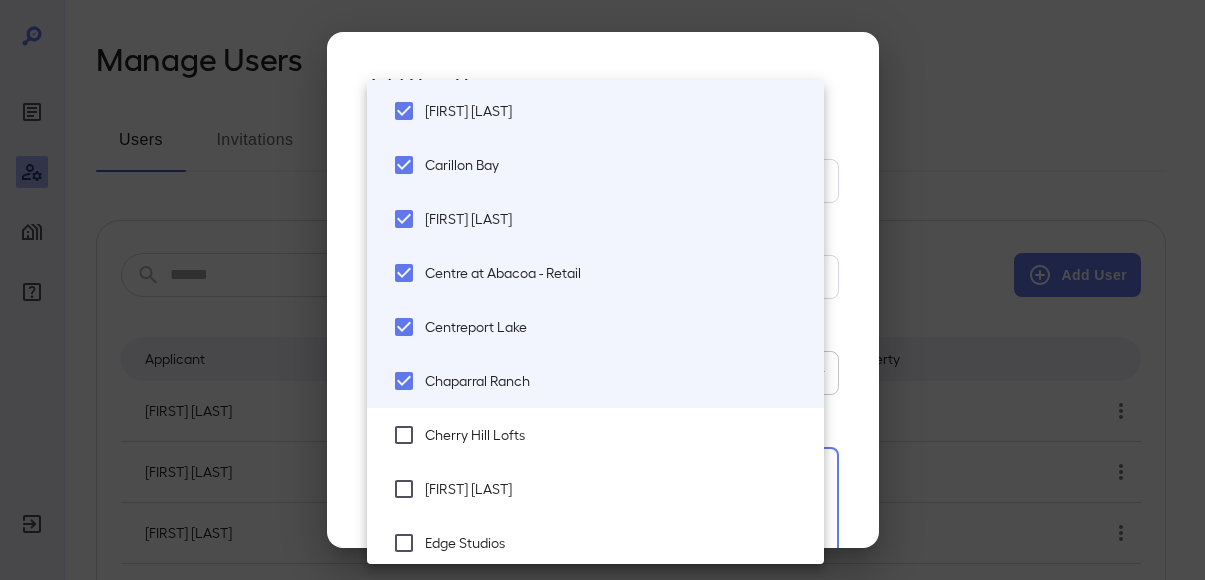 click on "Cherry Hill Lofts" at bounding box center [616, 435] 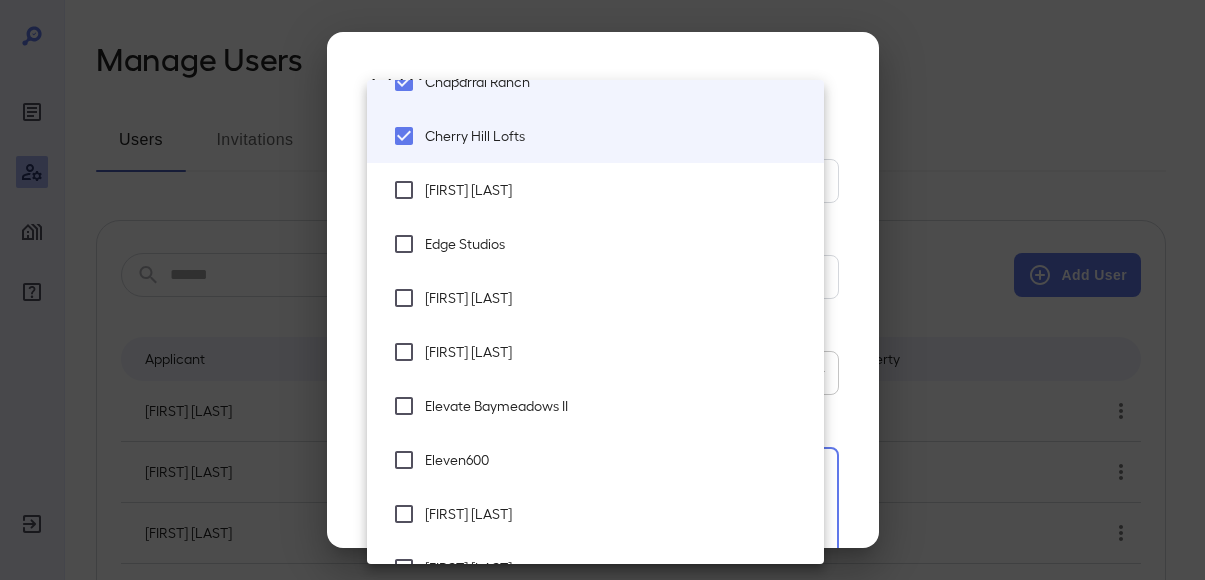 scroll, scrollTop: 1600, scrollLeft: 0, axis: vertical 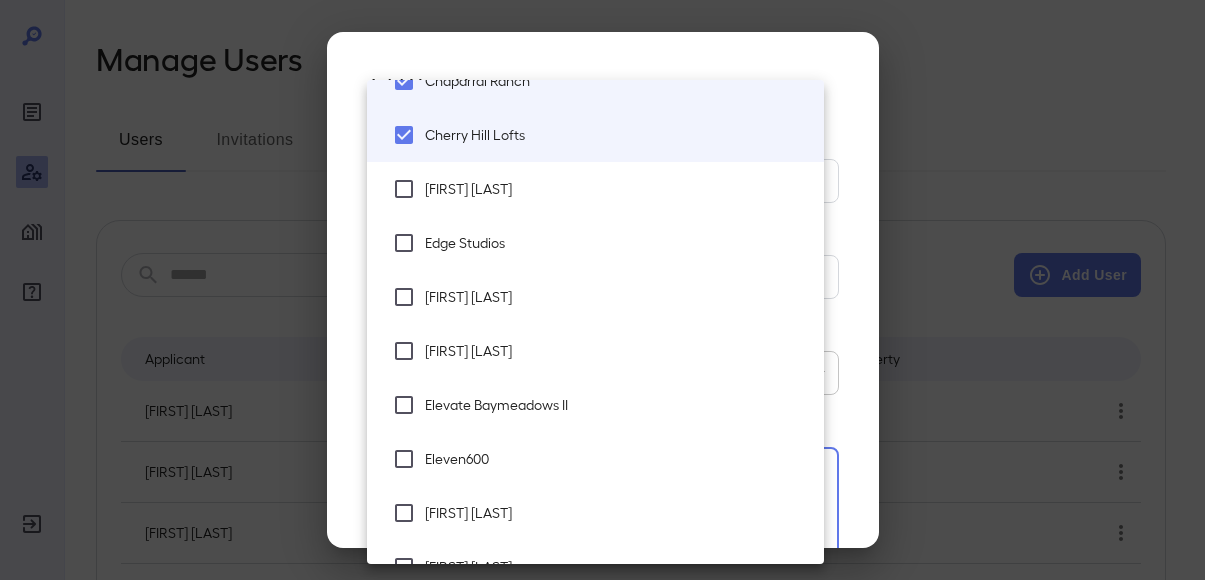 click on "[FIRST] [LAST]" at bounding box center [595, 189] 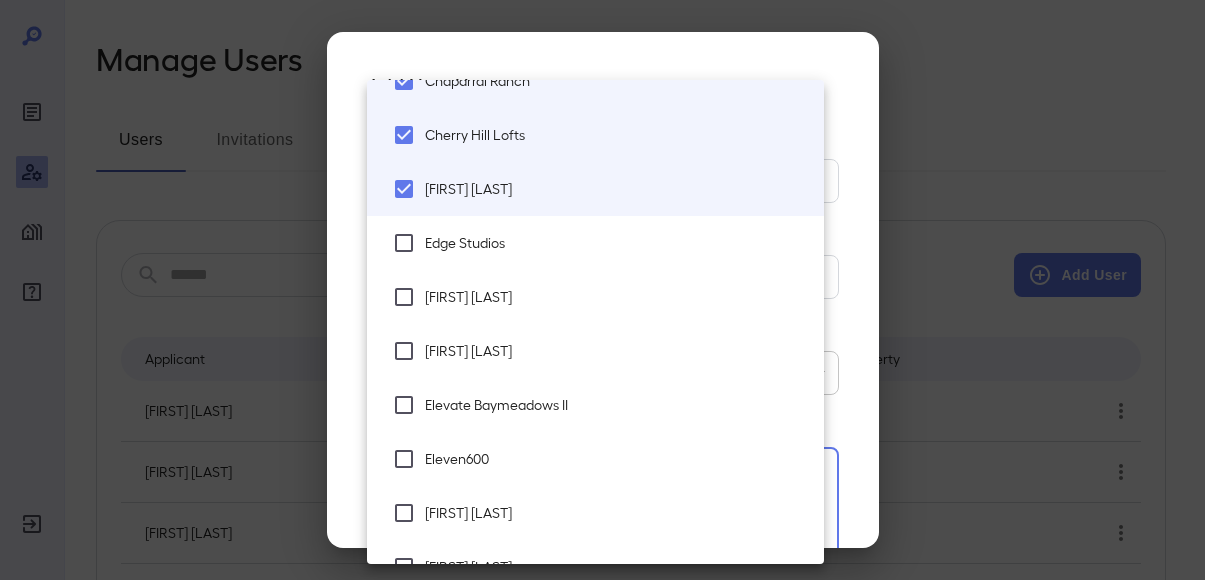 drag, startPoint x: 561, startPoint y: 252, endPoint x: 557, endPoint y: 312, distance: 60.133186 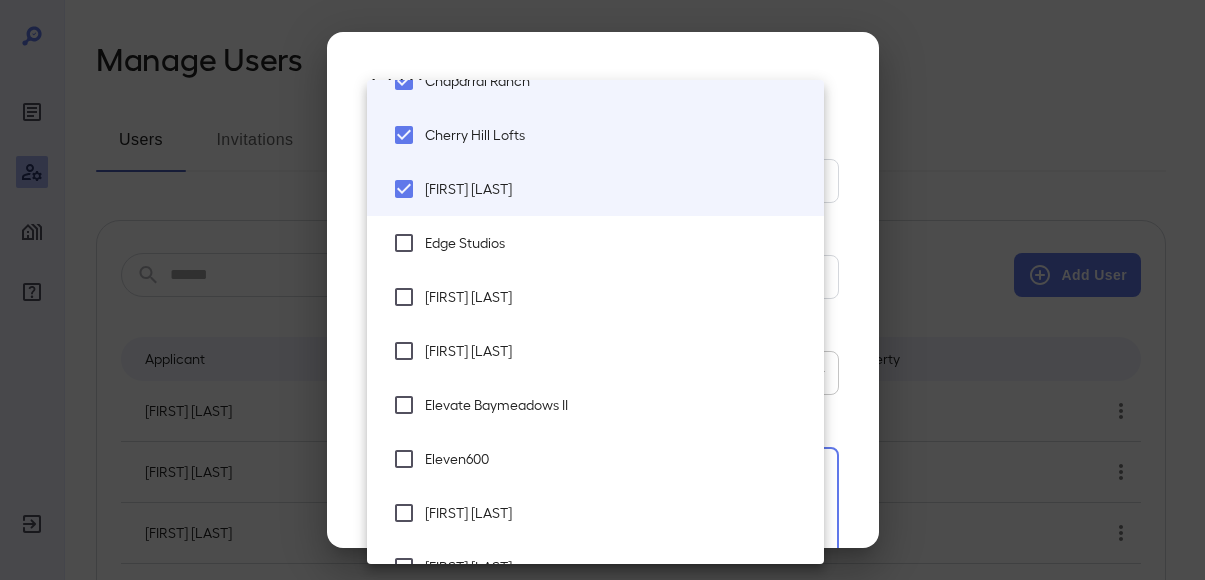 click on "Edge Studios" at bounding box center (616, 243) 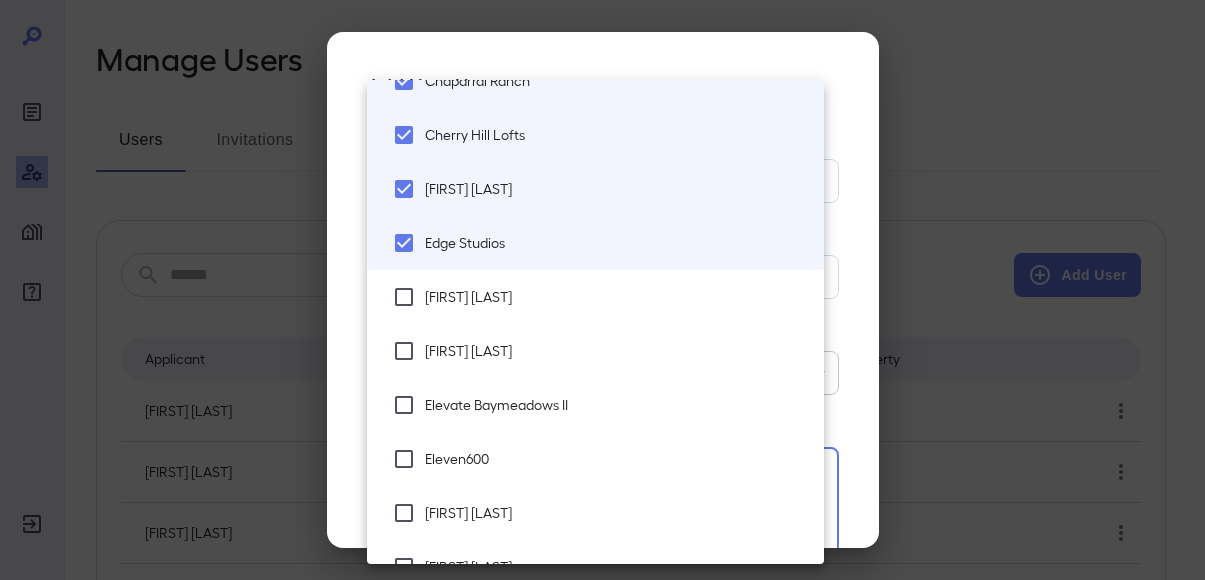 click on "[FIRST] [LAST]" at bounding box center (595, 297) 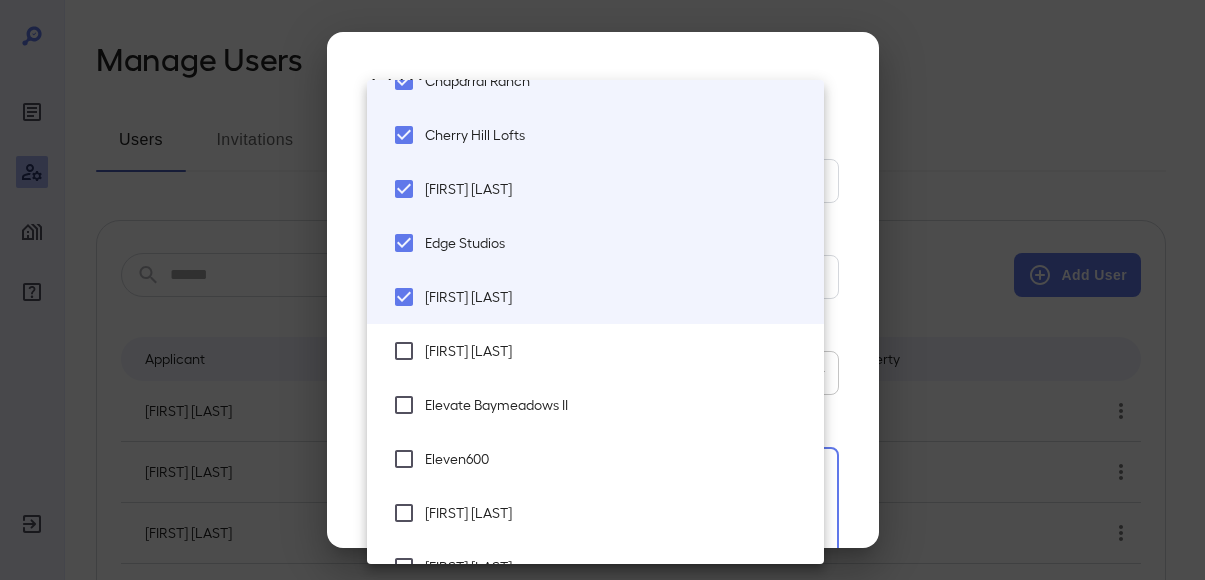 click on "[FIRST] [LAST]" at bounding box center [595, 351] 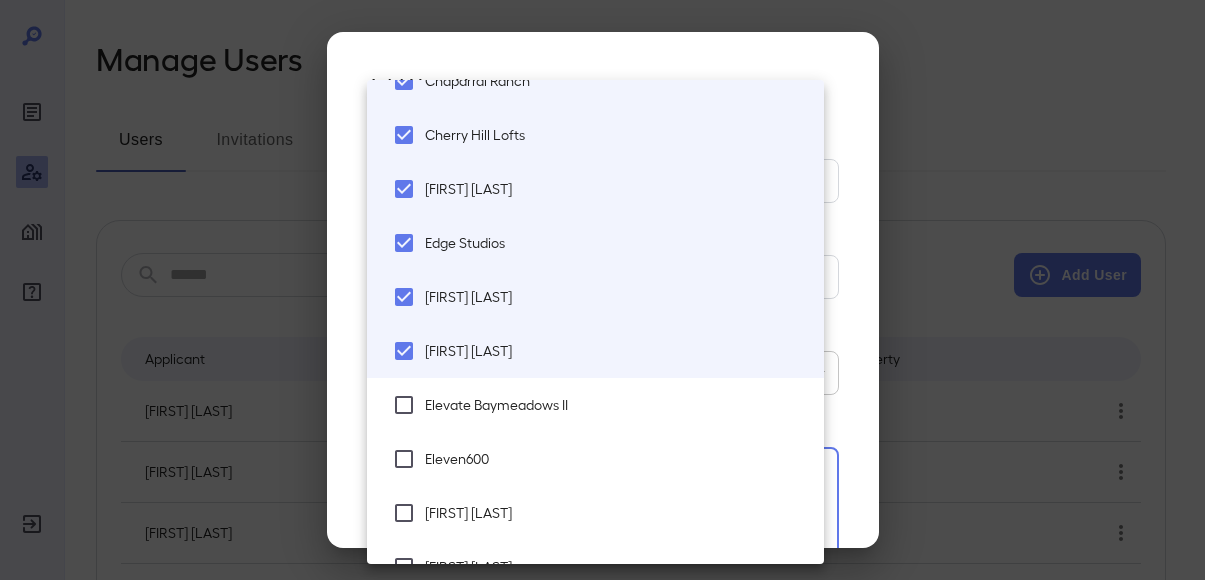 click on "Elevate Baymeadows II" at bounding box center [616, 405] 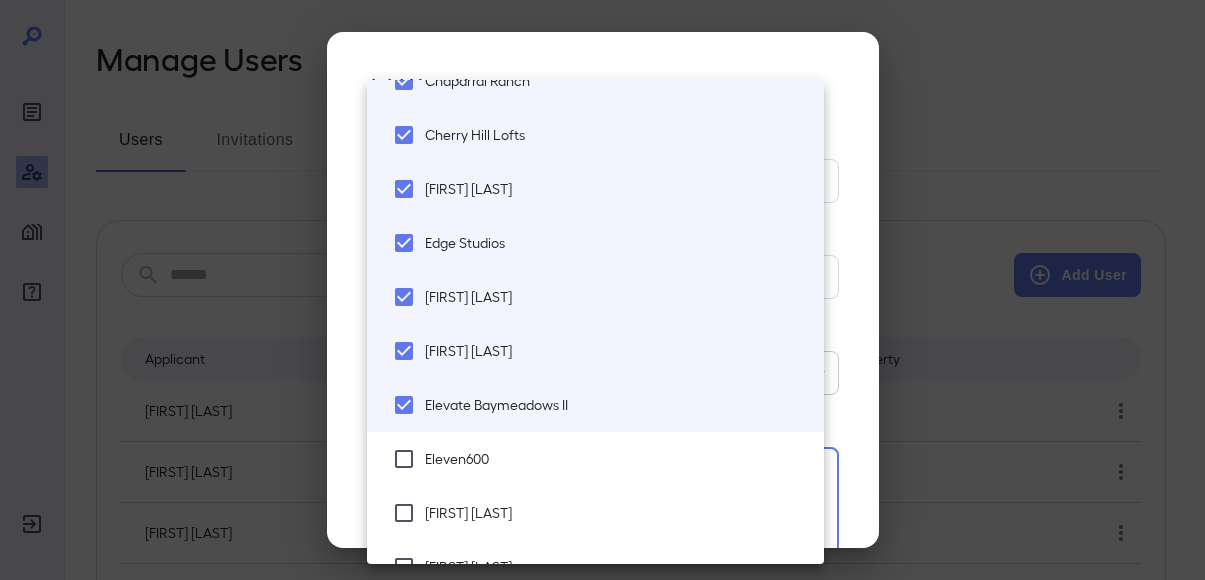 click on "Eleven600" at bounding box center (616, 459) 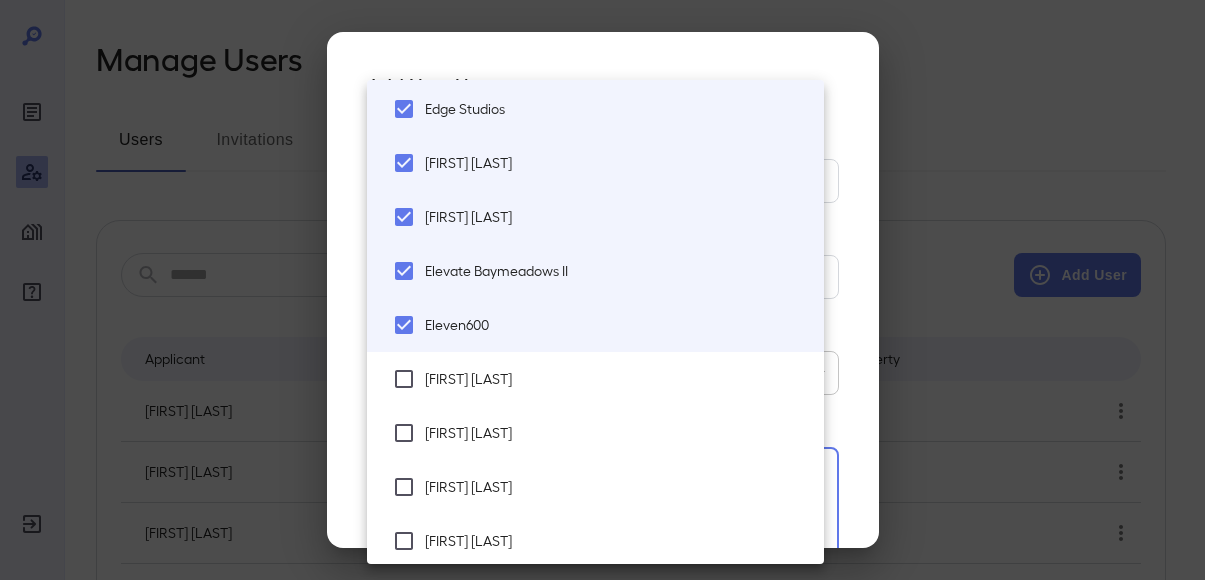 scroll, scrollTop: 1900, scrollLeft: 0, axis: vertical 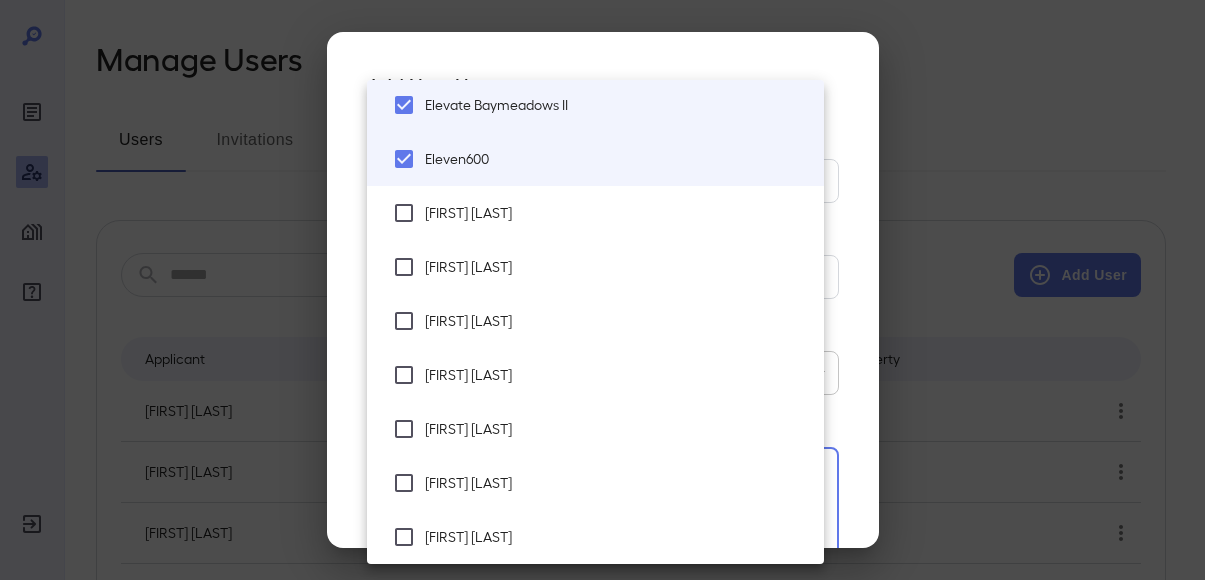 click on "[FIRST] [LAST]" at bounding box center [595, 213] 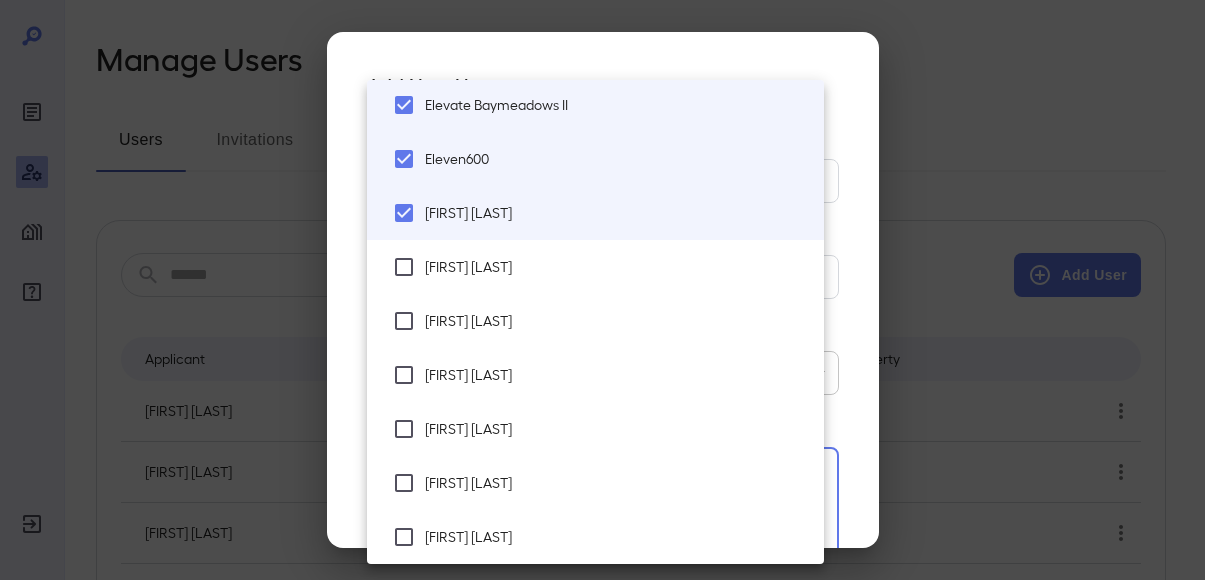 click on "[FIRST] [LAST]" at bounding box center (616, 267) 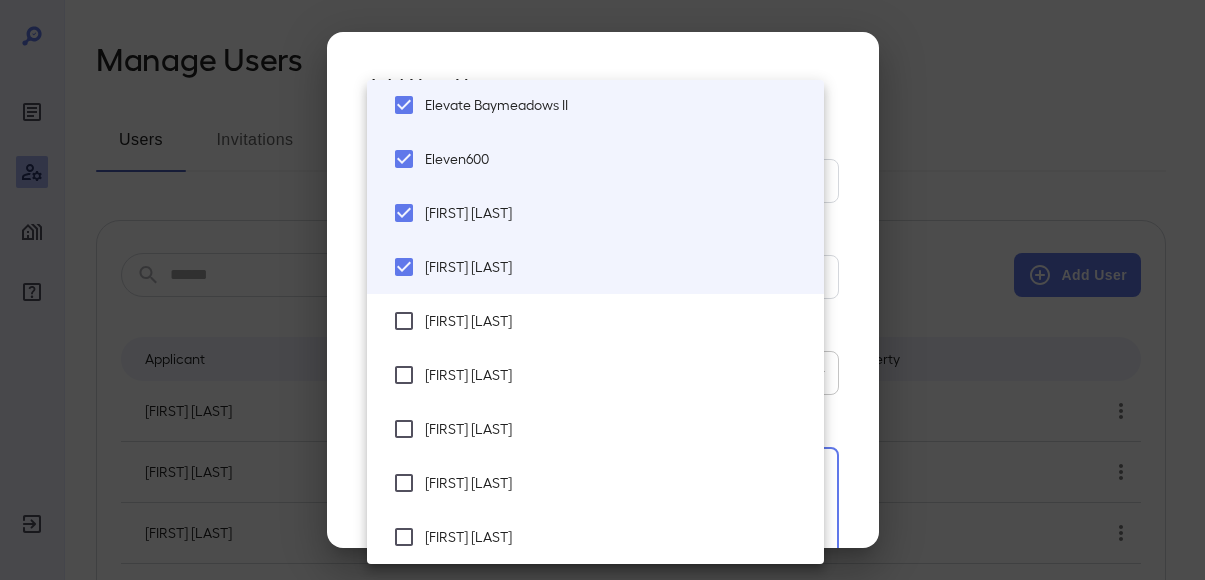 click on "[FIRST] [LAST]" at bounding box center (595, 321) 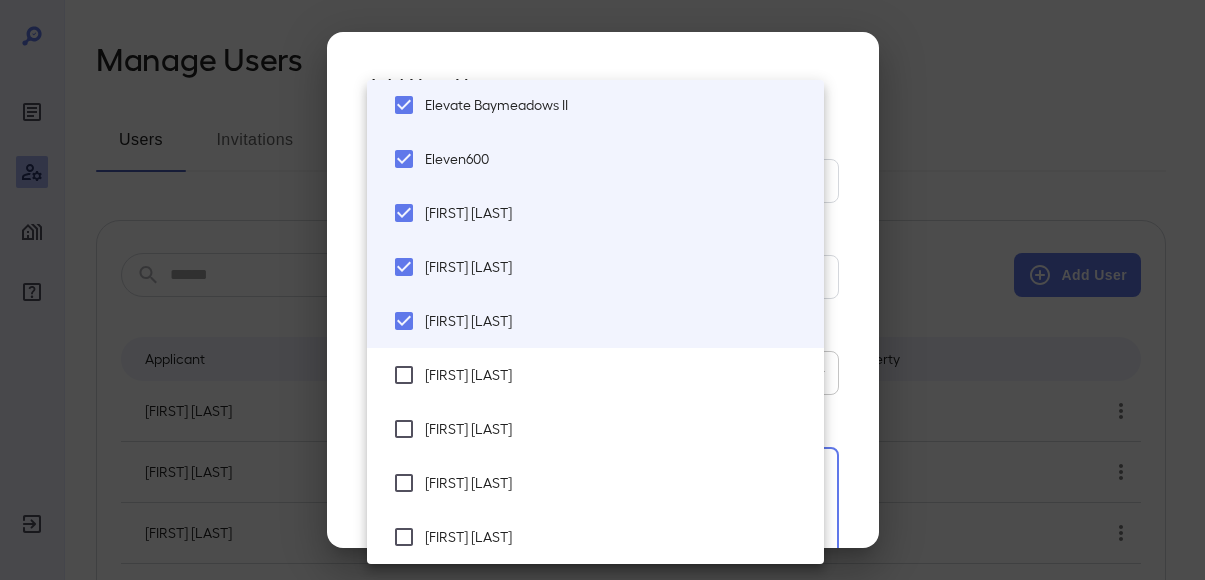click on "[FIRST] [LAST]" at bounding box center [616, 375] 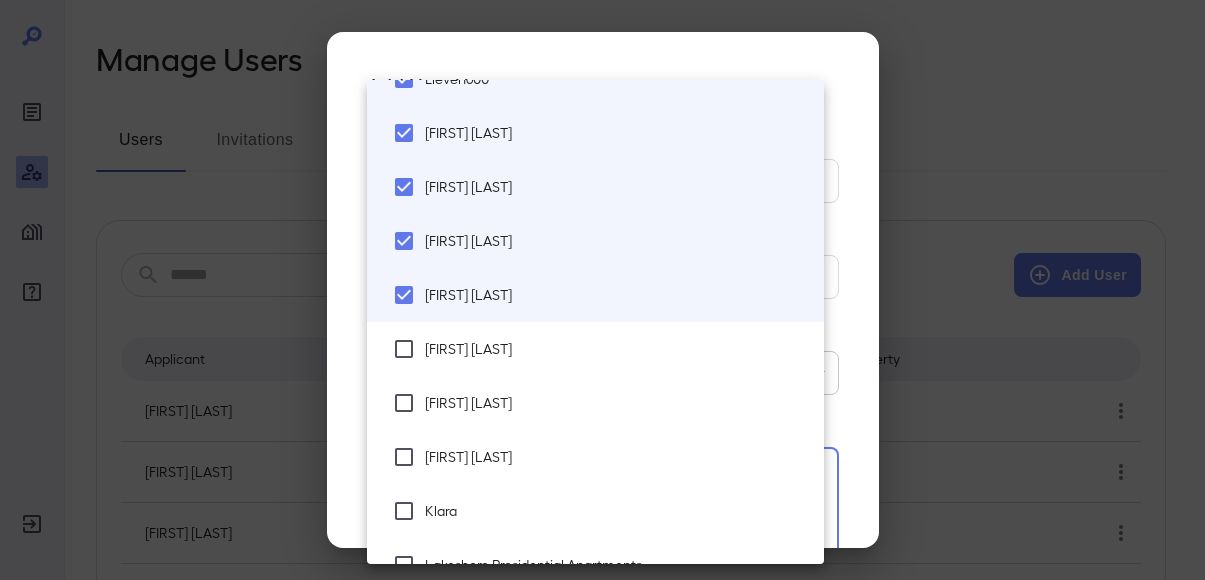 scroll, scrollTop: 2100, scrollLeft: 0, axis: vertical 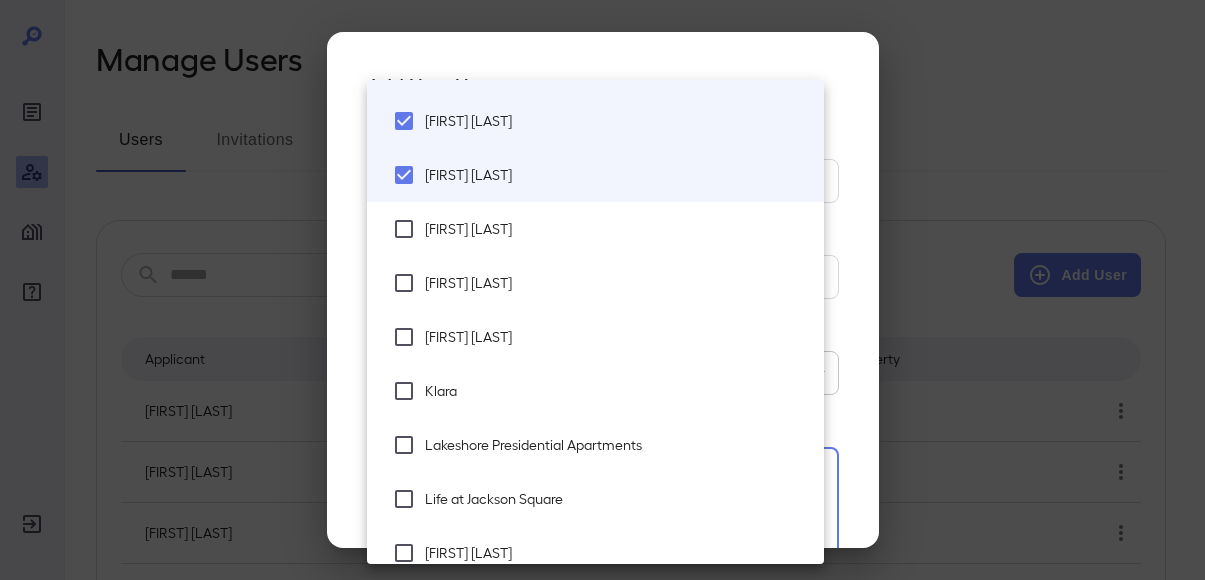 click on "[FIRST] [LAST]" at bounding box center [616, 229] 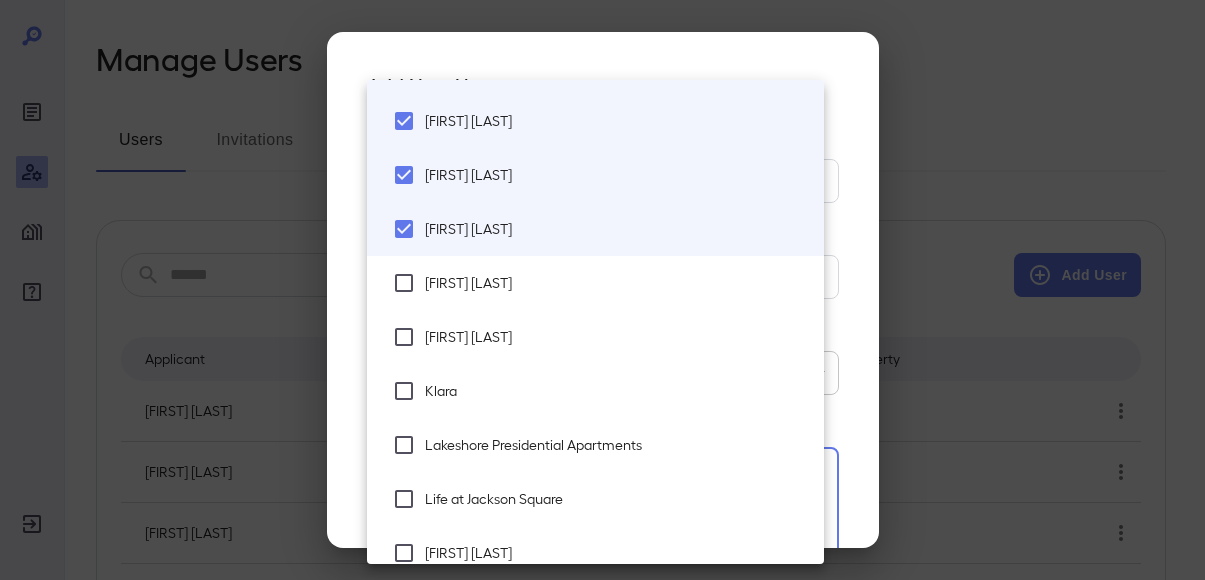 click on "[FIRST] [LAST]" at bounding box center [616, 283] 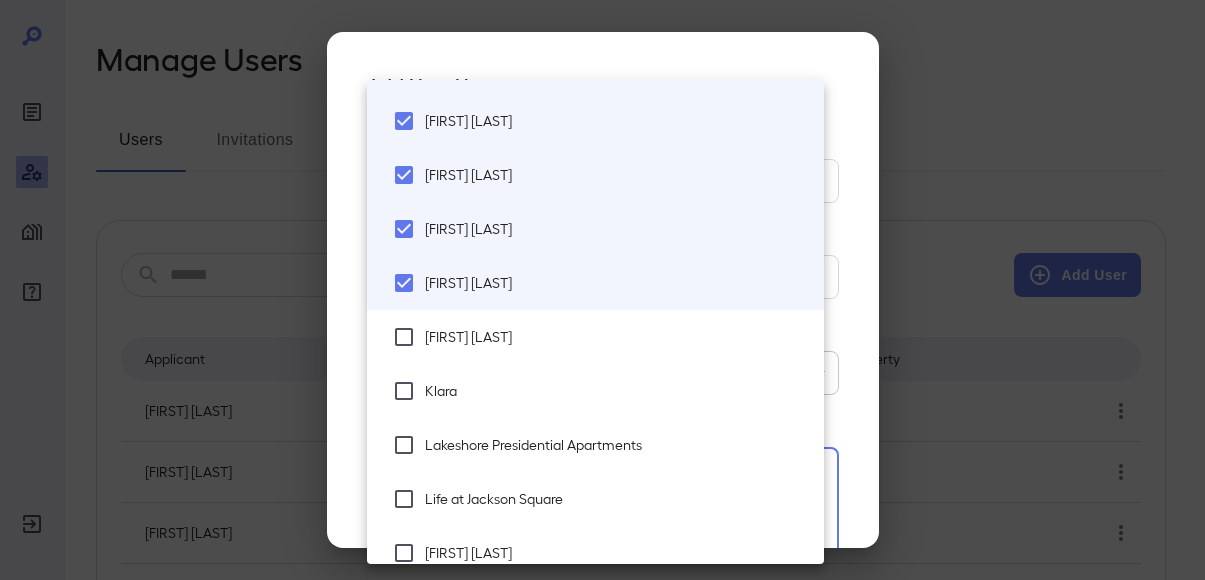 drag, startPoint x: 490, startPoint y: 339, endPoint x: 456, endPoint y: 399, distance: 68.96376 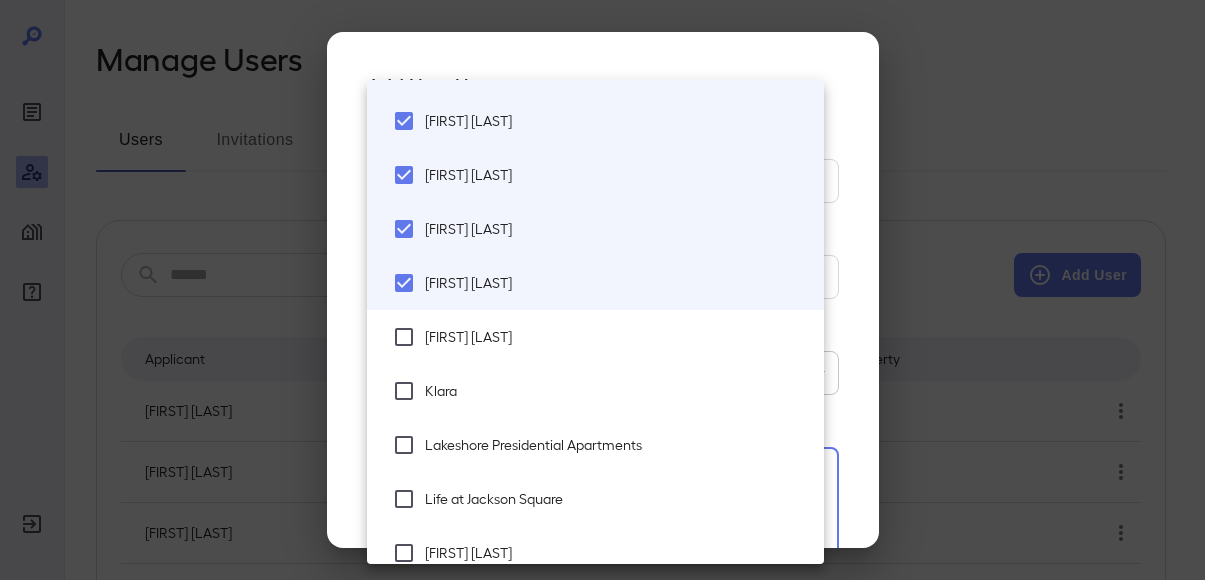 click on "[FIRST] [LAST]" at bounding box center (616, 337) 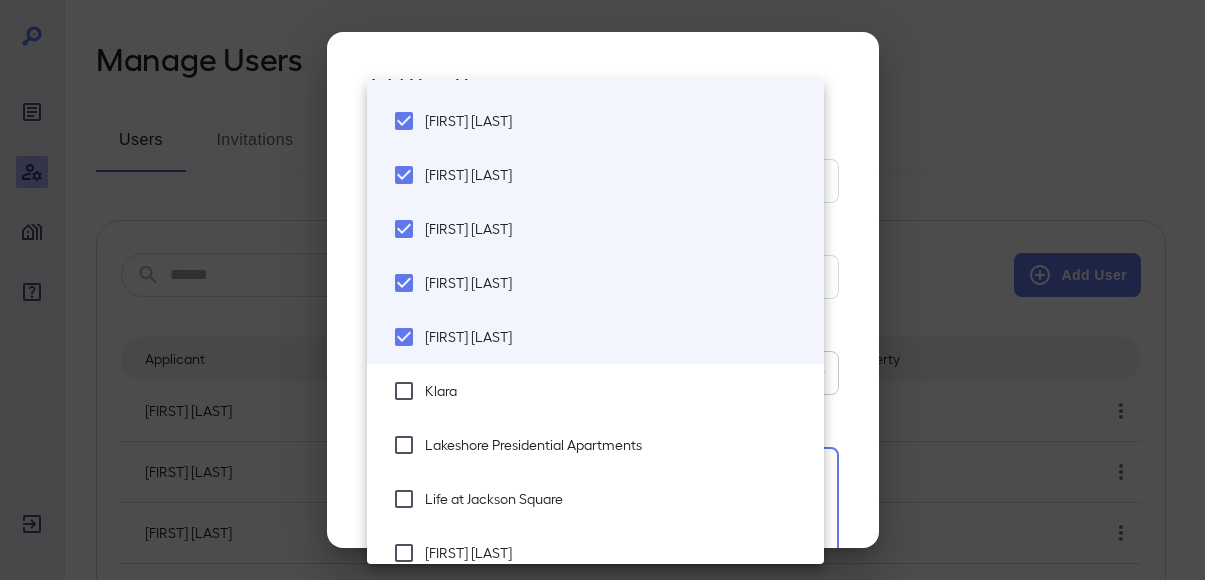 click on "Klara" at bounding box center (616, 391) 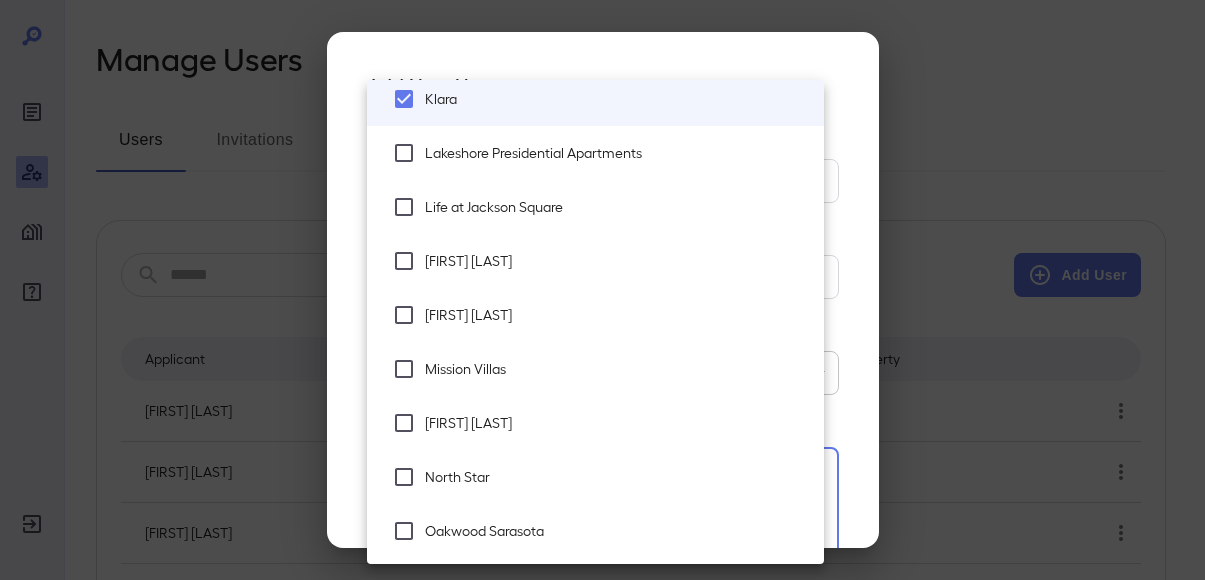 scroll, scrollTop: 2400, scrollLeft: 0, axis: vertical 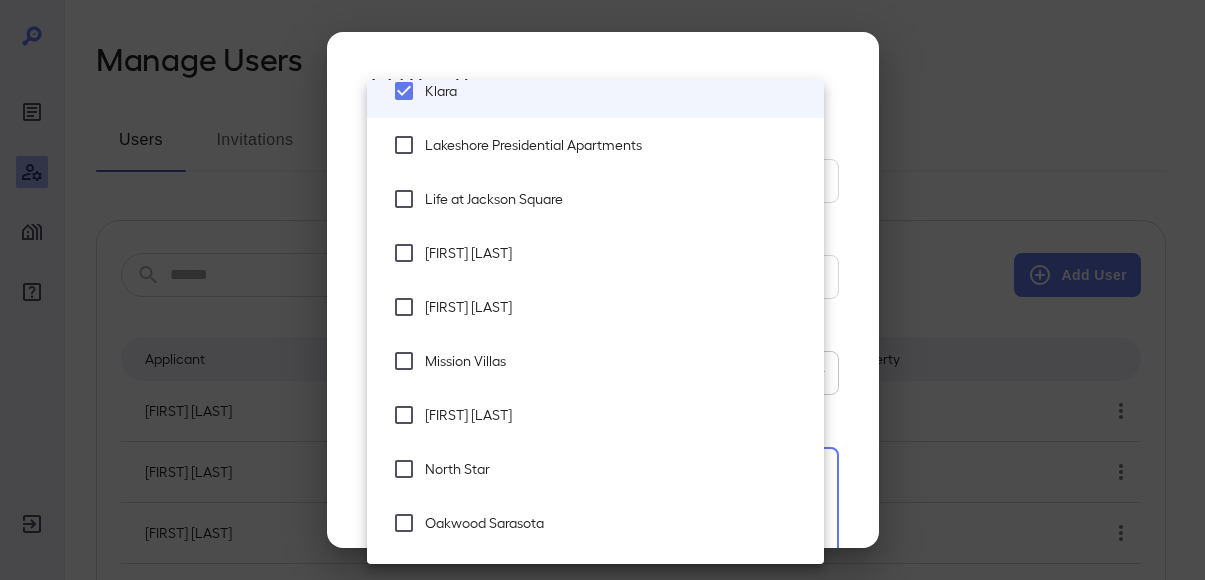 click on "Lakeshore Presidential Apartments" at bounding box center (616, 145) 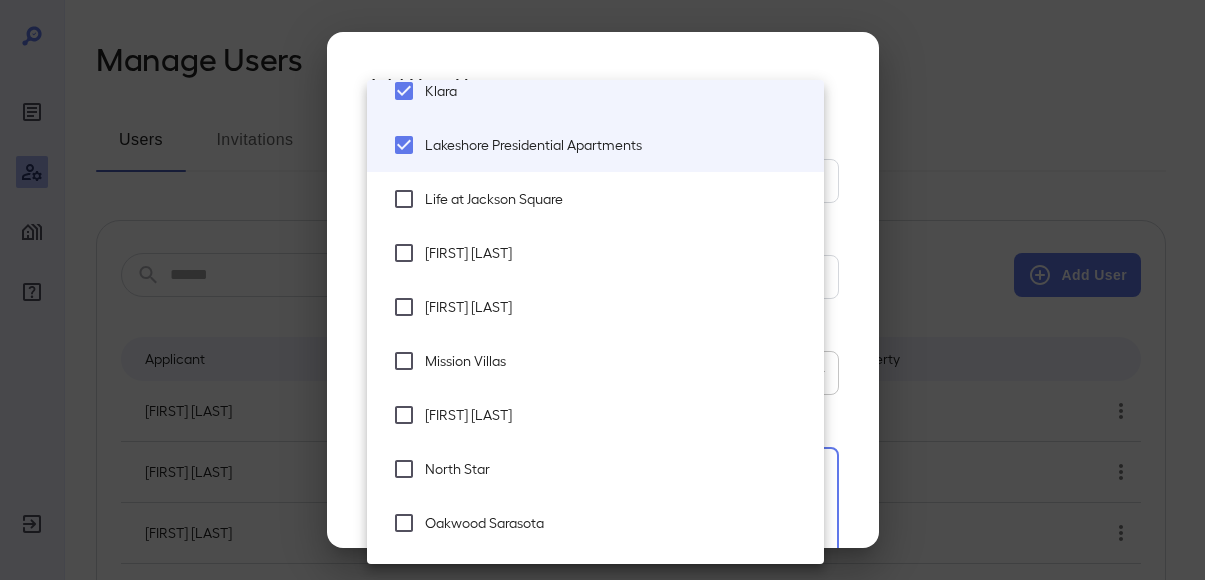click on "Life at Jackson Square" at bounding box center [616, 199] 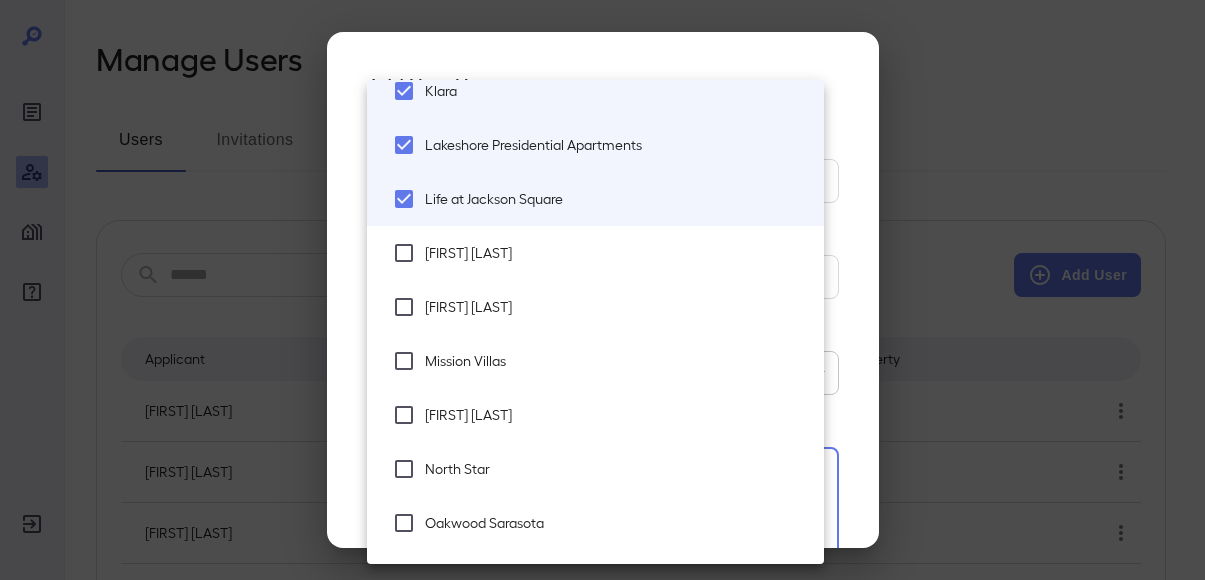 click on "[FIRST] [LAST]" at bounding box center (616, 253) 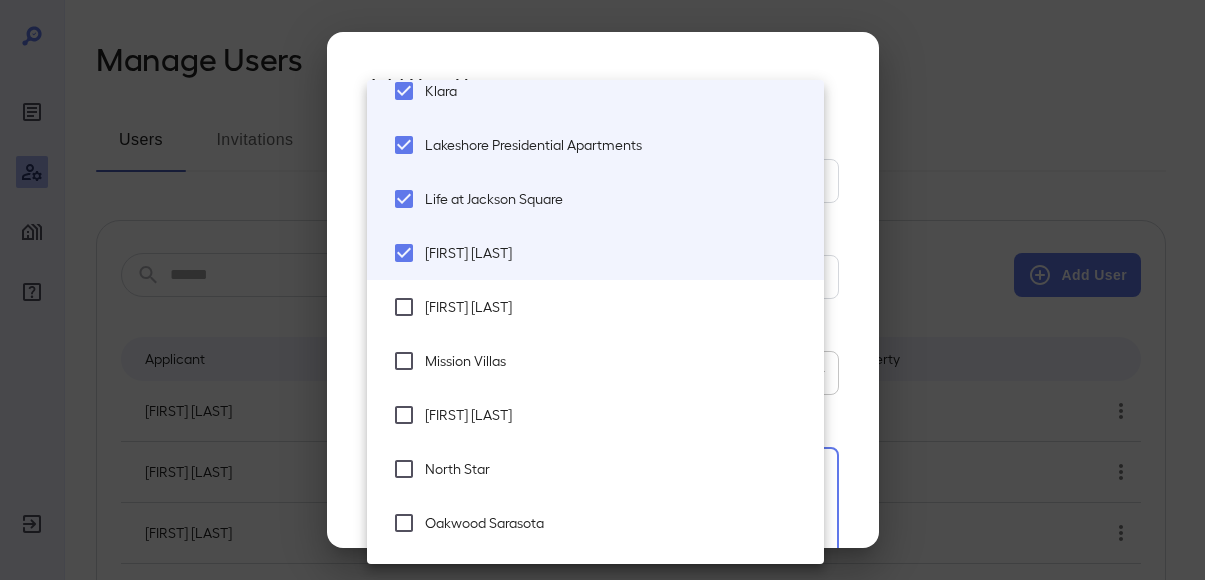 click on "[FIRST] [LAST]" at bounding box center (595, 307) 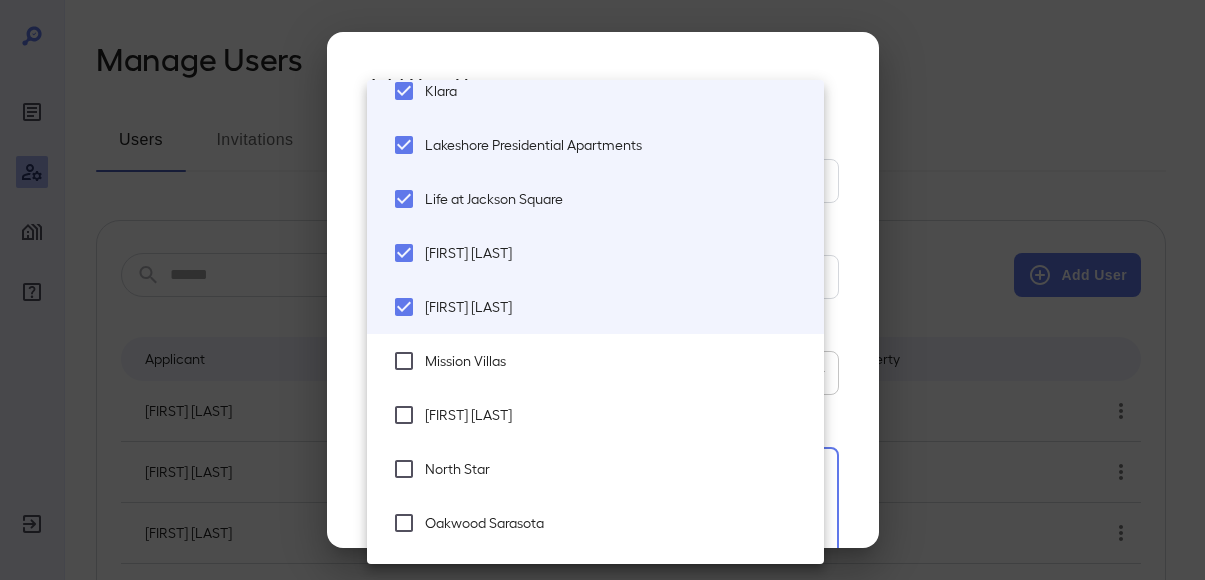 drag, startPoint x: 490, startPoint y: 365, endPoint x: 484, endPoint y: 398, distance: 33.54102 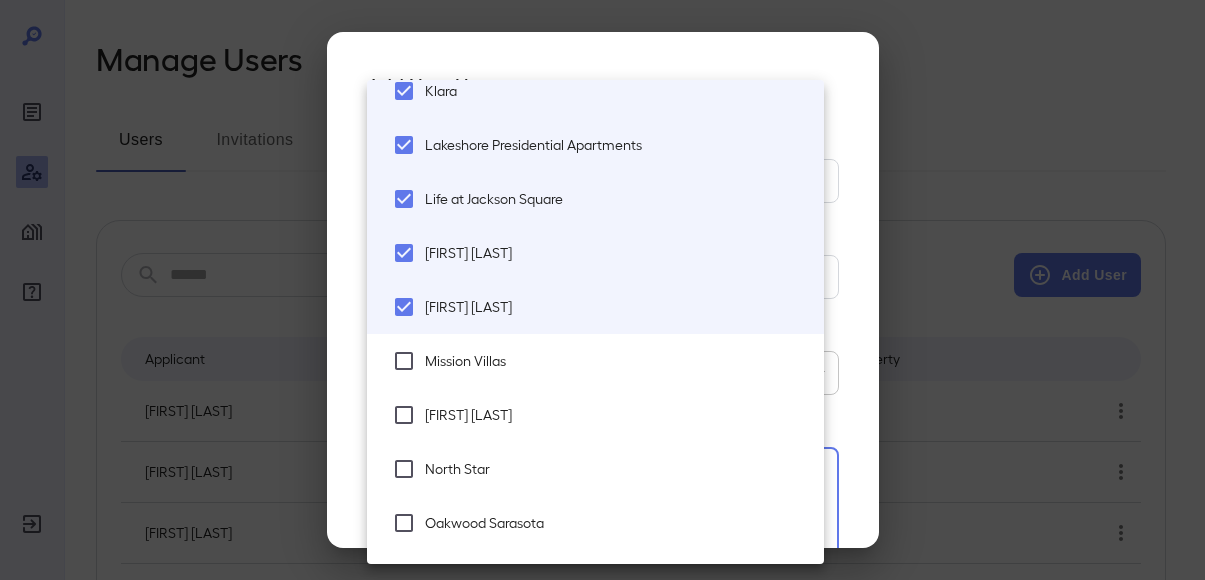 click on "Mission Villas" at bounding box center [616, 361] 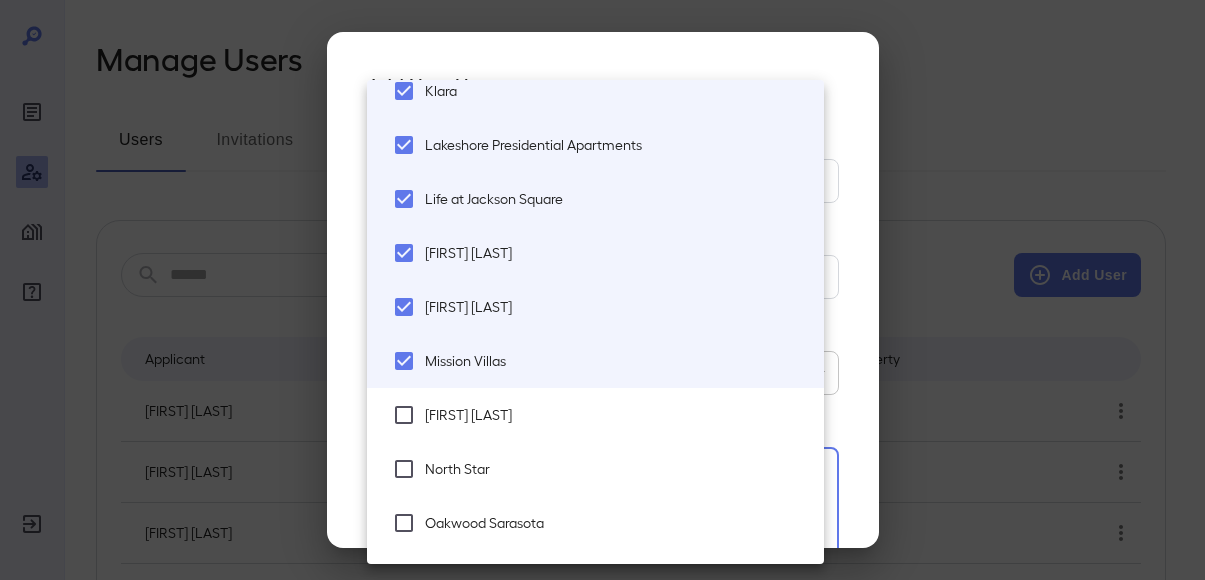 drag, startPoint x: 486, startPoint y: 414, endPoint x: 528, endPoint y: 345, distance: 80.77747 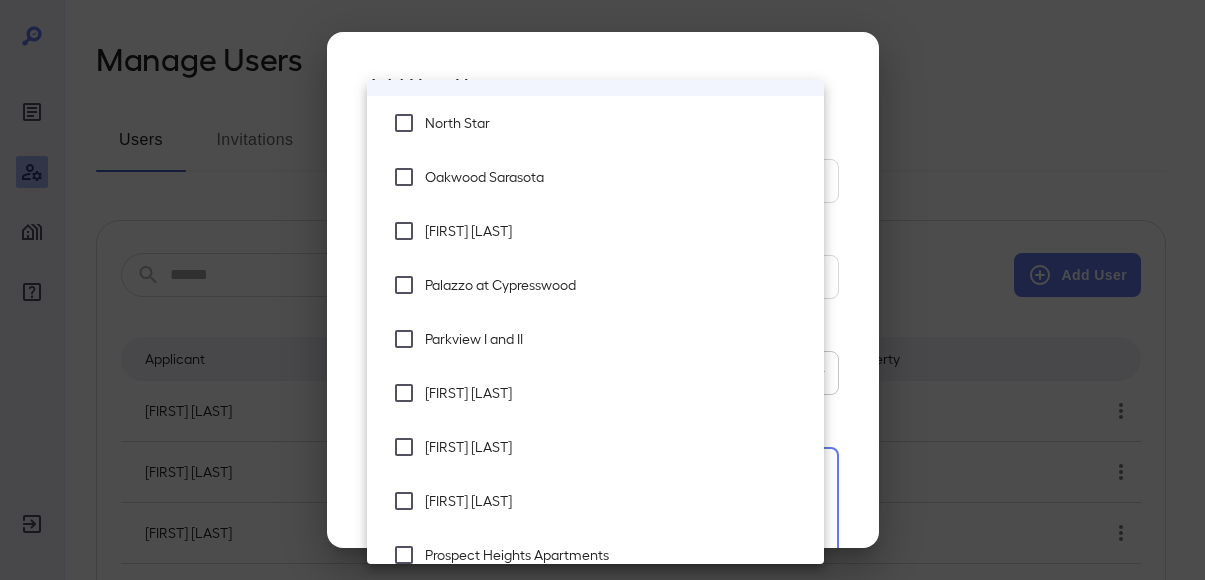scroll, scrollTop: 2700, scrollLeft: 0, axis: vertical 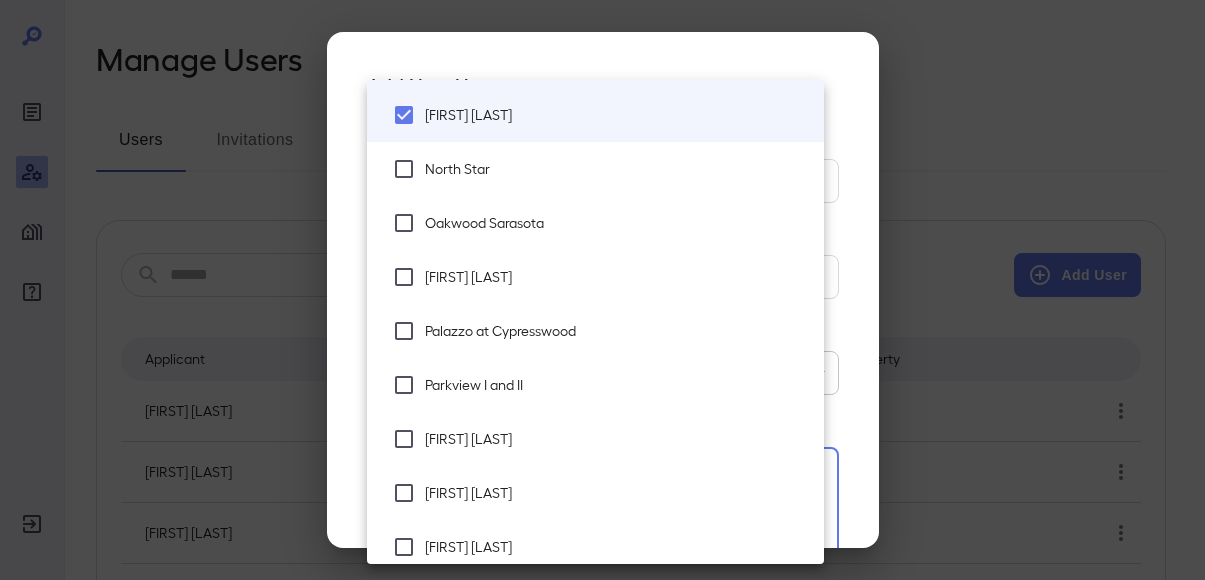 click on "North Star" at bounding box center (616, 169) 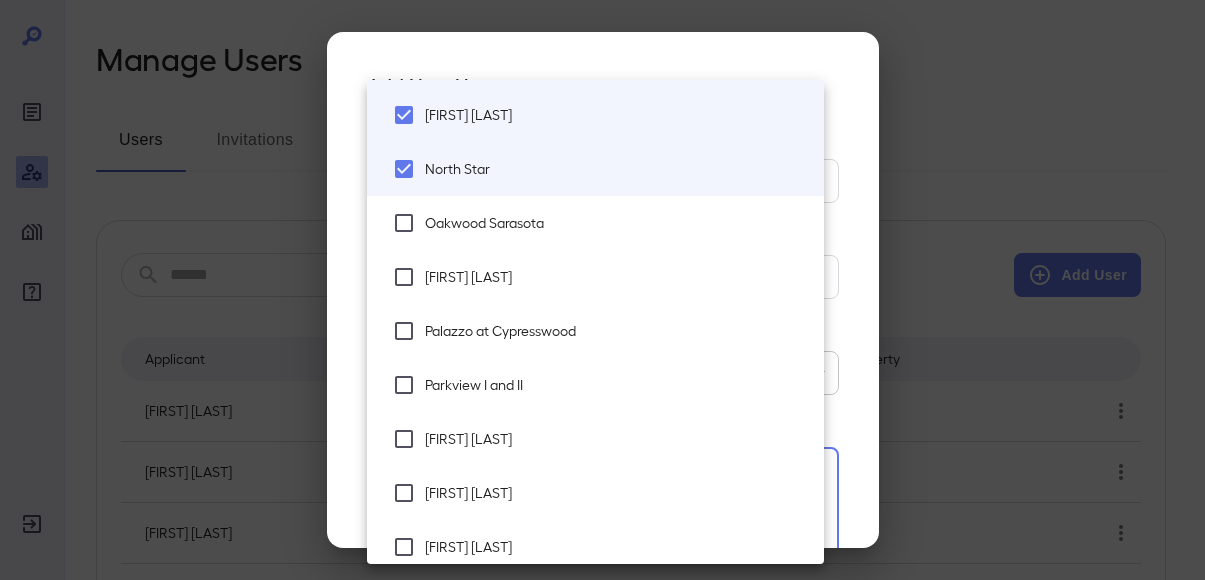click on "Oakwood Sarasota" at bounding box center [616, 223] 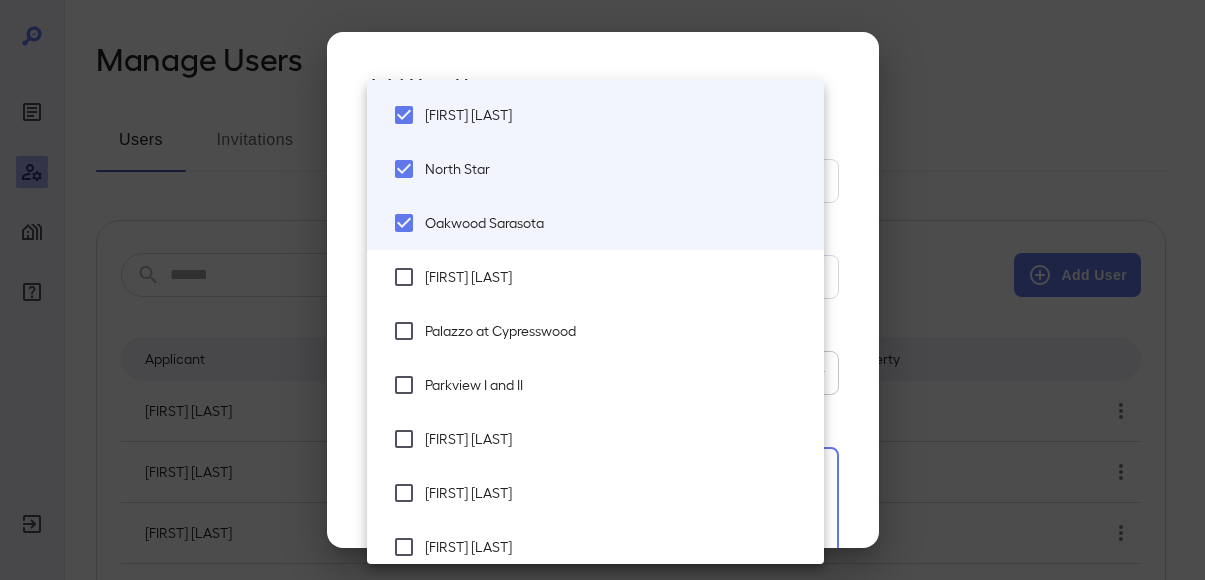 click on "[FIRST] [LAST]" at bounding box center [595, 277] 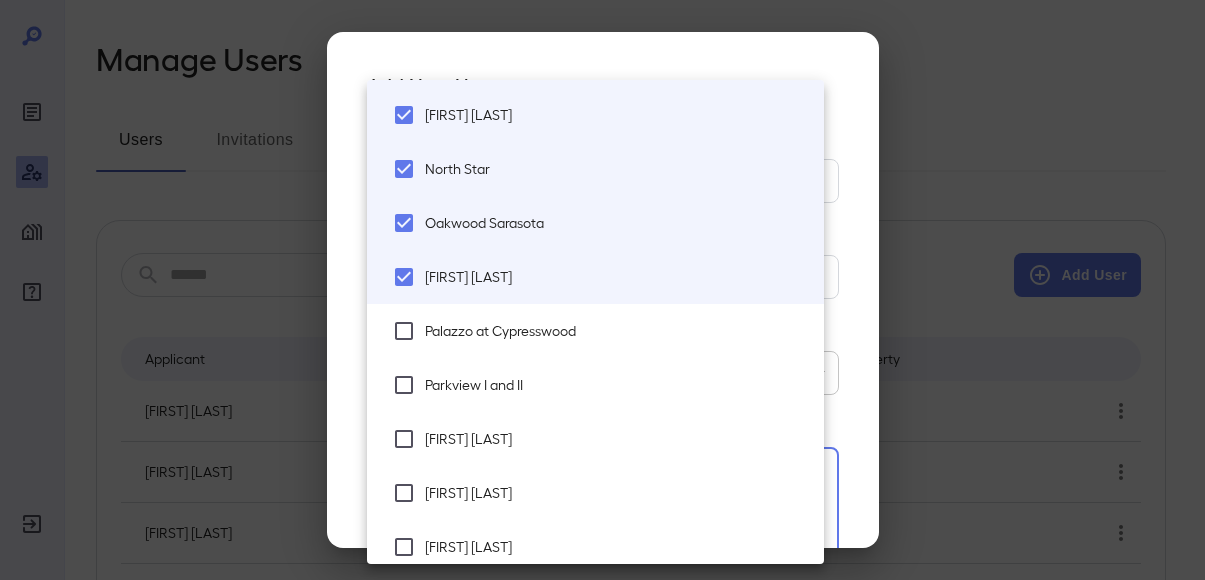 drag, startPoint x: 454, startPoint y: 352, endPoint x: 437, endPoint y: 384, distance: 36.23534 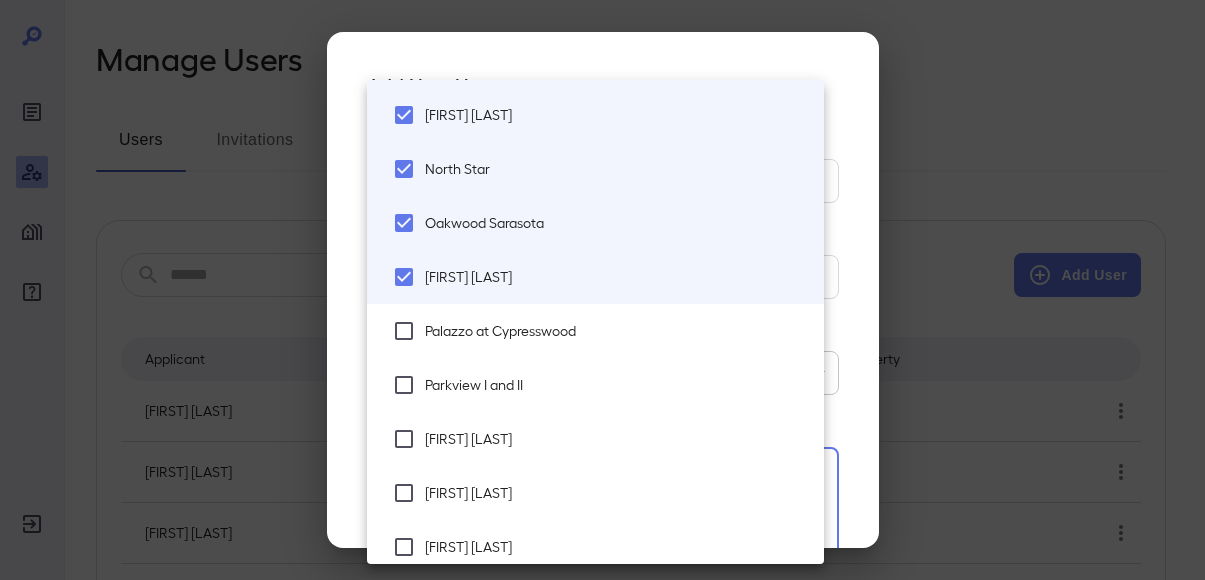 click on "Palazzo at Cypresswood" at bounding box center [595, 331] 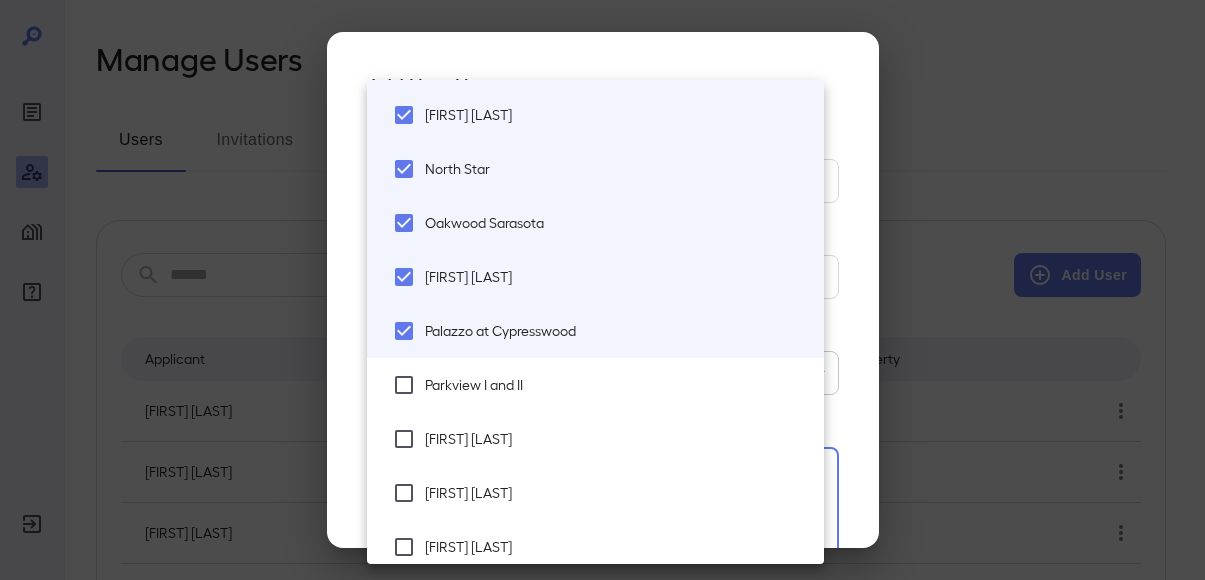 drag, startPoint x: 446, startPoint y: 389, endPoint x: 463, endPoint y: 358, distance: 35.35534 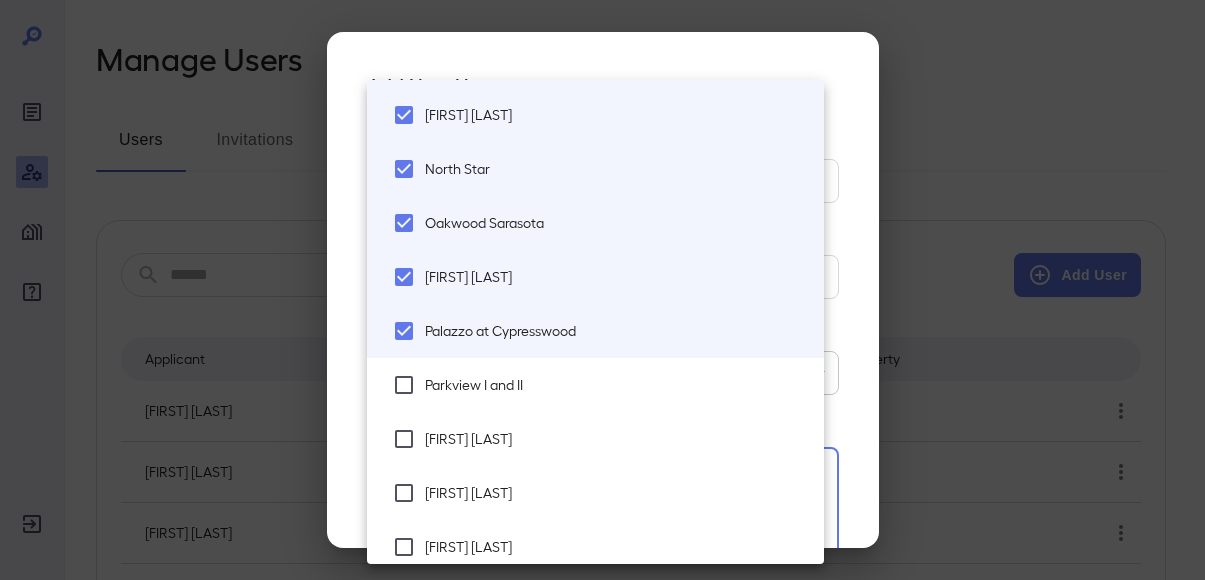 click on "Parkview I and II" at bounding box center (616, 385) 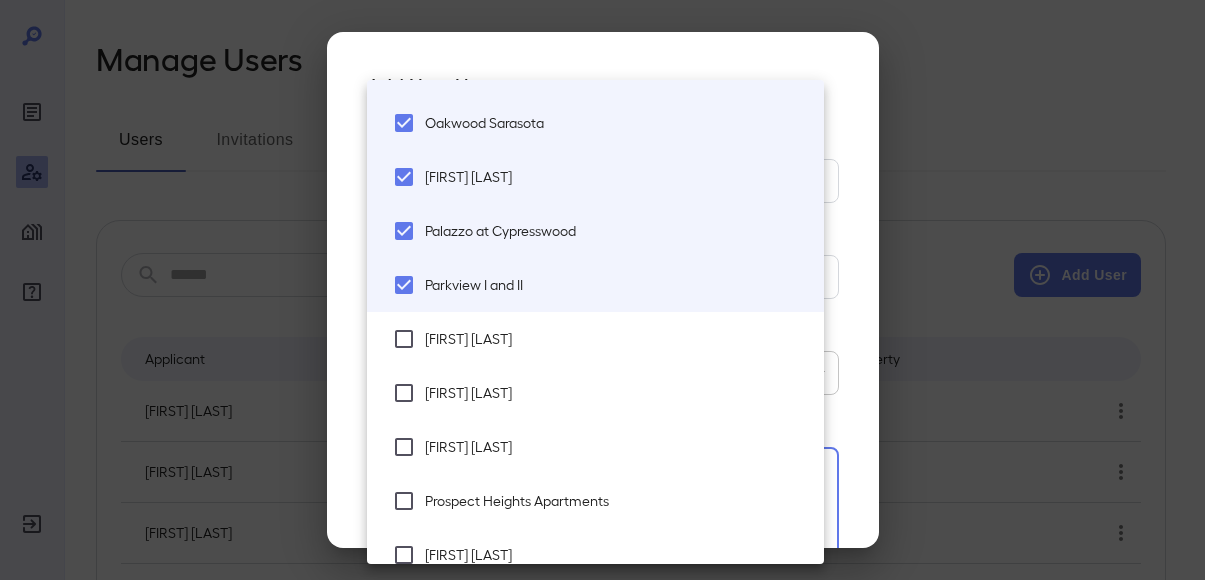 scroll, scrollTop: 2900, scrollLeft: 0, axis: vertical 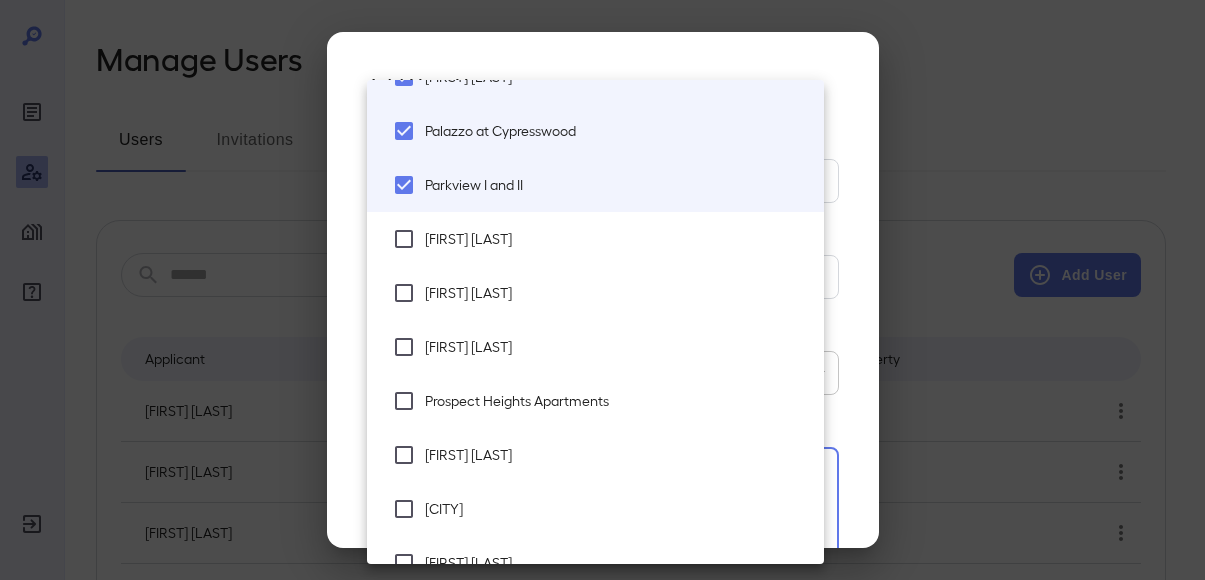 click on "[FIRST] [LAST]" at bounding box center (616, 239) 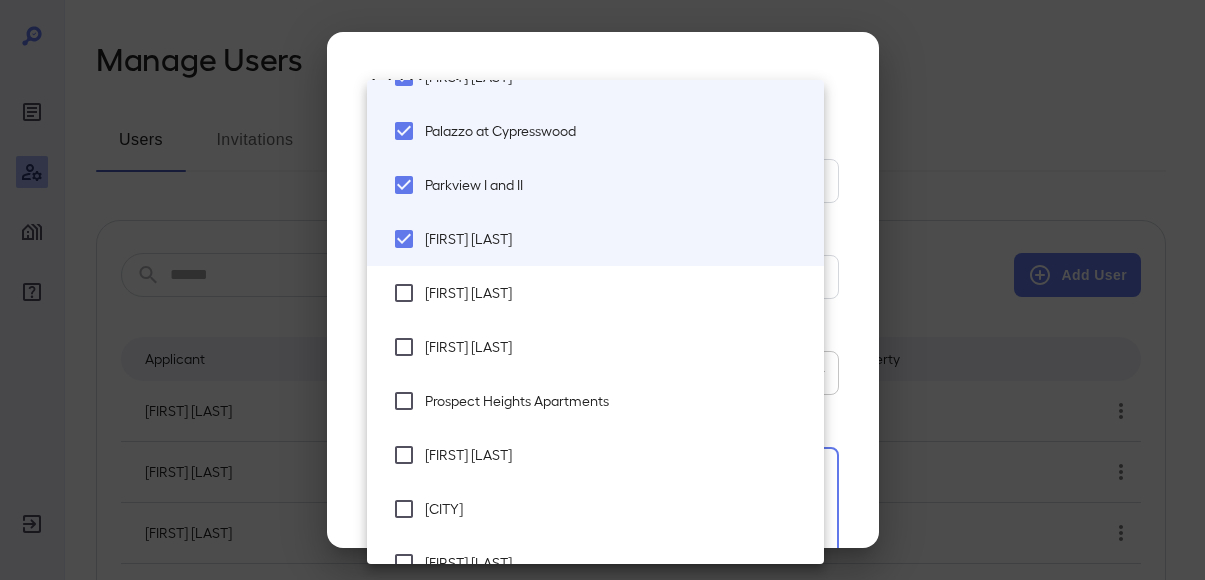 click on "[FIRST] [LAST]" at bounding box center (595, 293) 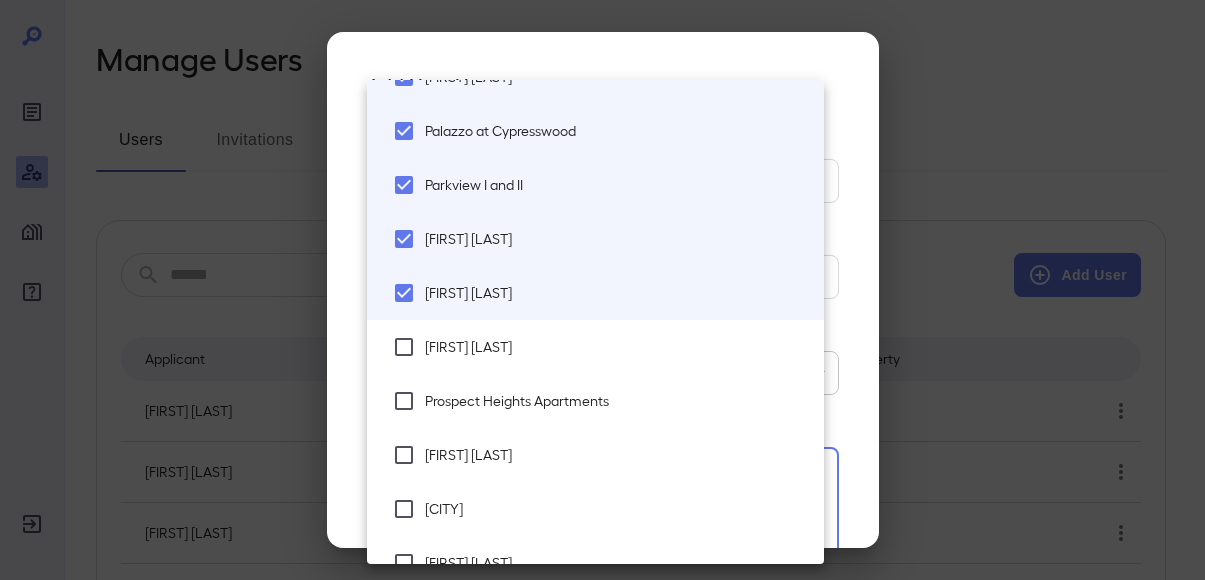 click on "[FIRST] [LAST]" at bounding box center (616, 347) 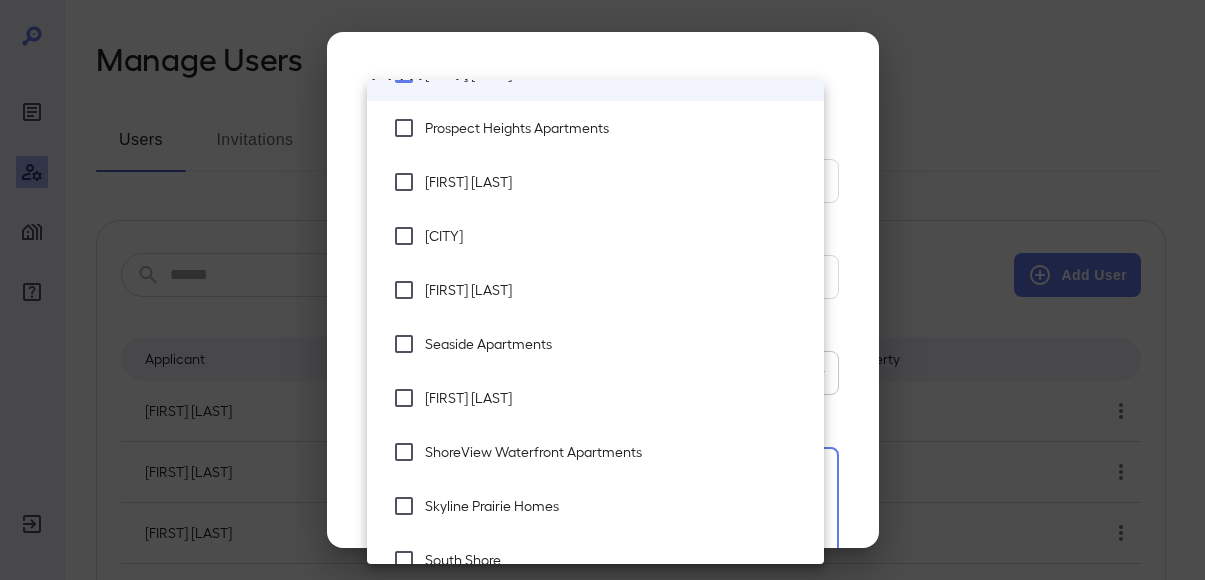 scroll, scrollTop: 3200, scrollLeft: 0, axis: vertical 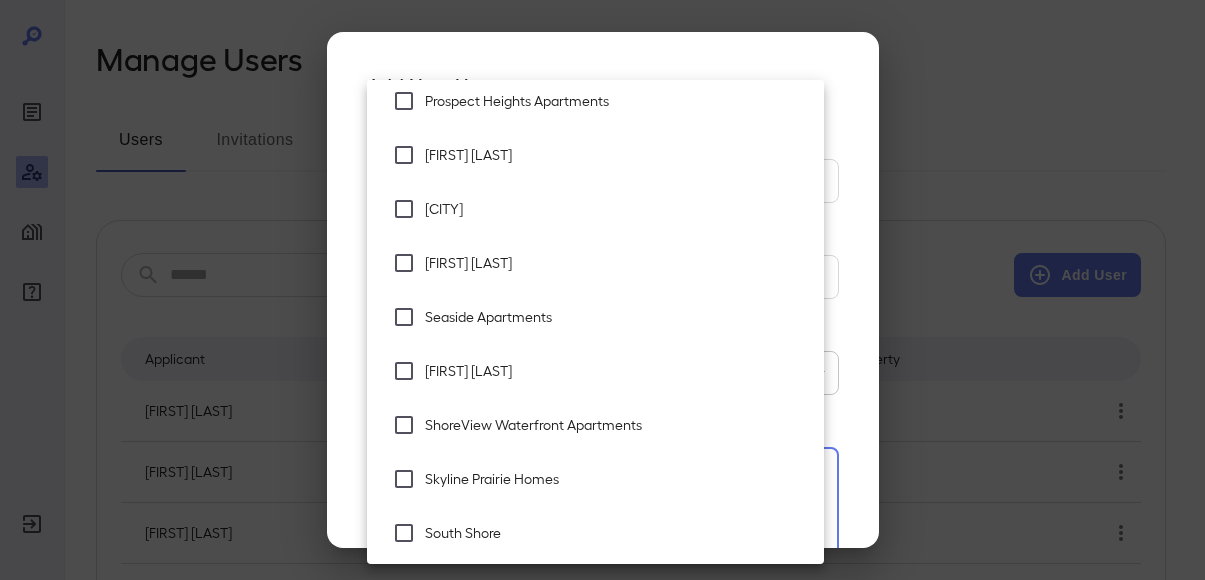 click on "Prospect Heights Apartments" at bounding box center (616, 101) 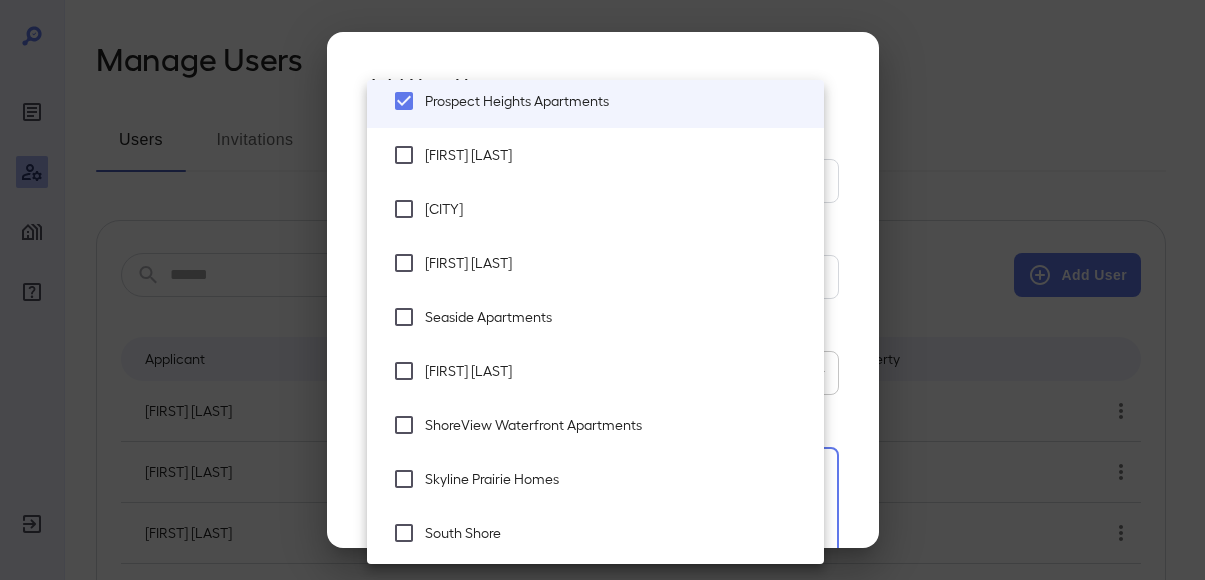 click on "[FIRST] [LAST]" at bounding box center (616, 155) 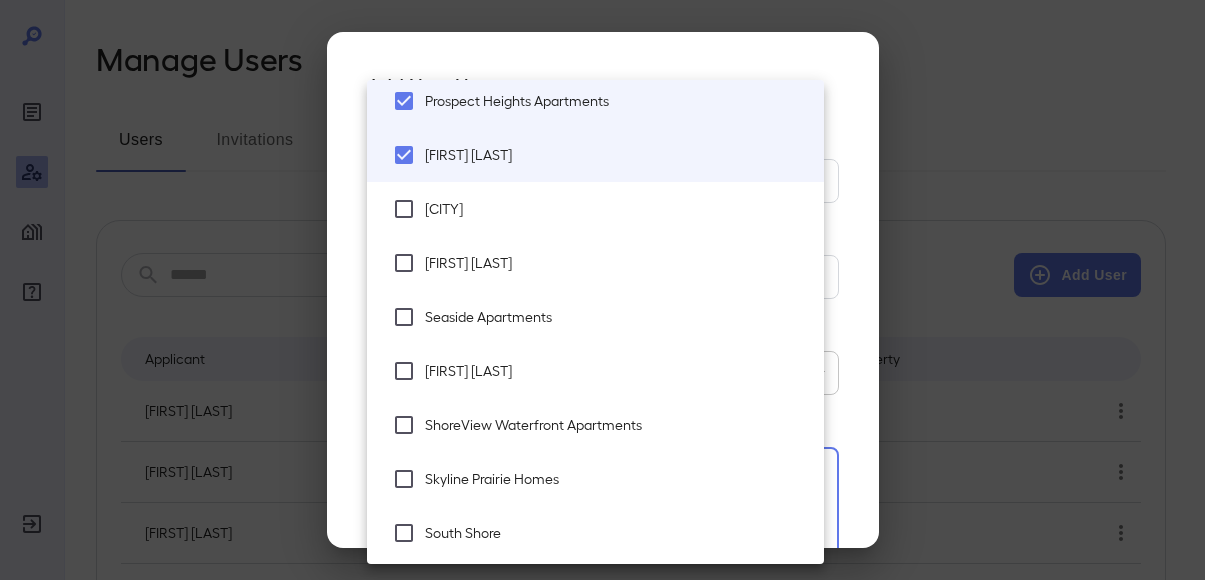 click on "[CITY]" at bounding box center (616, 209) 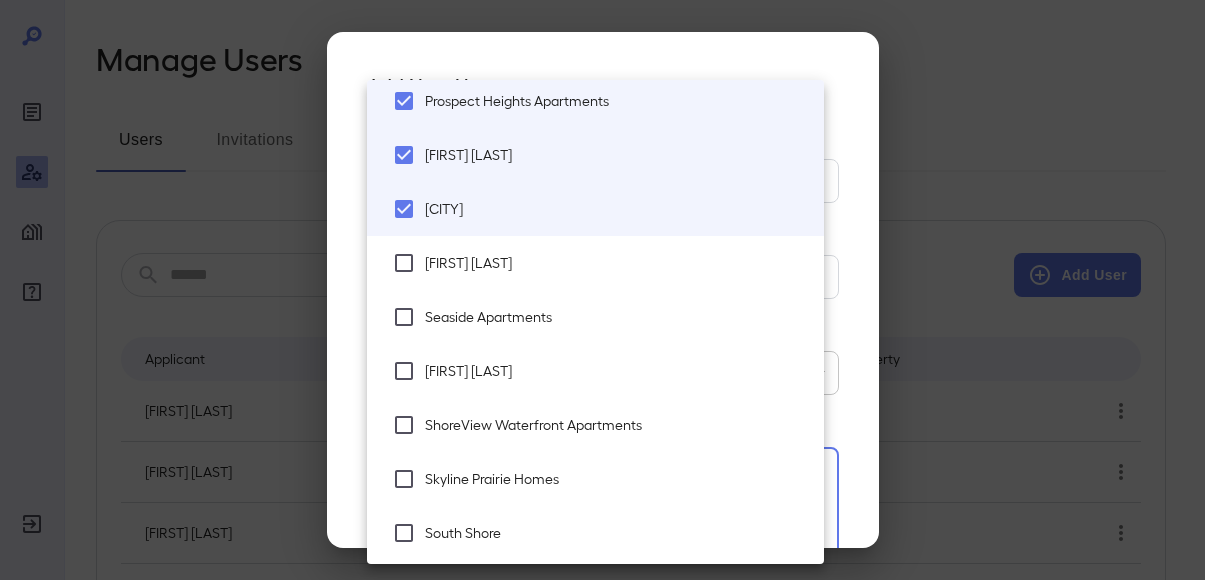 click on "[FIRST] [LAST]" at bounding box center (616, 263) 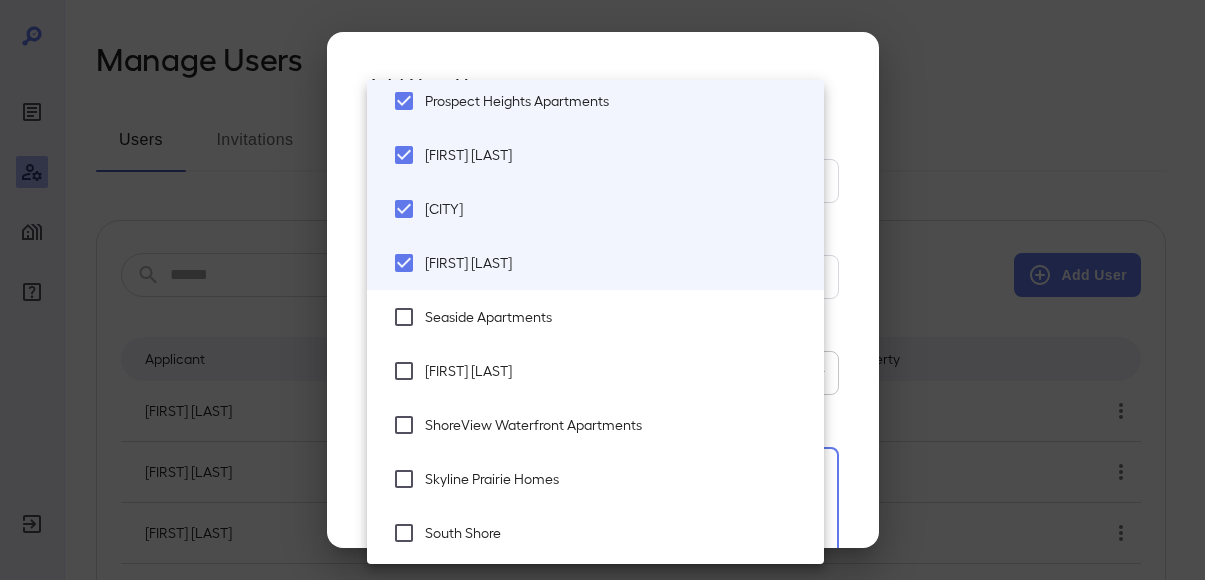 click on "Seaside Apartments" at bounding box center (616, 317) 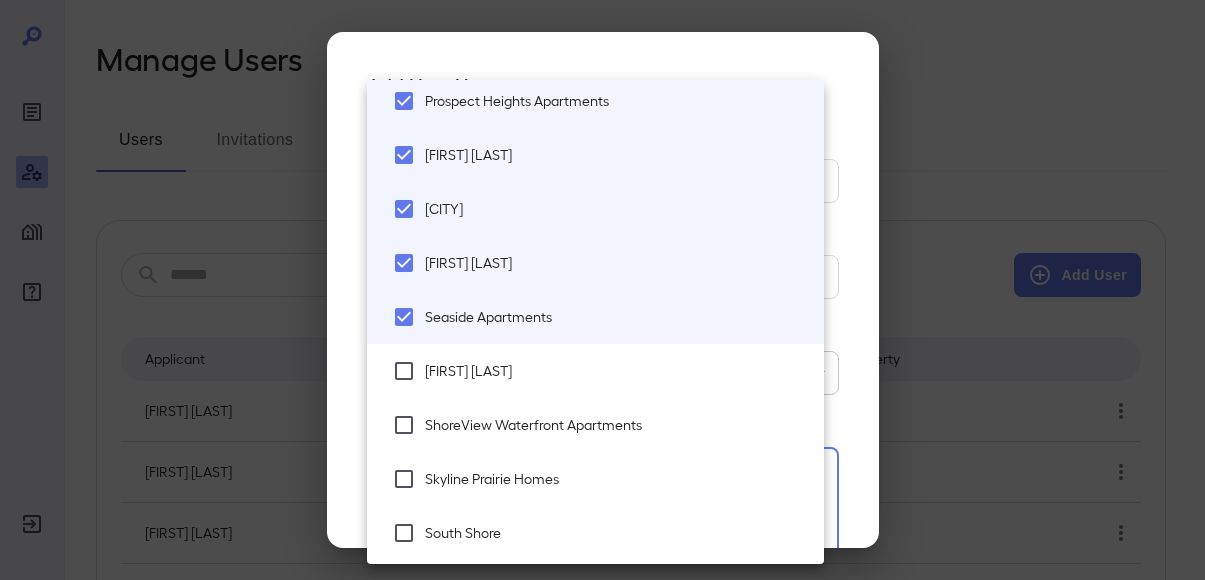 click on "[FIRST] [LAST]" at bounding box center [616, 371] 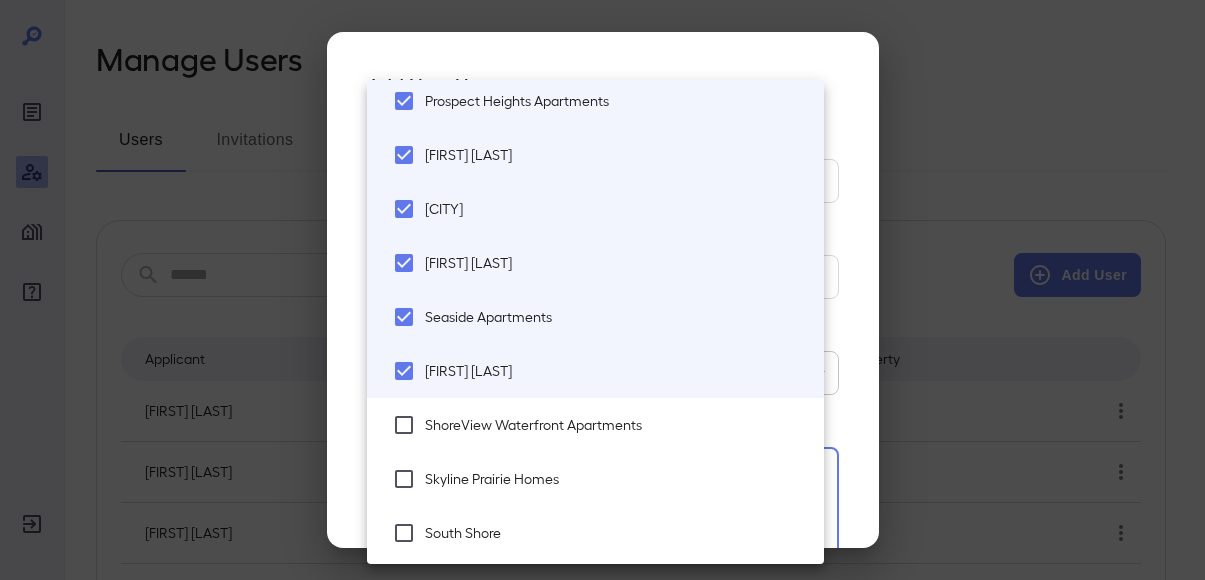 drag, startPoint x: 483, startPoint y: 420, endPoint x: 426, endPoint y: 300, distance: 132.84953 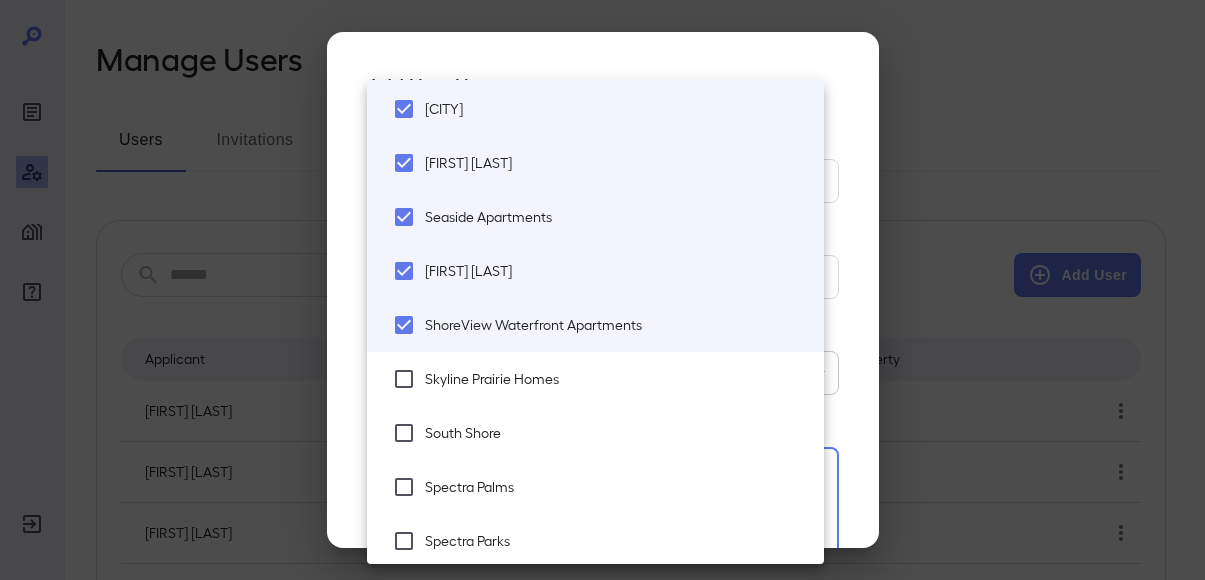 scroll, scrollTop: 3500, scrollLeft: 0, axis: vertical 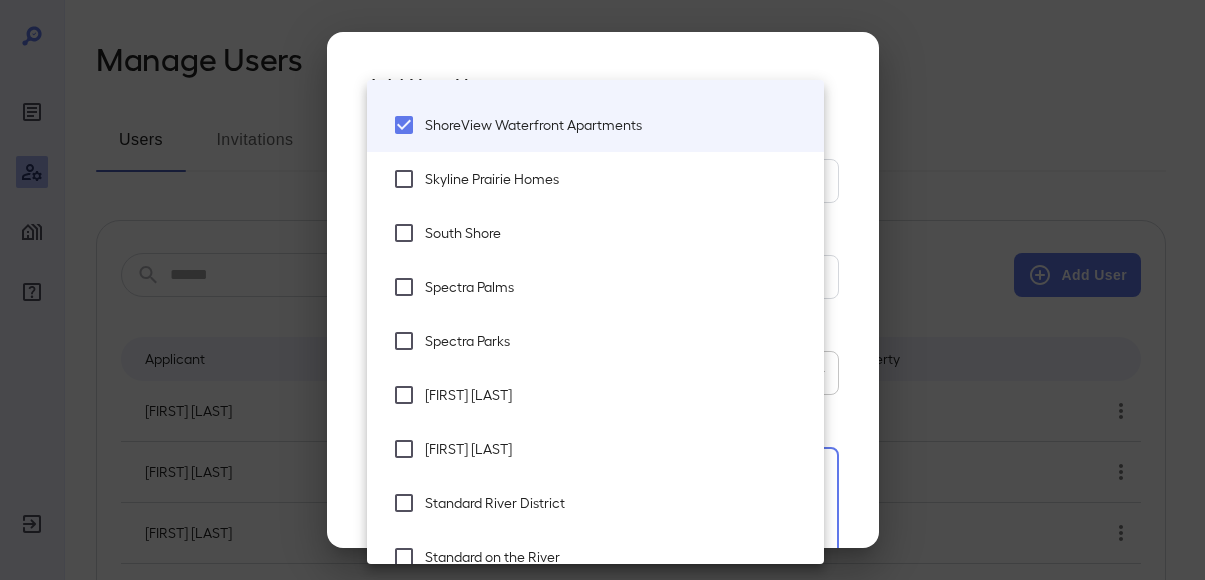 click on "Skyline Prairie Homes" at bounding box center (595, 179) 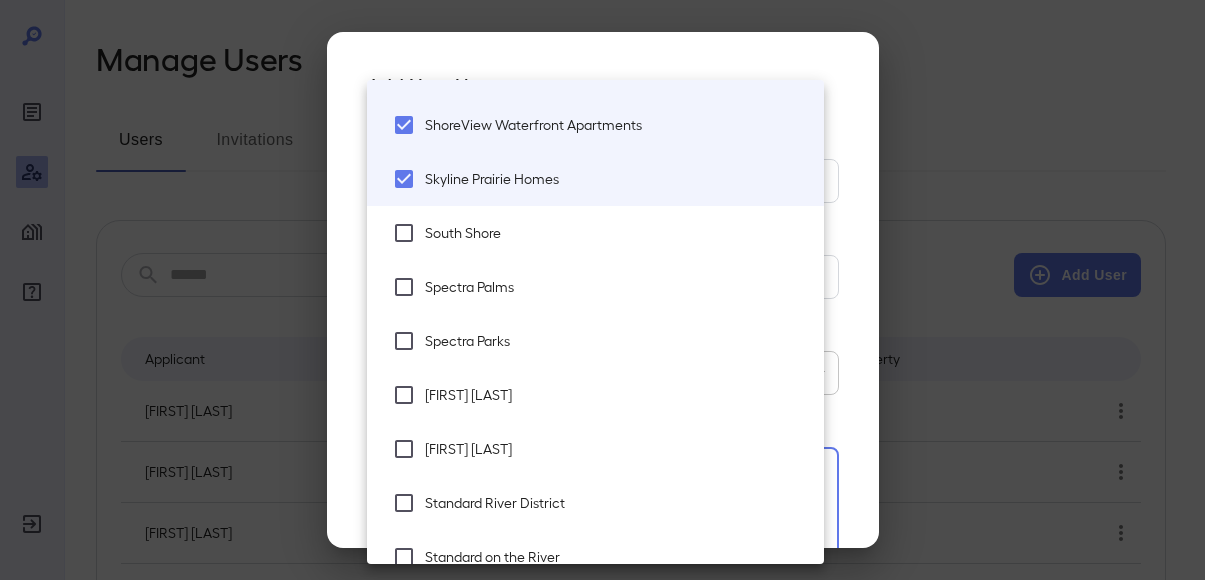 click on "South Shore" at bounding box center (616, 233) 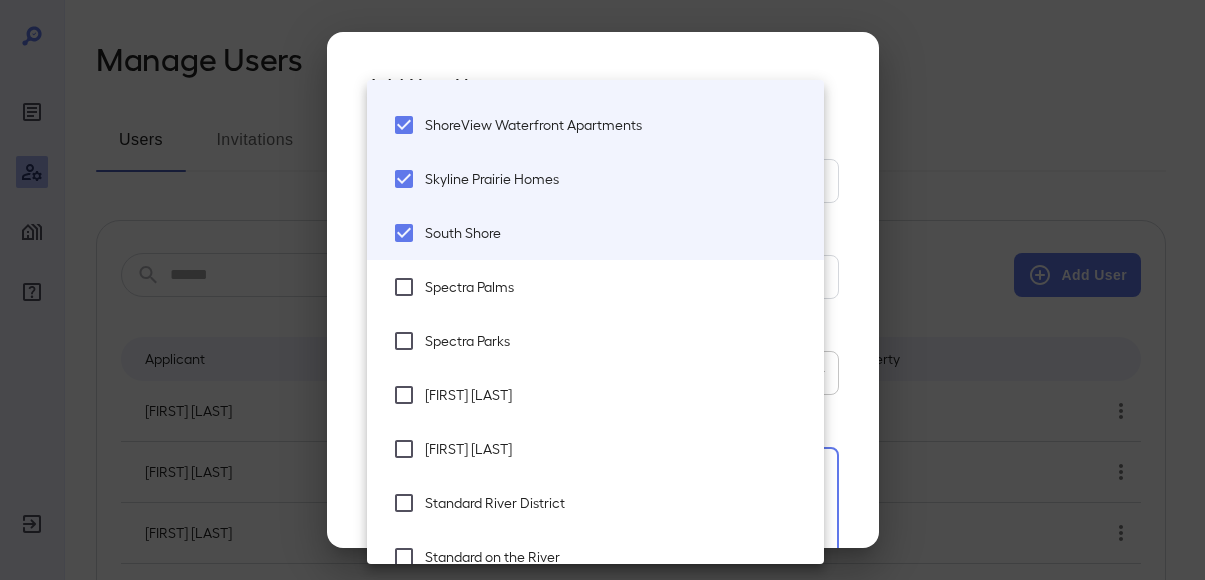 click on "Spectra Palms" at bounding box center [595, 287] 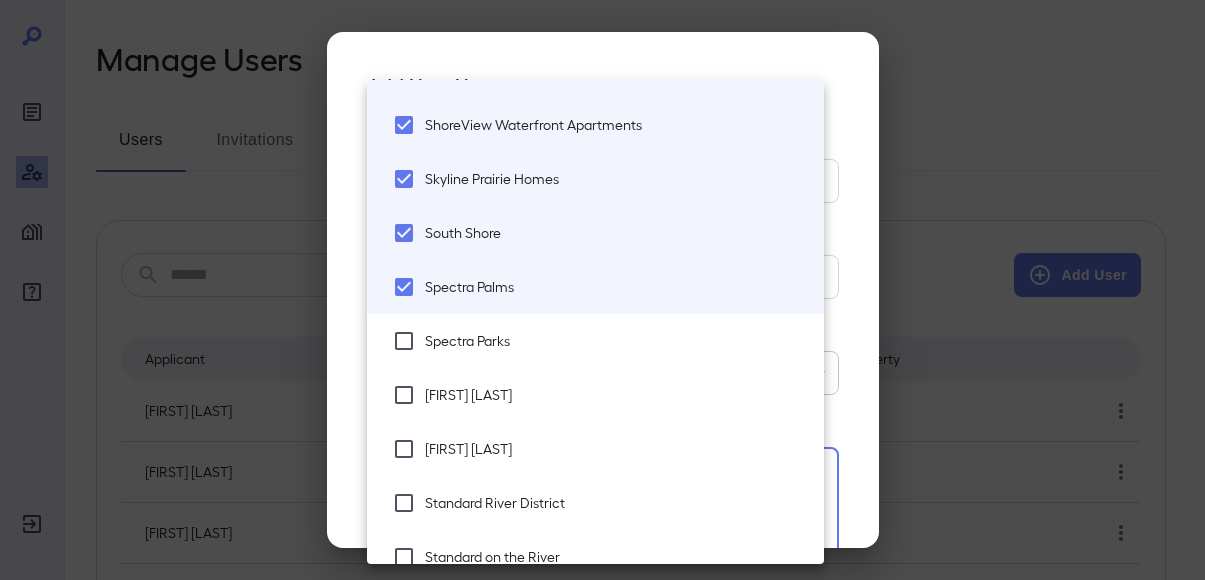 click on "Spectra Parks" at bounding box center (616, 341) 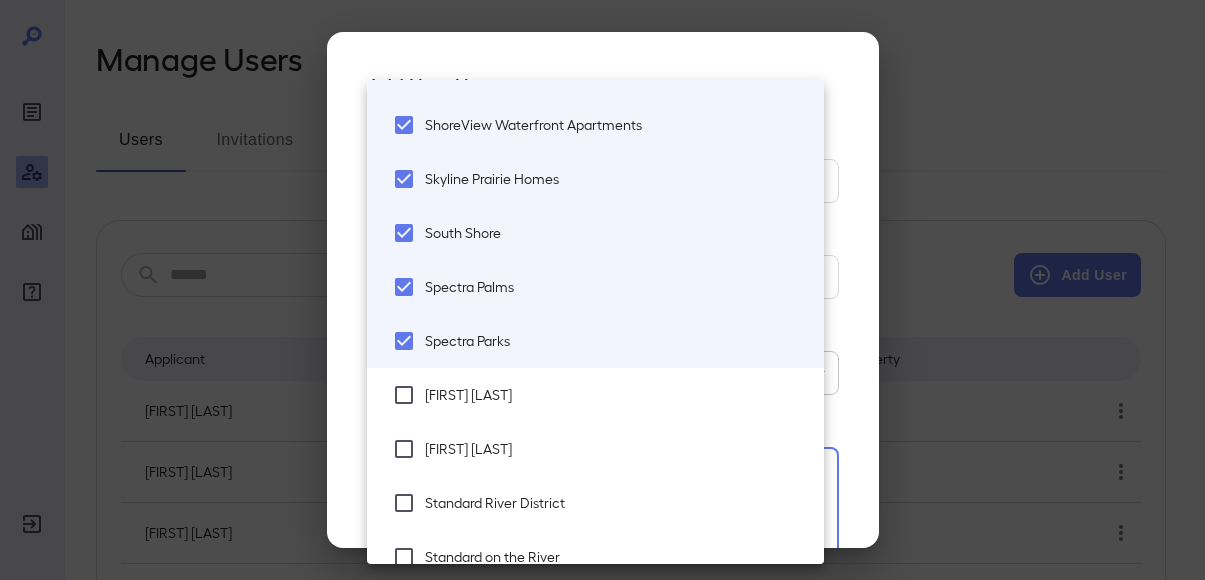 click on "[FIRST] [LAST]" at bounding box center (616, 395) 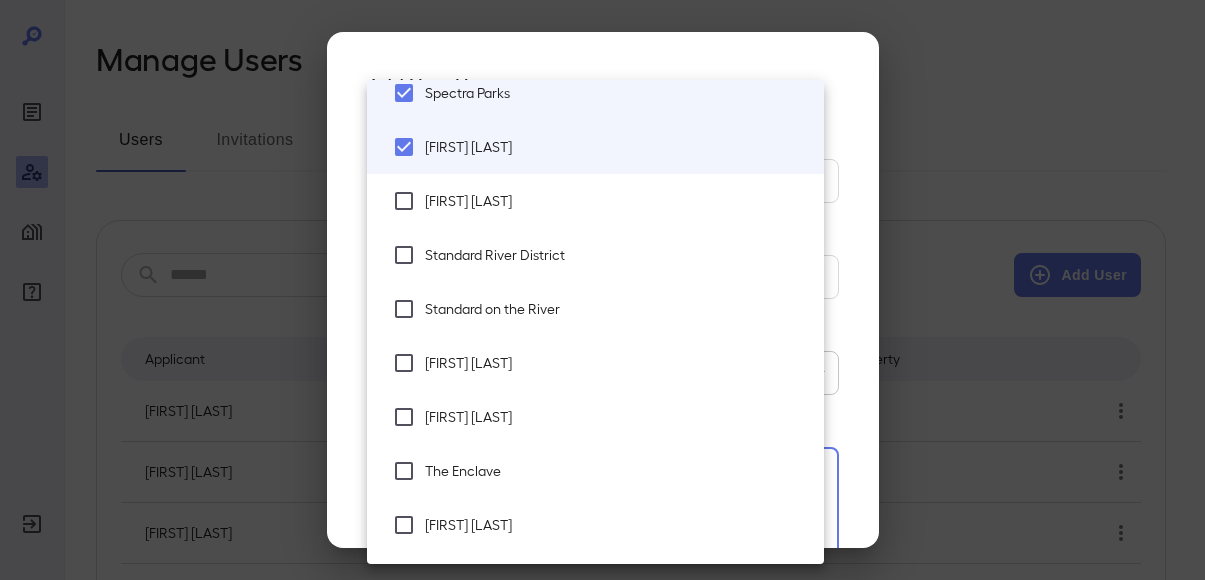 scroll, scrollTop: 3800, scrollLeft: 0, axis: vertical 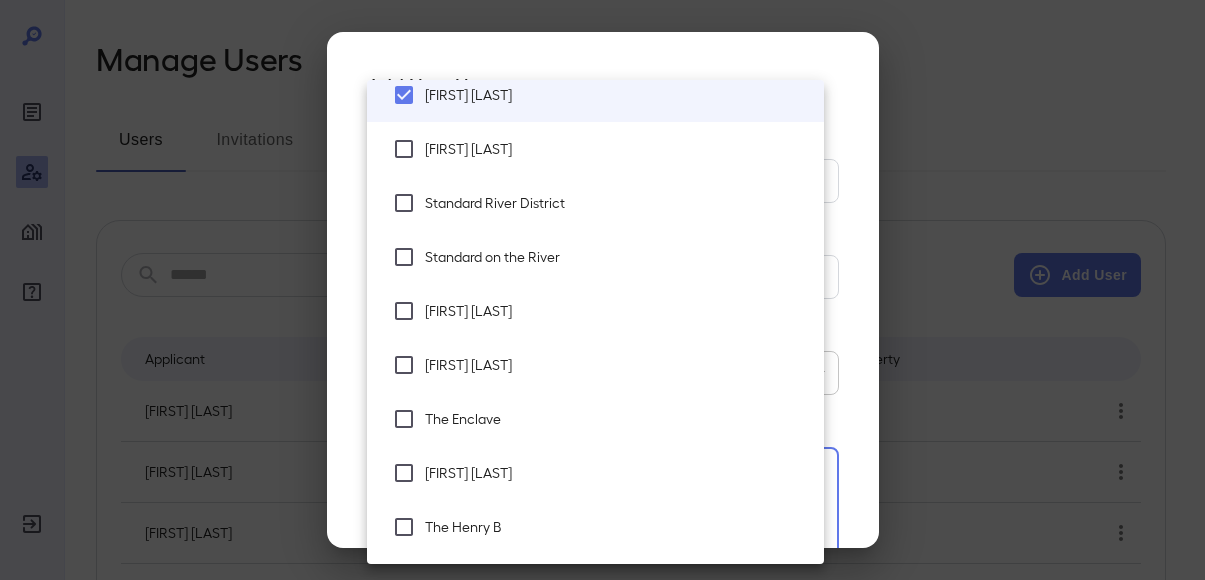 click on "[FIRST] [LAST]" at bounding box center (595, 149) 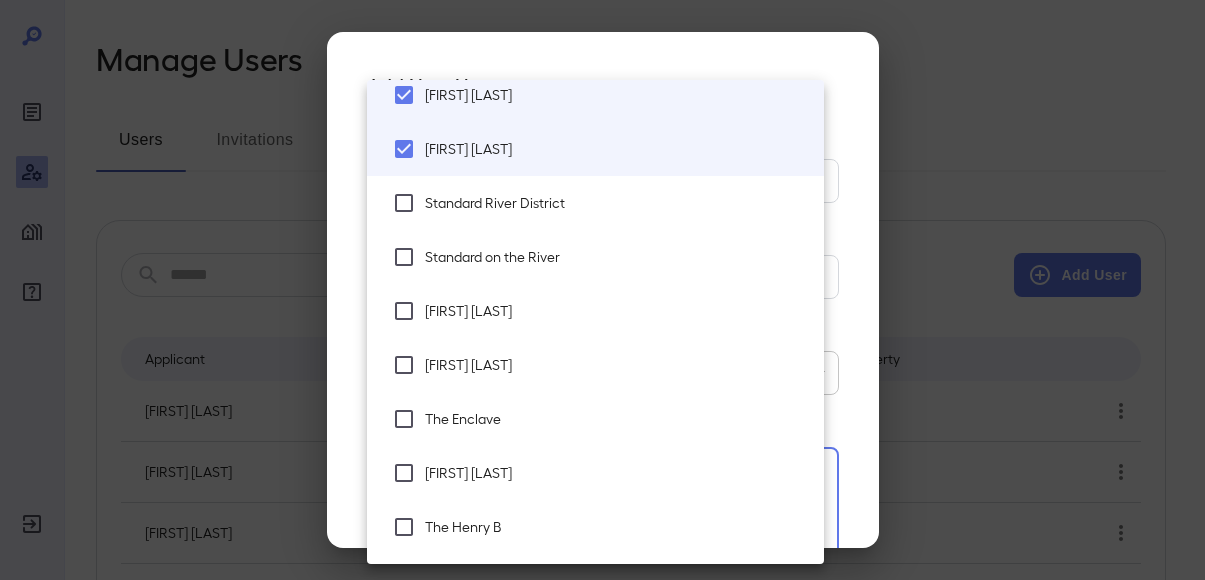 click on "Standard River District" at bounding box center (595, 203) 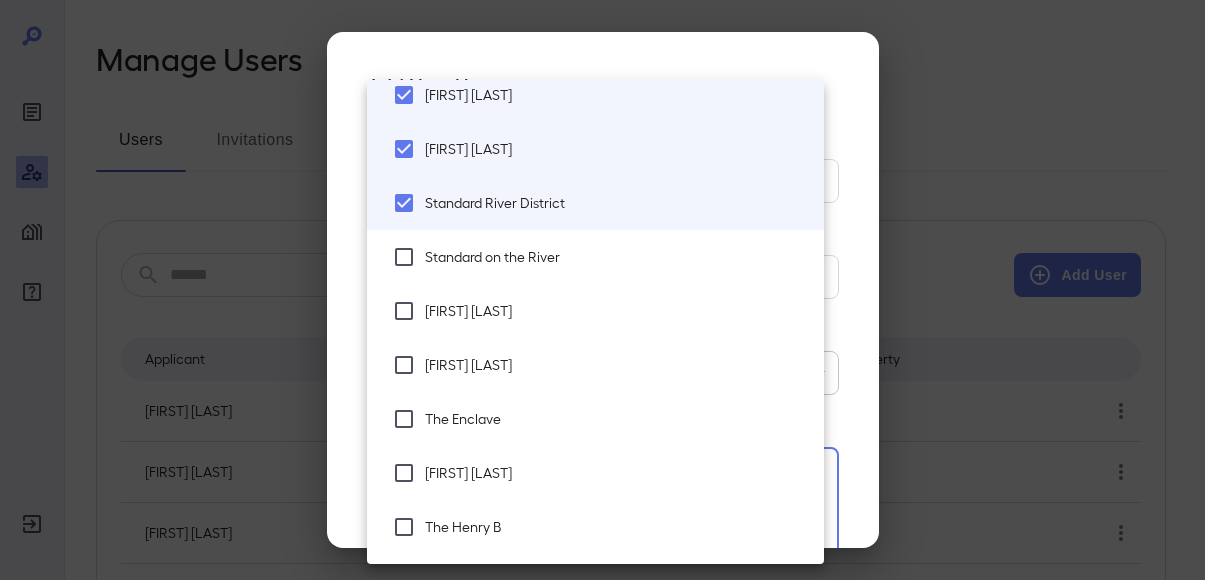 click on "Standard on the River" at bounding box center (595, 257) 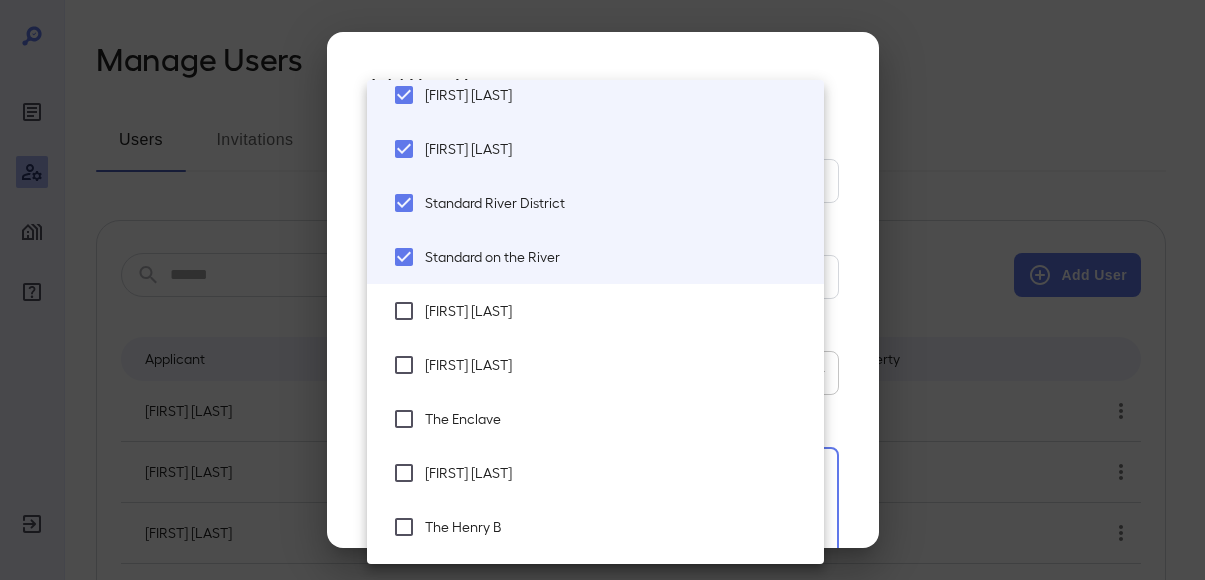 click on "[FIRST] [LAST]" at bounding box center (616, 311) 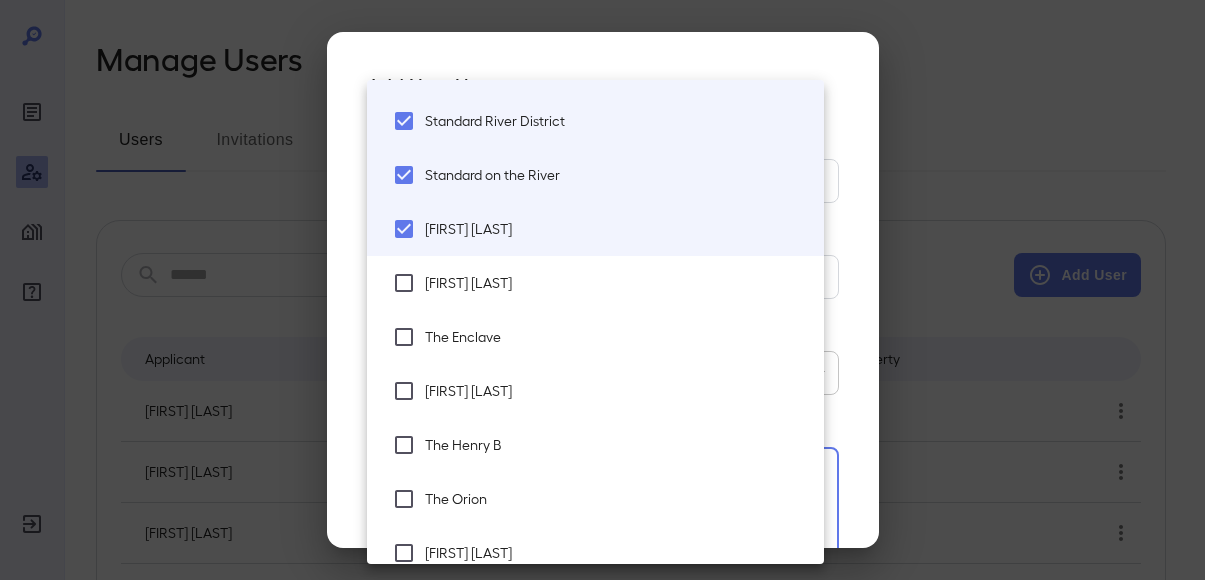 scroll, scrollTop: 4000, scrollLeft: 0, axis: vertical 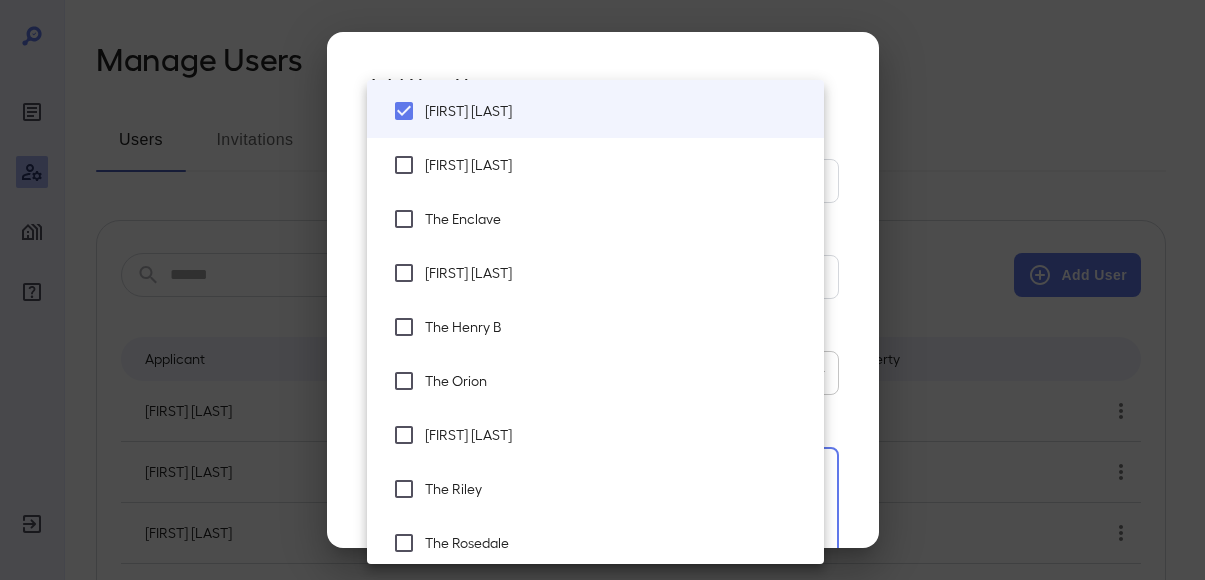 click on "[FIRST] [LAST]" at bounding box center (616, 165) 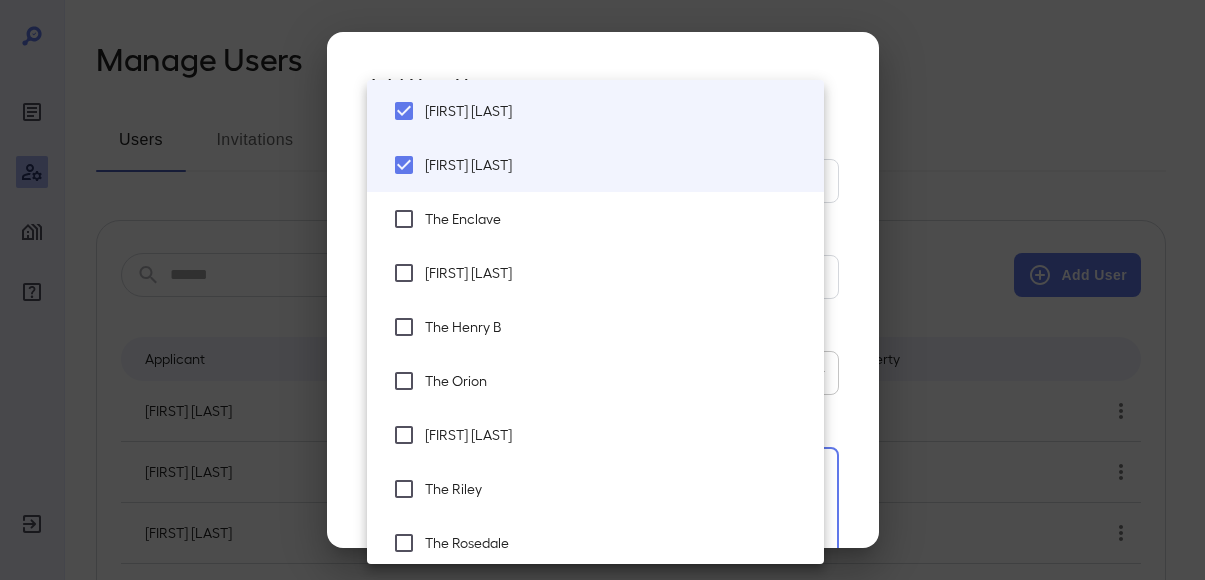 click on "The Enclave" at bounding box center [595, 219] 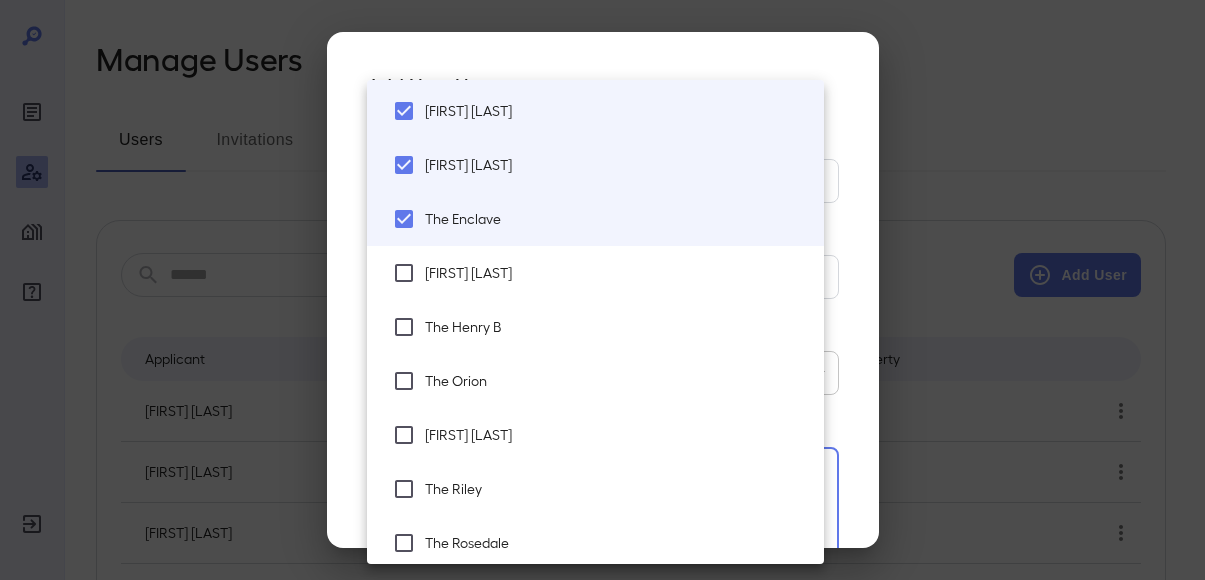 click on "[FIRST] [LAST]" at bounding box center (595, 273) 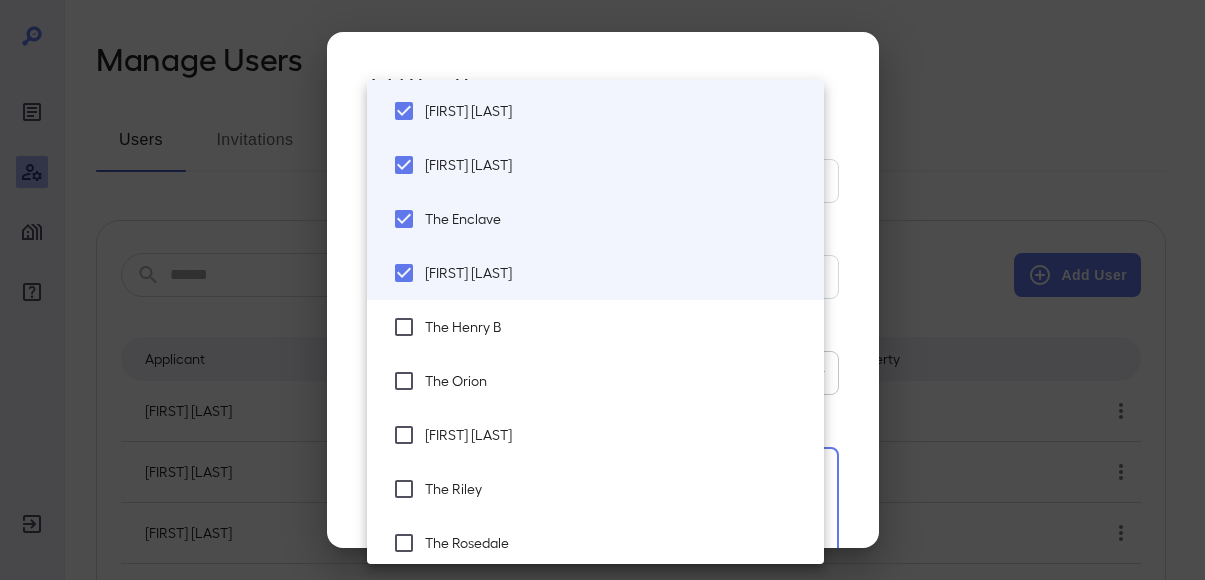 click on "The Henry B" at bounding box center [616, 327] 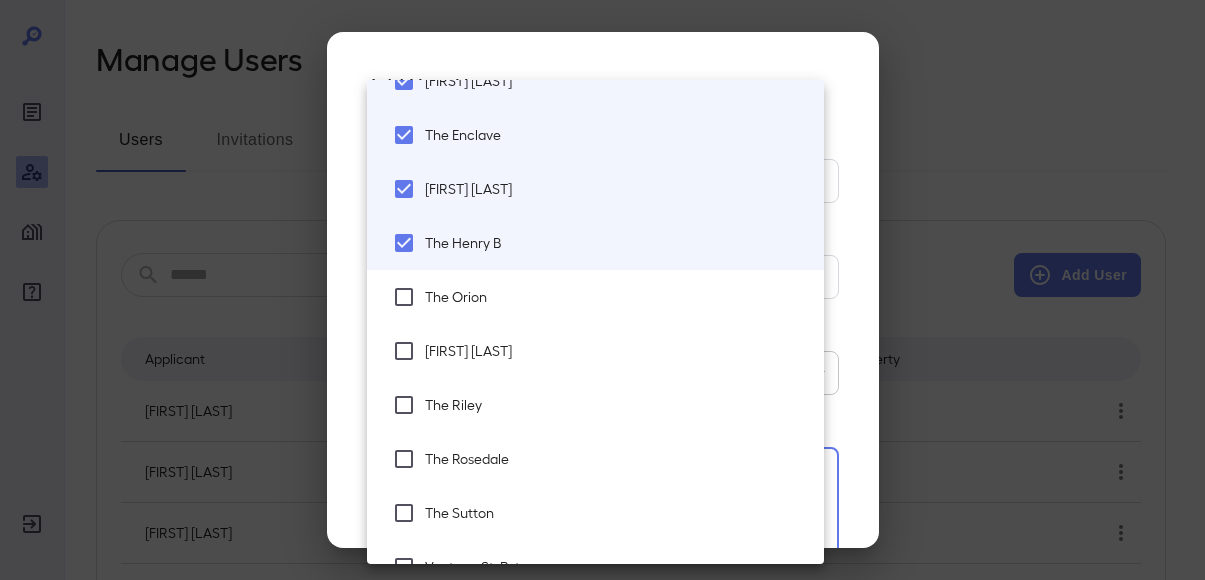 scroll, scrollTop: 4200, scrollLeft: 0, axis: vertical 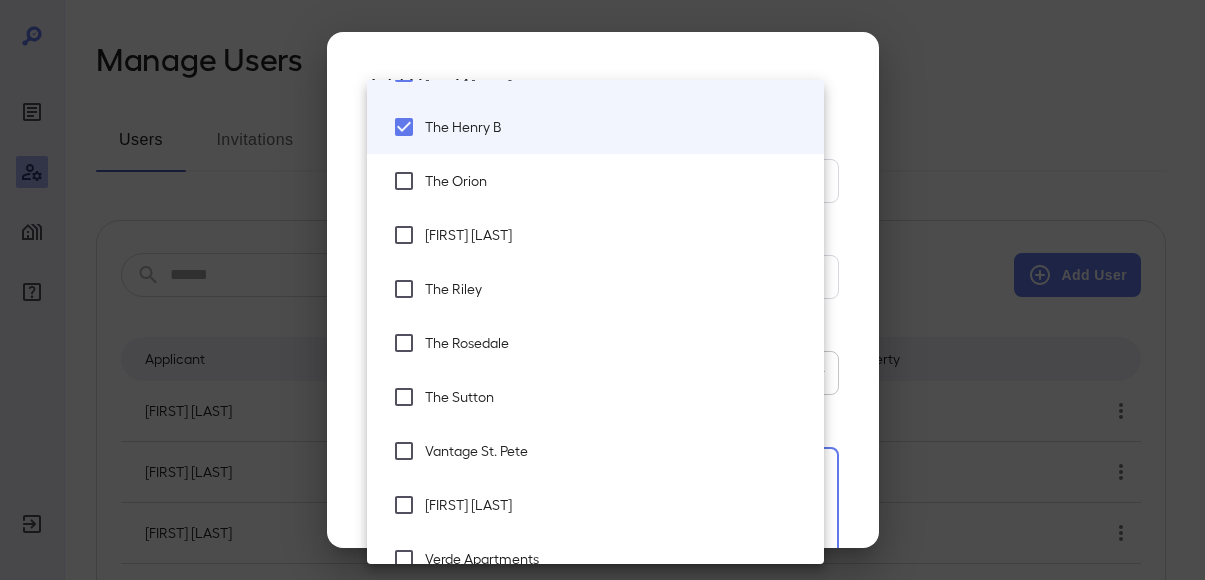 click on "The Orion" at bounding box center [616, 181] 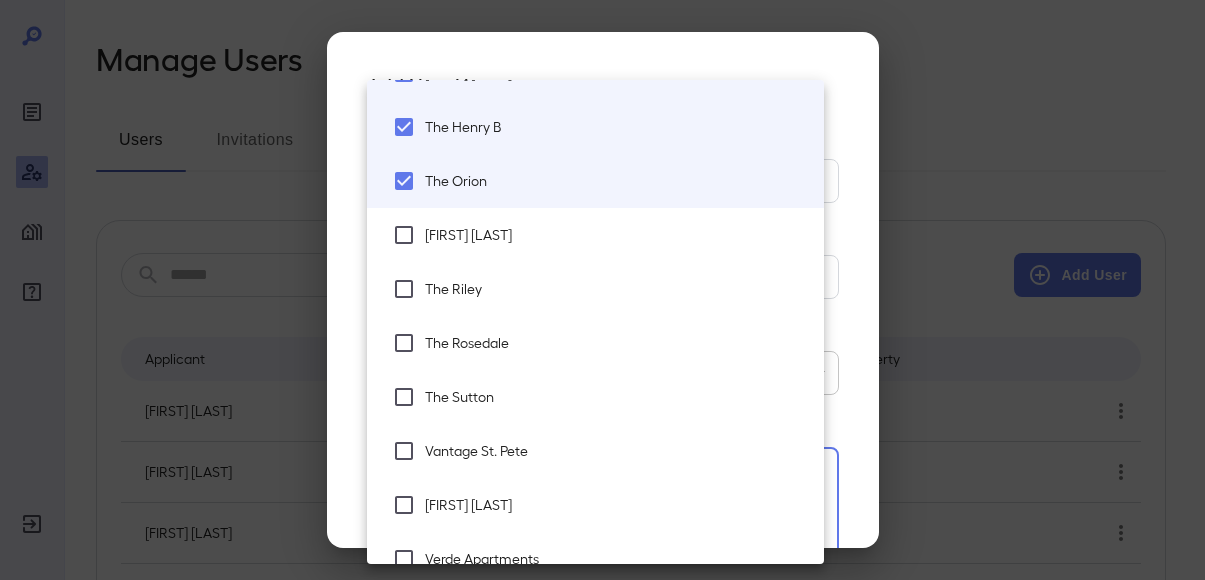 click on "[FIRST] [LAST]" at bounding box center [616, 235] 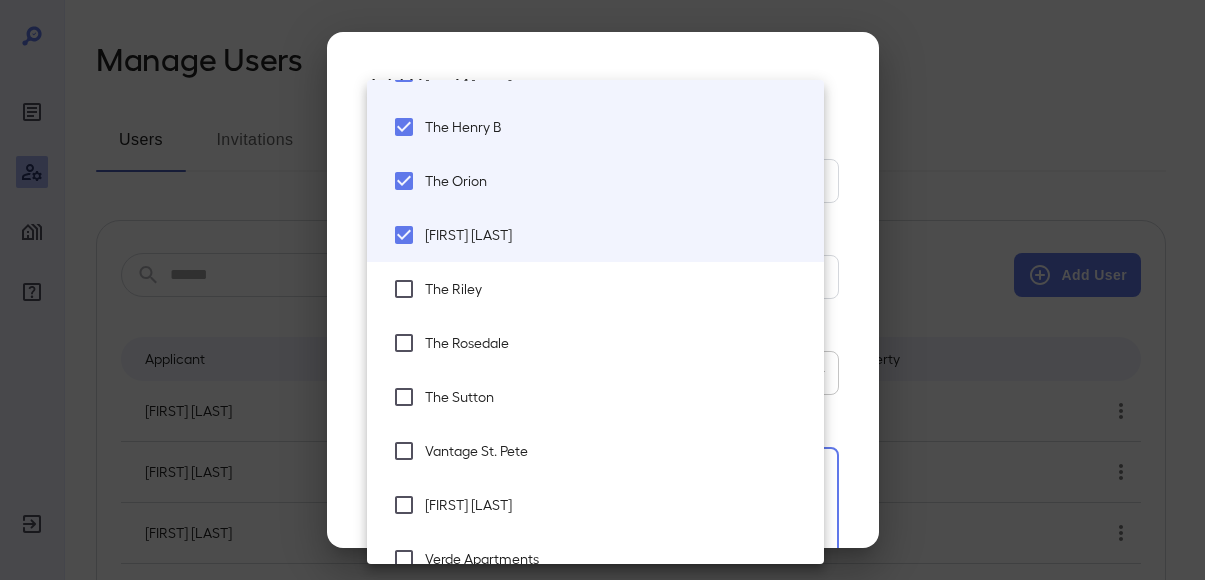 click on "The Riley" at bounding box center [616, 289] 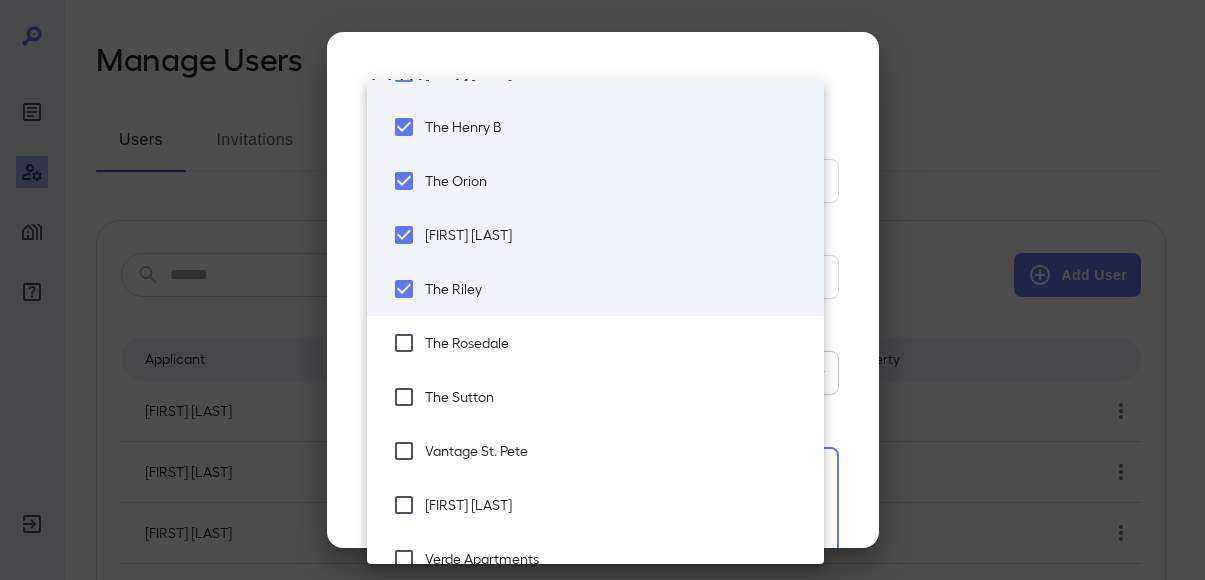 drag, startPoint x: 440, startPoint y: 346, endPoint x: 474, endPoint y: 297, distance: 59.64059 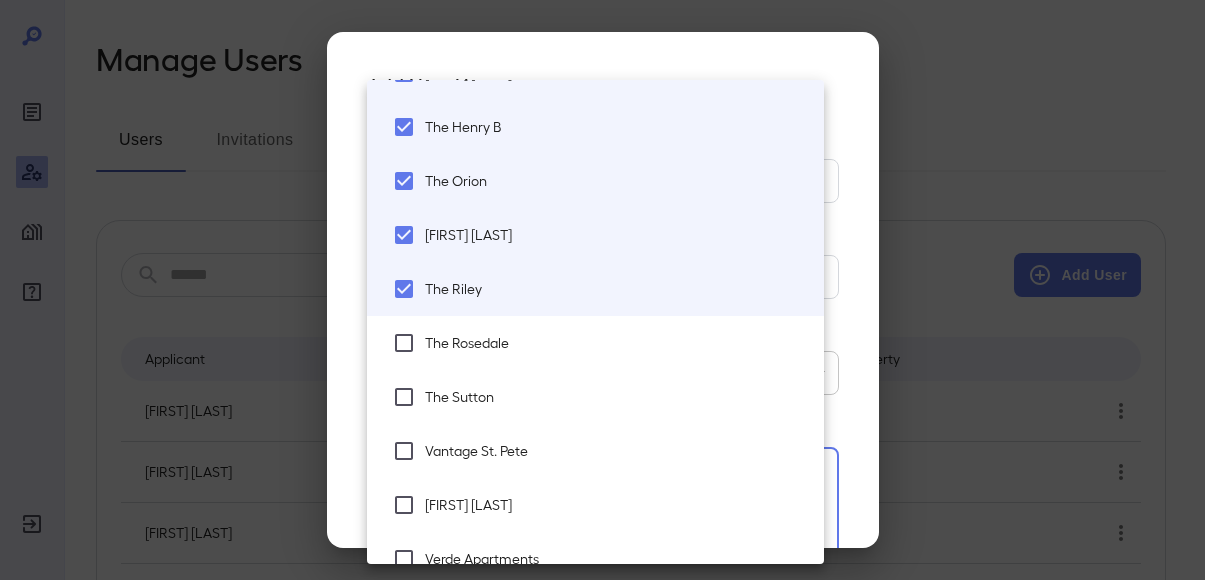 click on "The Rosedale" at bounding box center [616, 343] 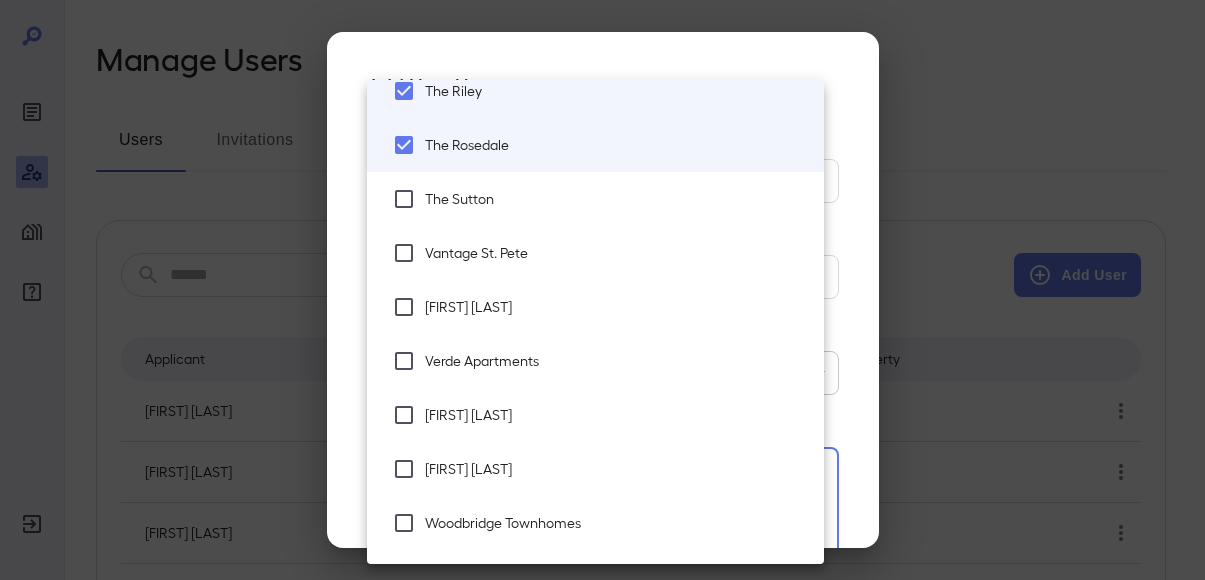 scroll, scrollTop: 4400, scrollLeft: 0, axis: vertical 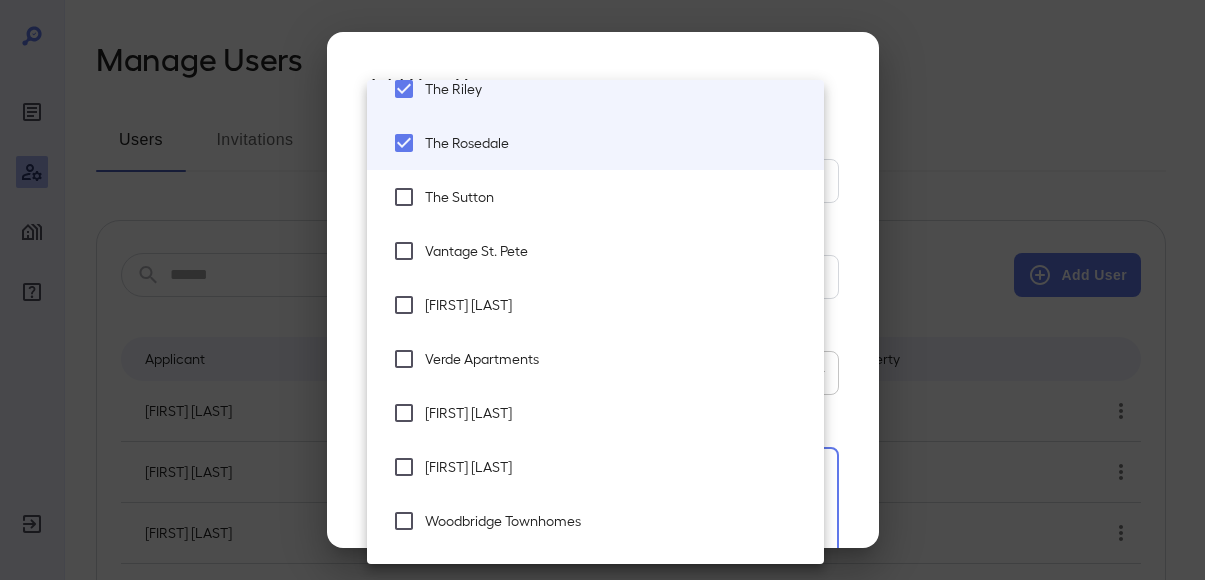 click on "The Sutton" at bounding box center (616, 197) 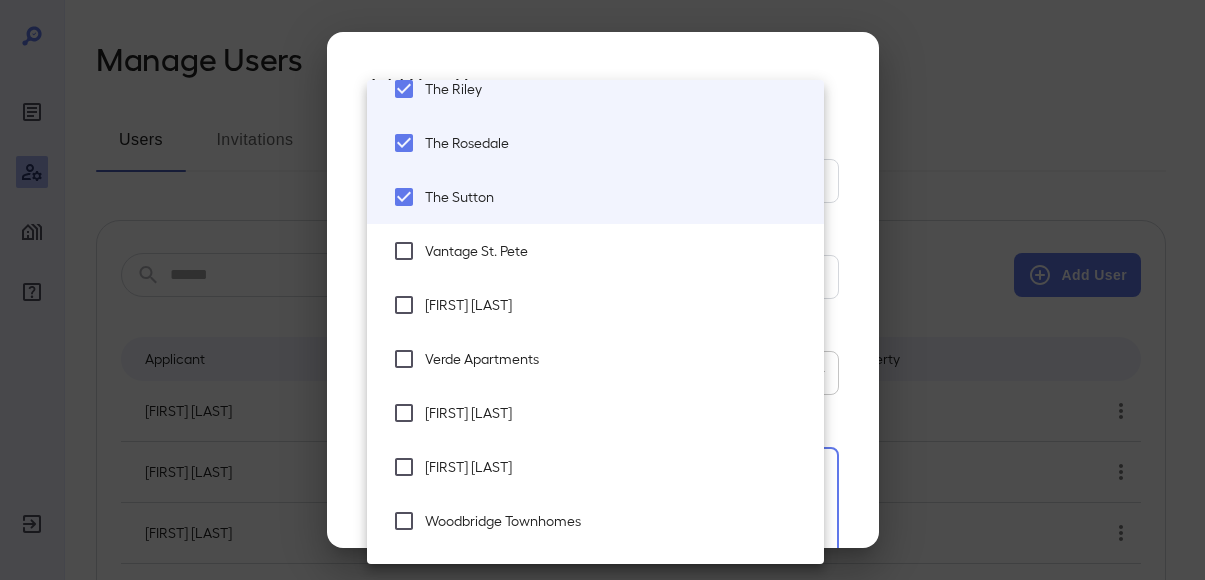 click on "Vantage St. Pete" at bounding box center [616, 251] 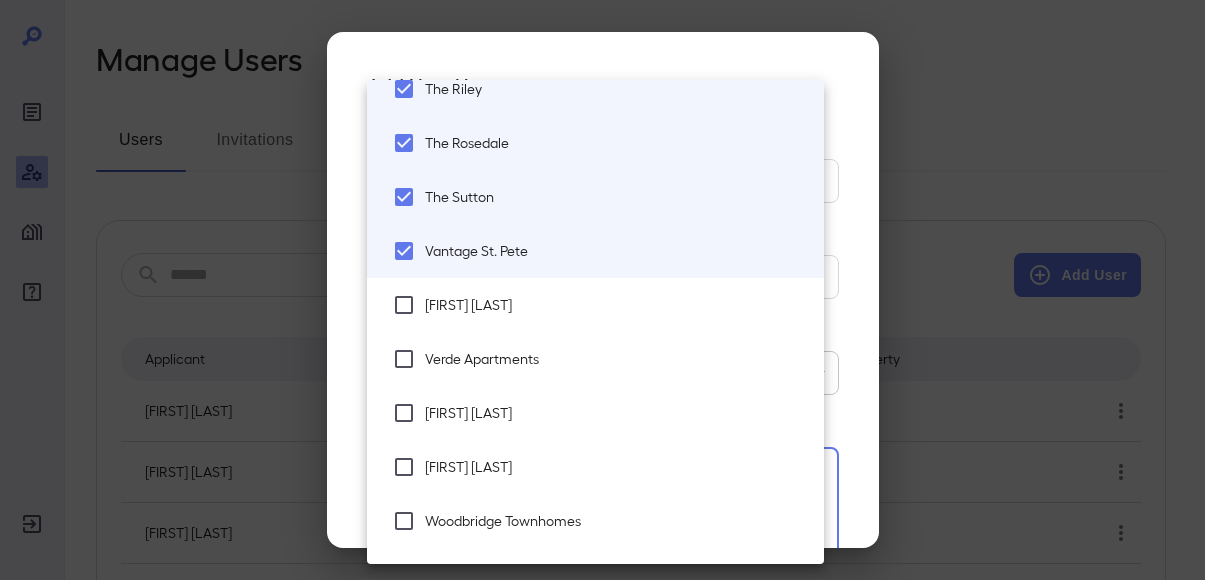 drag, startPoint x: 493, startPoint y: 289, endPoint x: 471, endPoint y: 342, distance: 57.384666 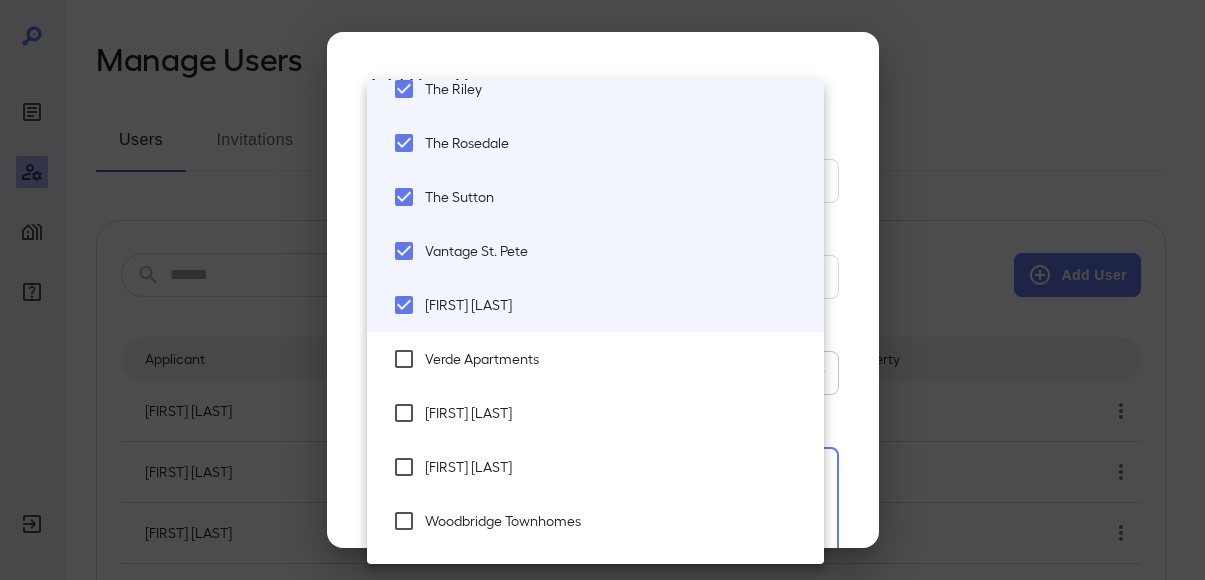click on "Verde Apartments" at bounding box center [616, 359] 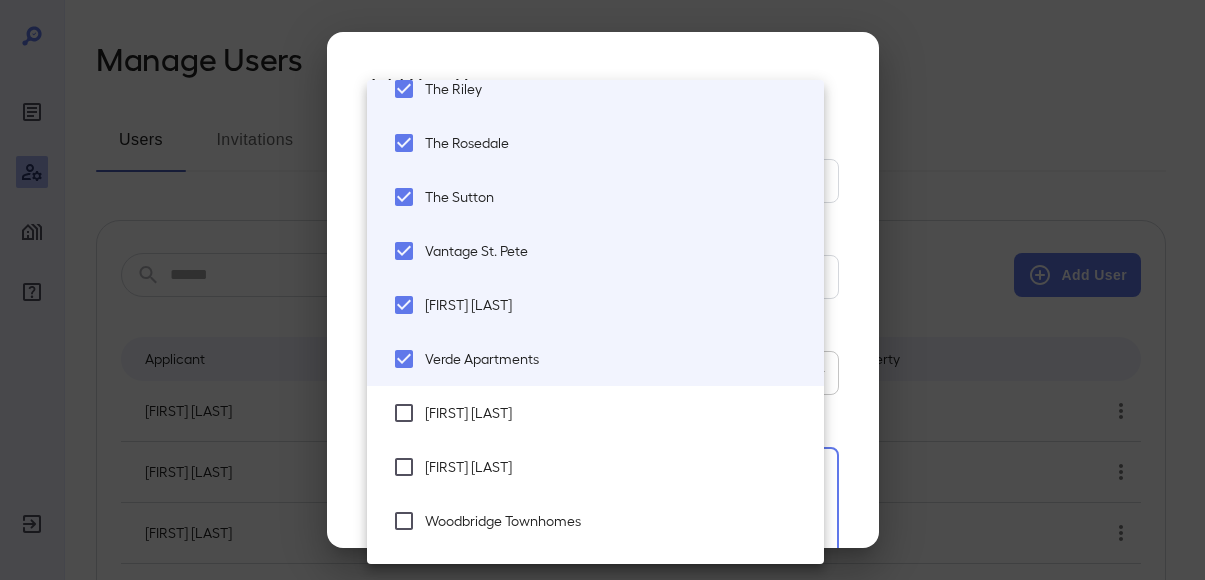 scroll, scrollTop: 4500, scrollLeft: 0, axis: vertical 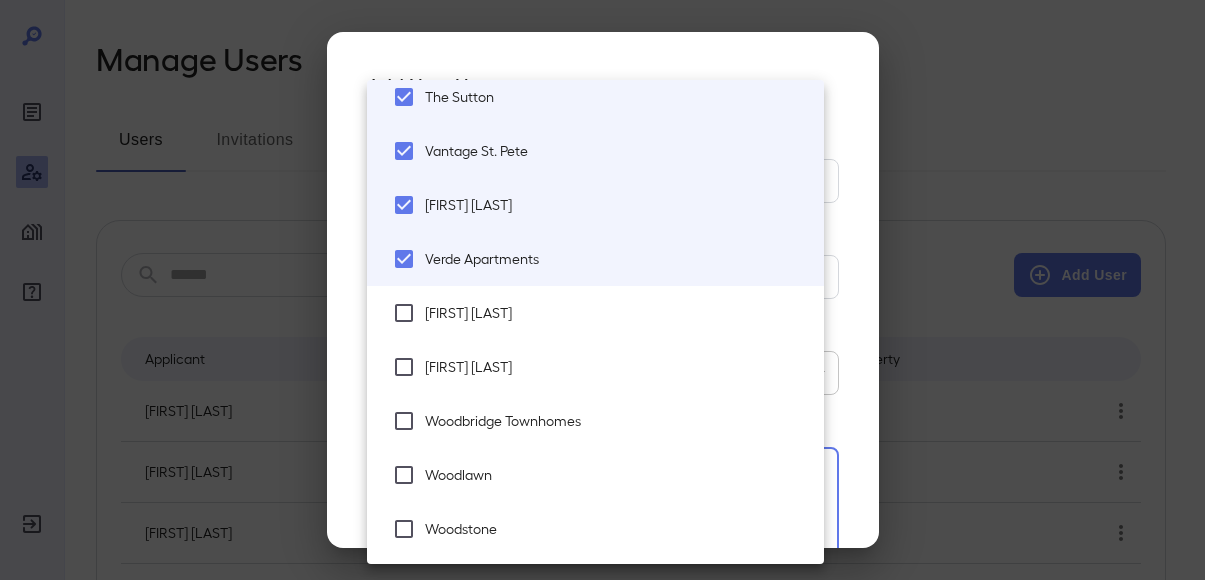 click on "[FIRST] [LAST]" at bounding box center (595, 313) 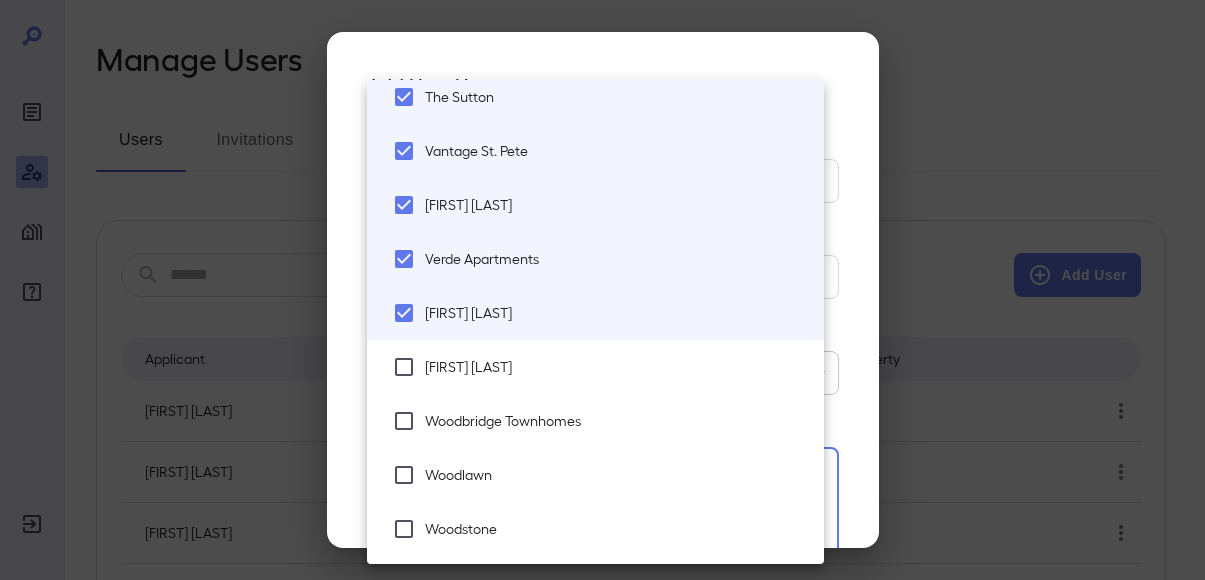 click on "[FIRST] [LAST]" at bounding box center (595, 367) 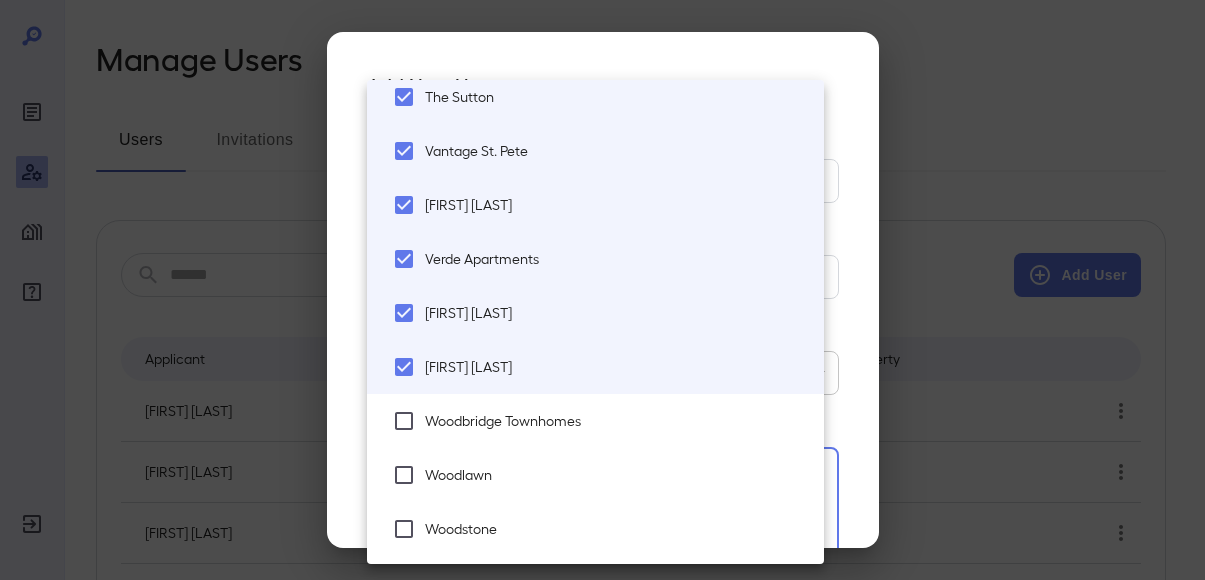 click on "Woodbridge Townhomes" at bounding box center [616, 421] 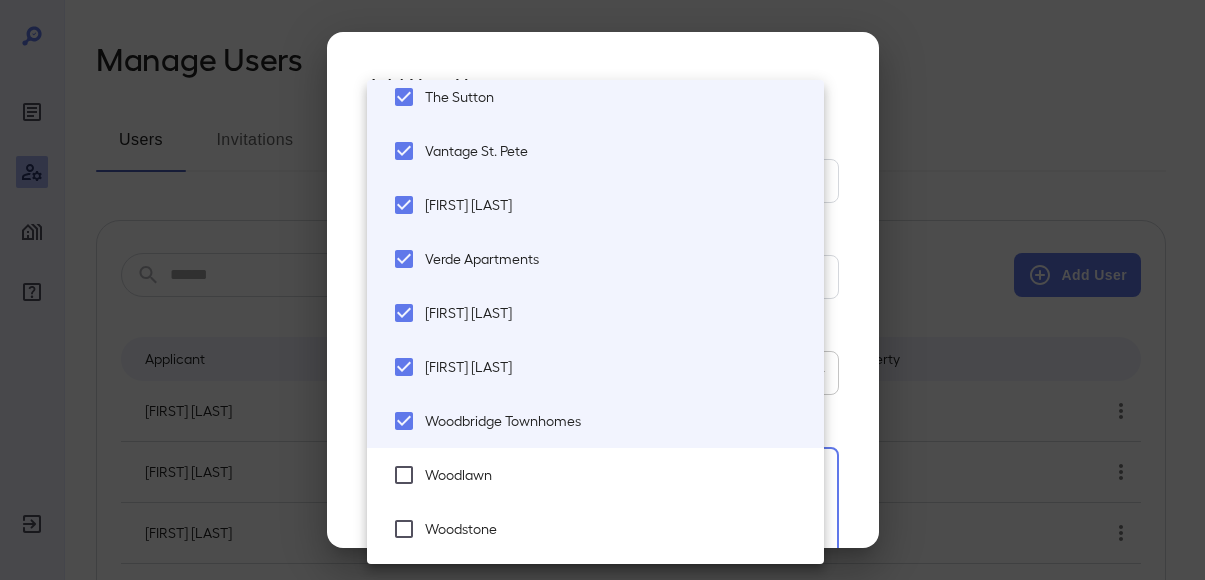 click on "Woodlawn" at bounding box center (616, 475) 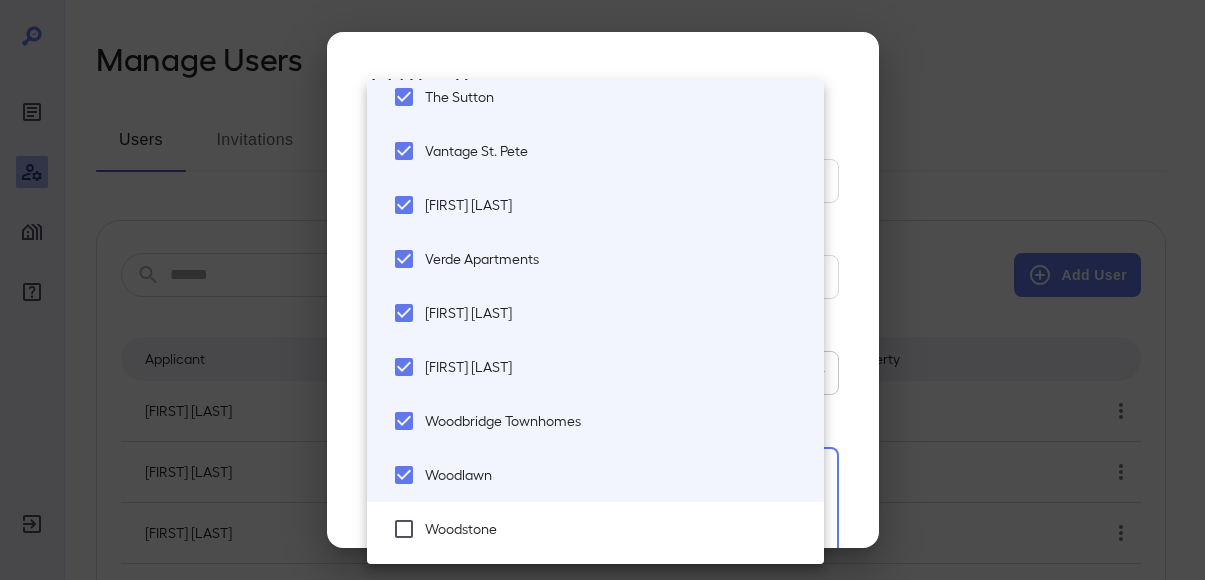 click on "Woodstone" at bounding box center (616, 529) 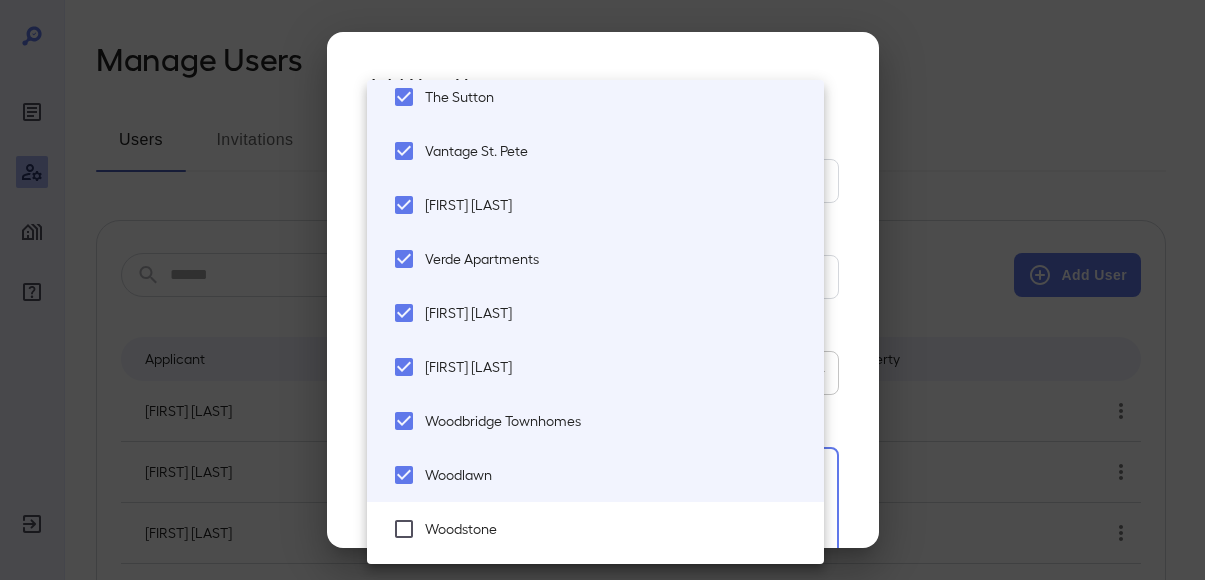 type on "**********" 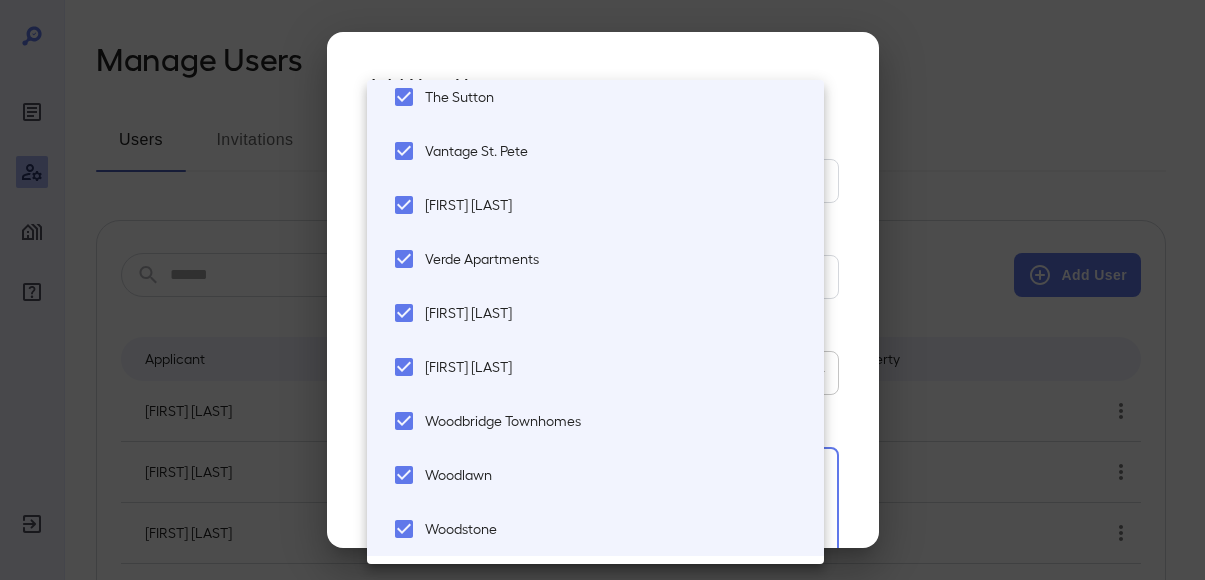drag, startPoint x: 873, startPoint y: 109, endPoint x: 855, endPoint y: 236, distance: 128.26924 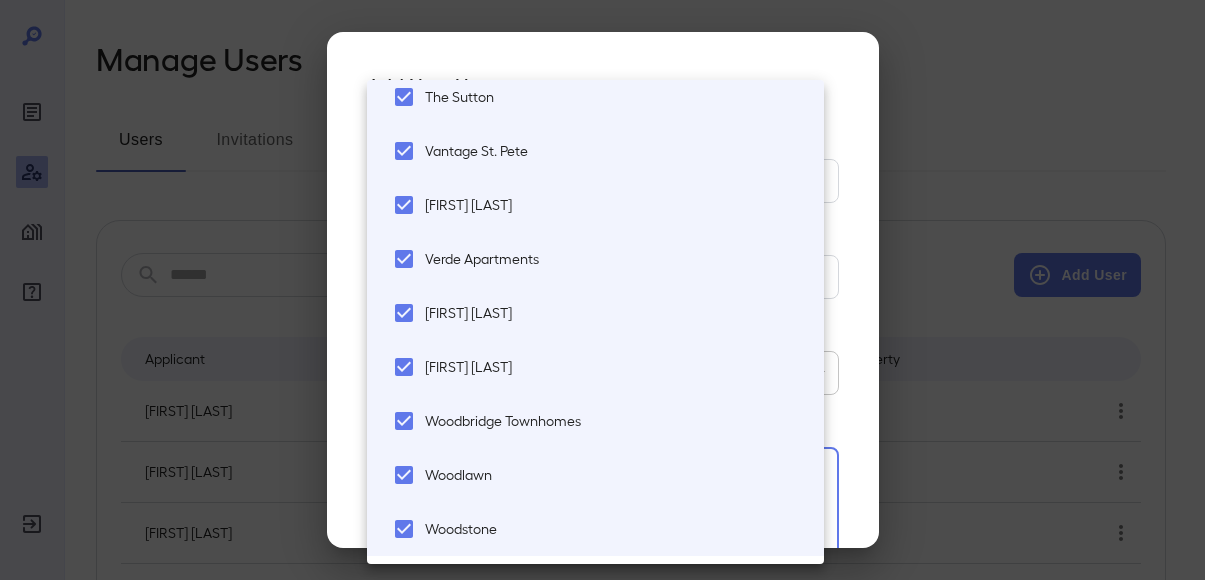 click at bounding box center (602, 290) 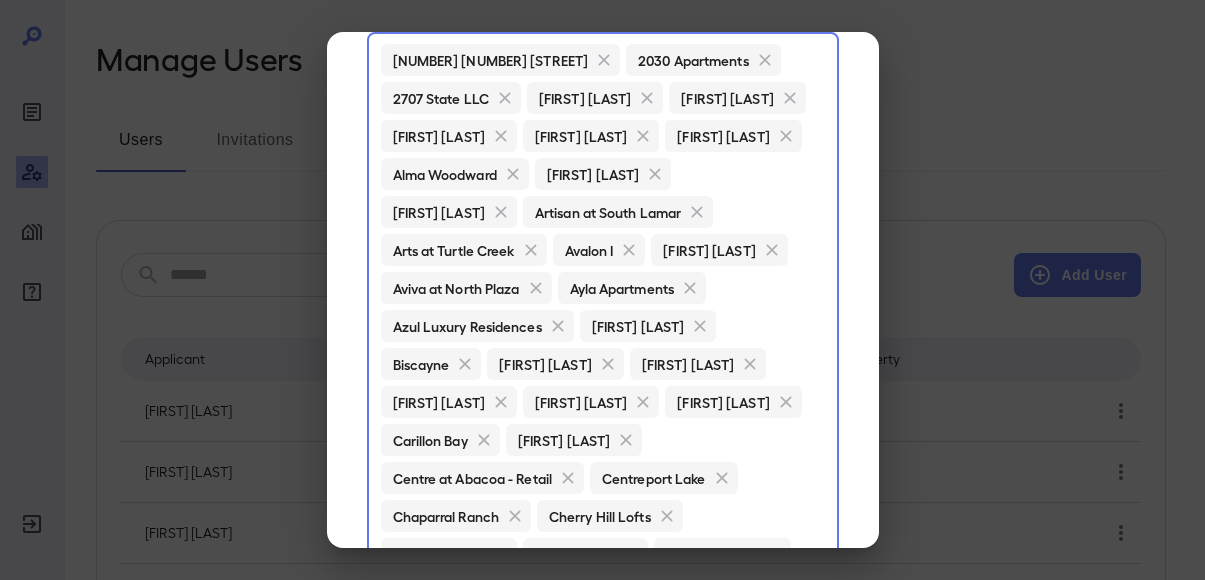 click at bounding box center [602, 290] 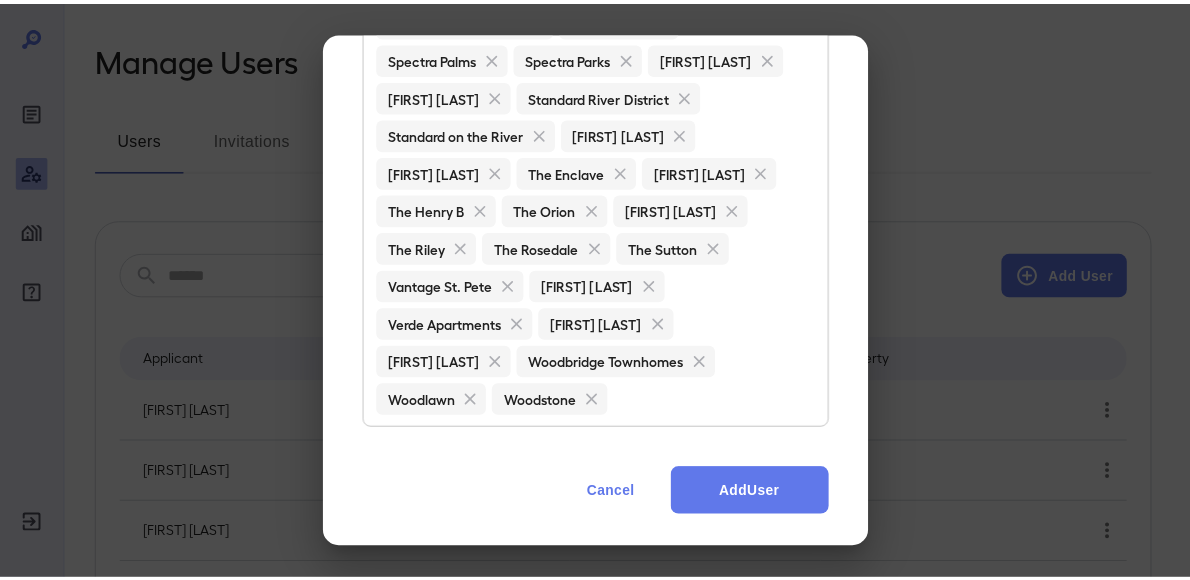 scroll, scrollTop: 1748, scrollLeft: 0, axis: vertical 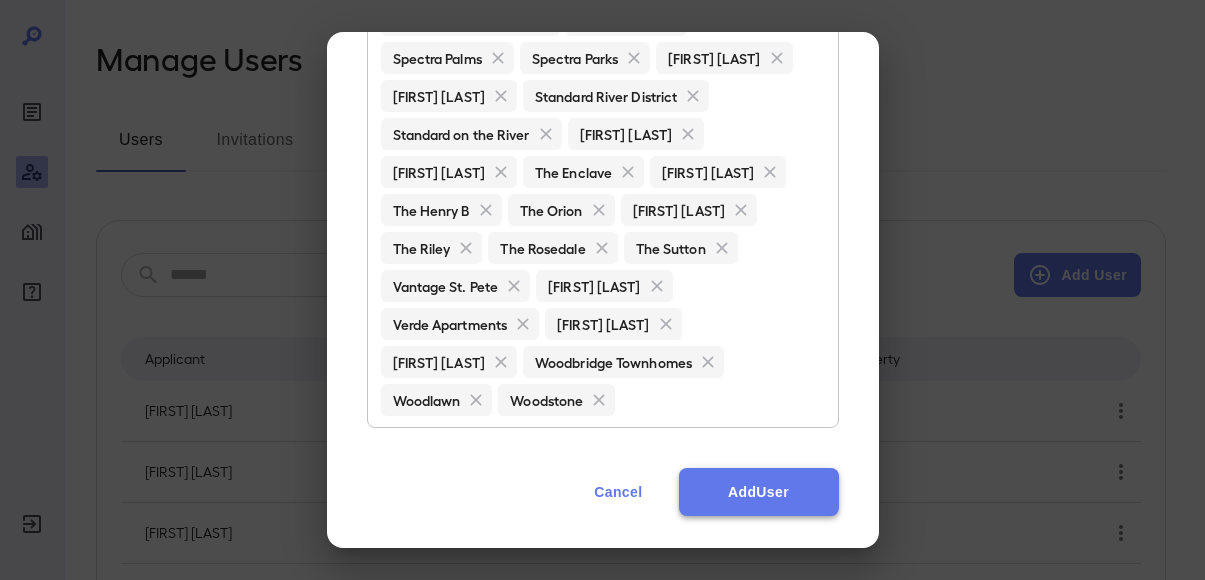 click on "Add  User" at bounding box center [759, 492] 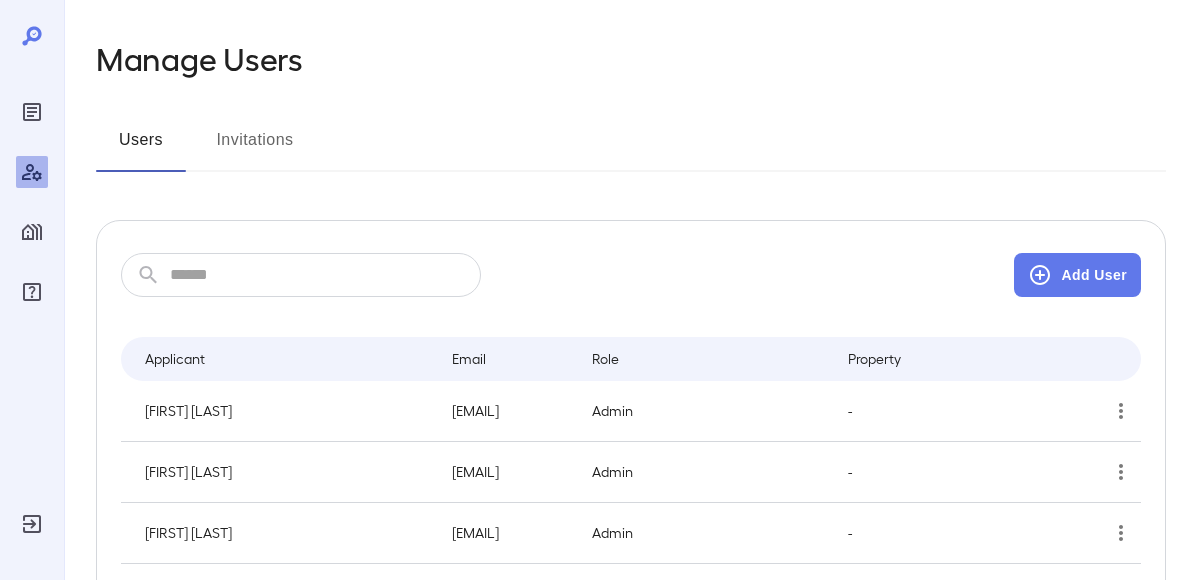click on "Invitations" at bounding box center [255, 148] 